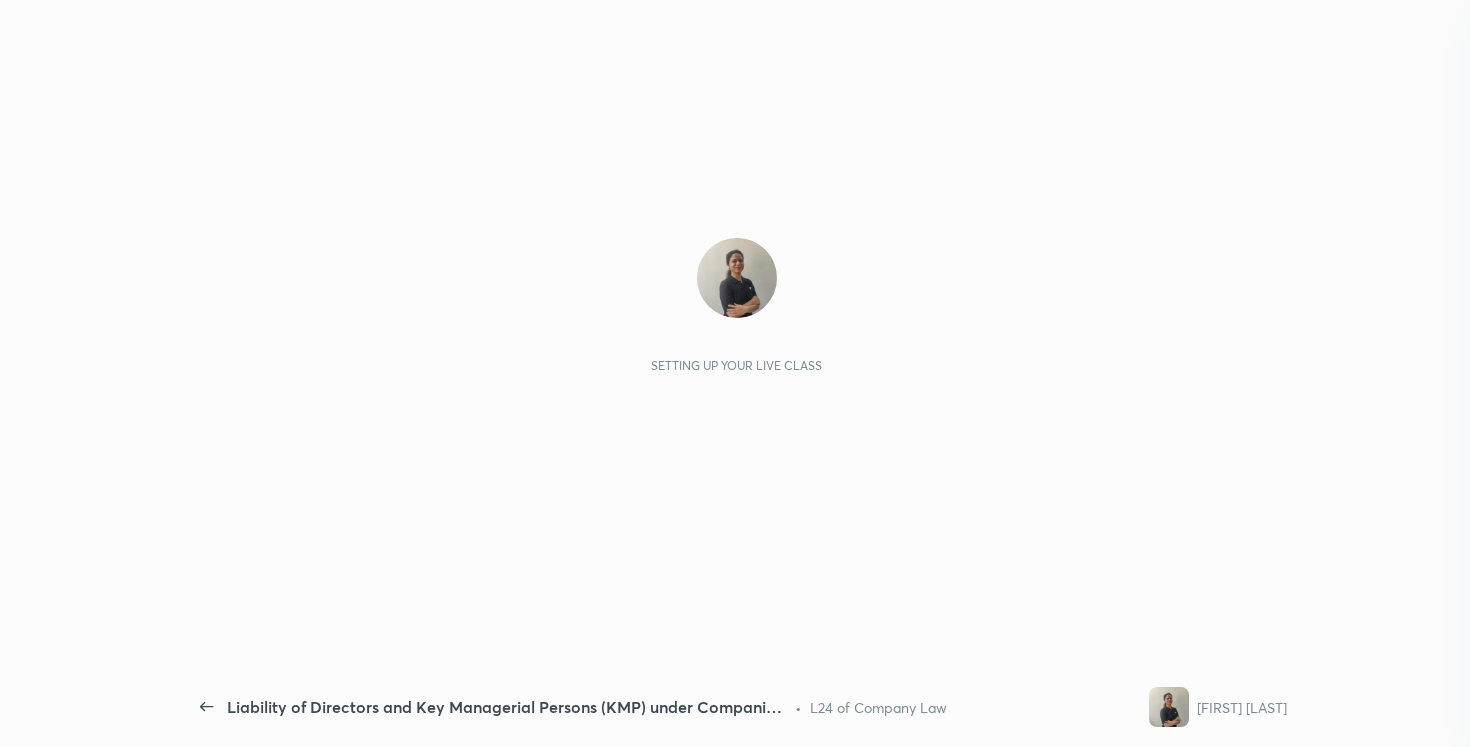 scroll, scrollTop: 0, scrollLeft: 0, axis: both 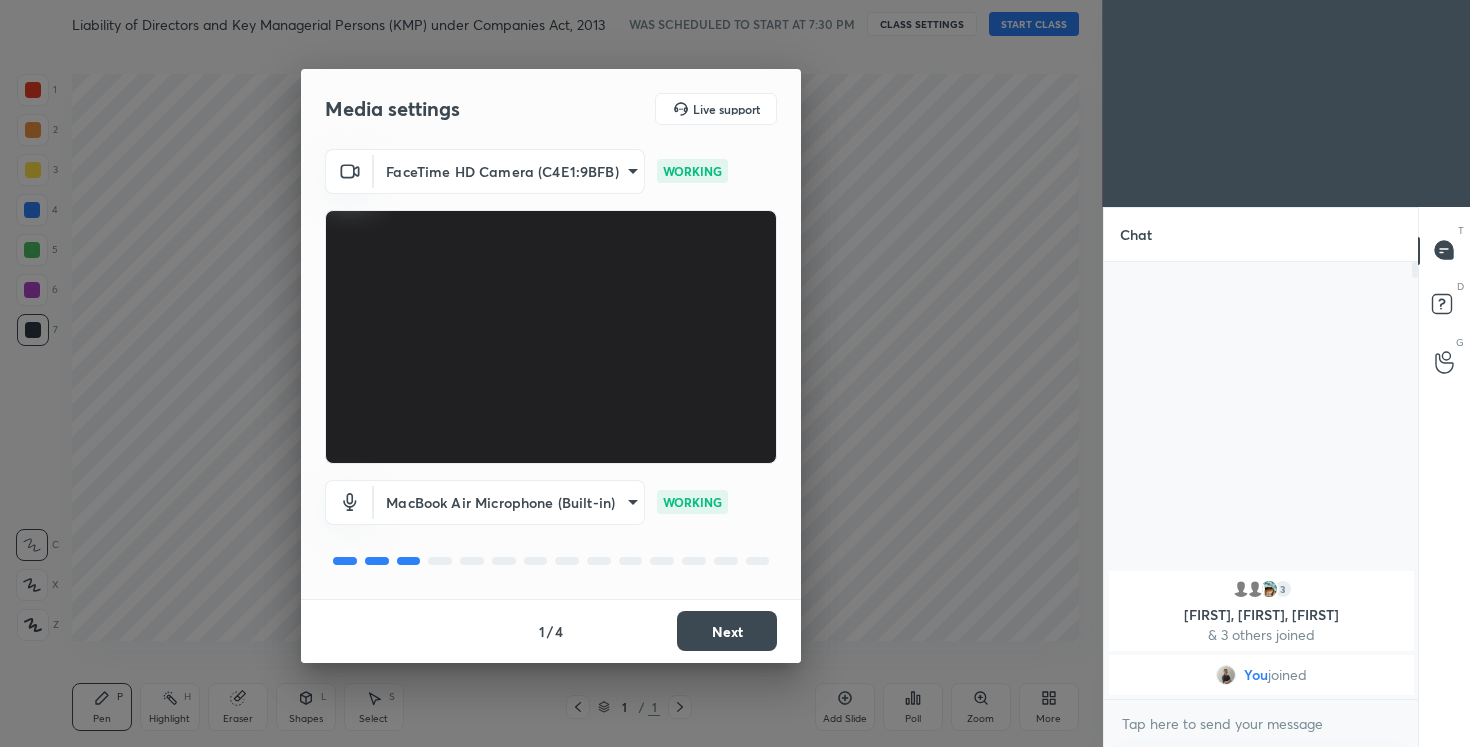 click on "Next" at bounding box center [727, 631] 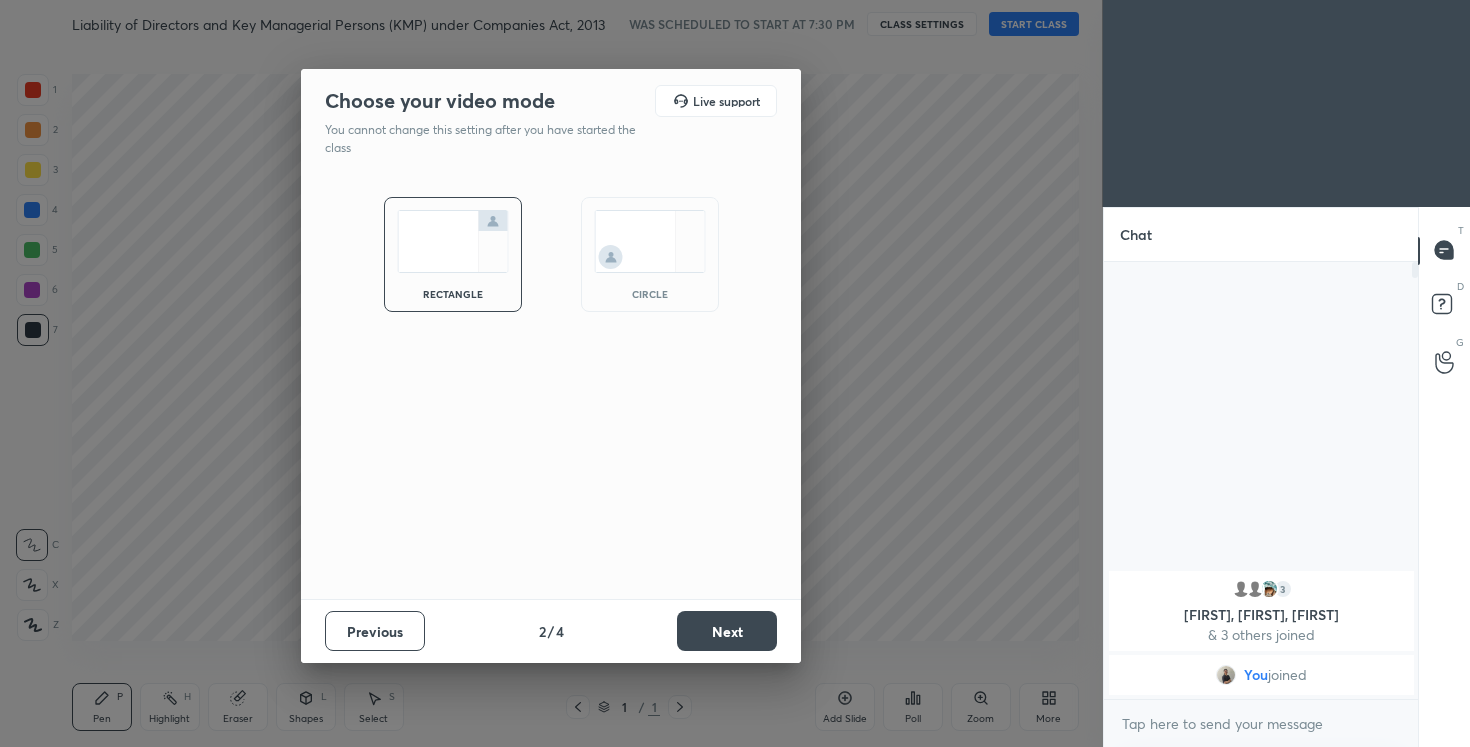 click on "Next" at bounding box center [727, 631] 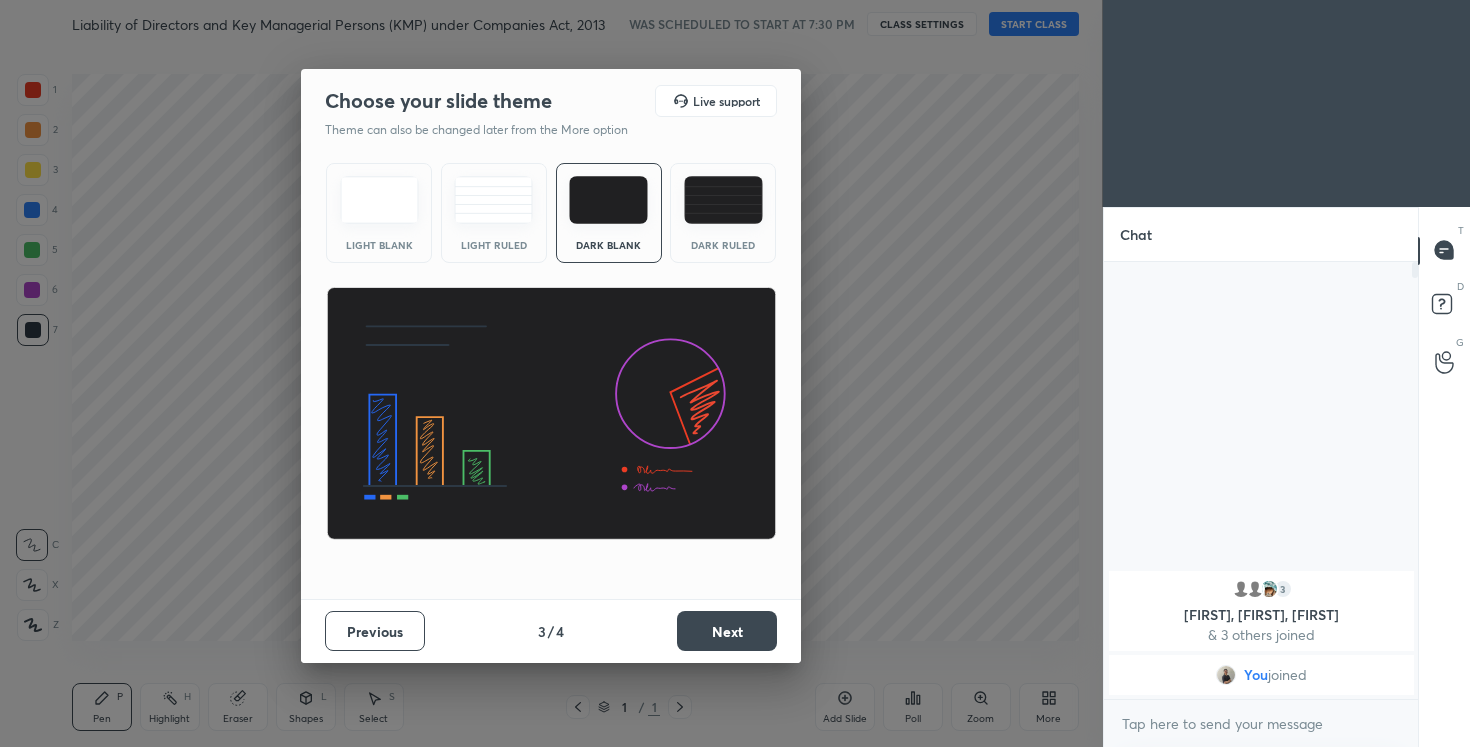 click on "Next" at bounding box center (727, 631) 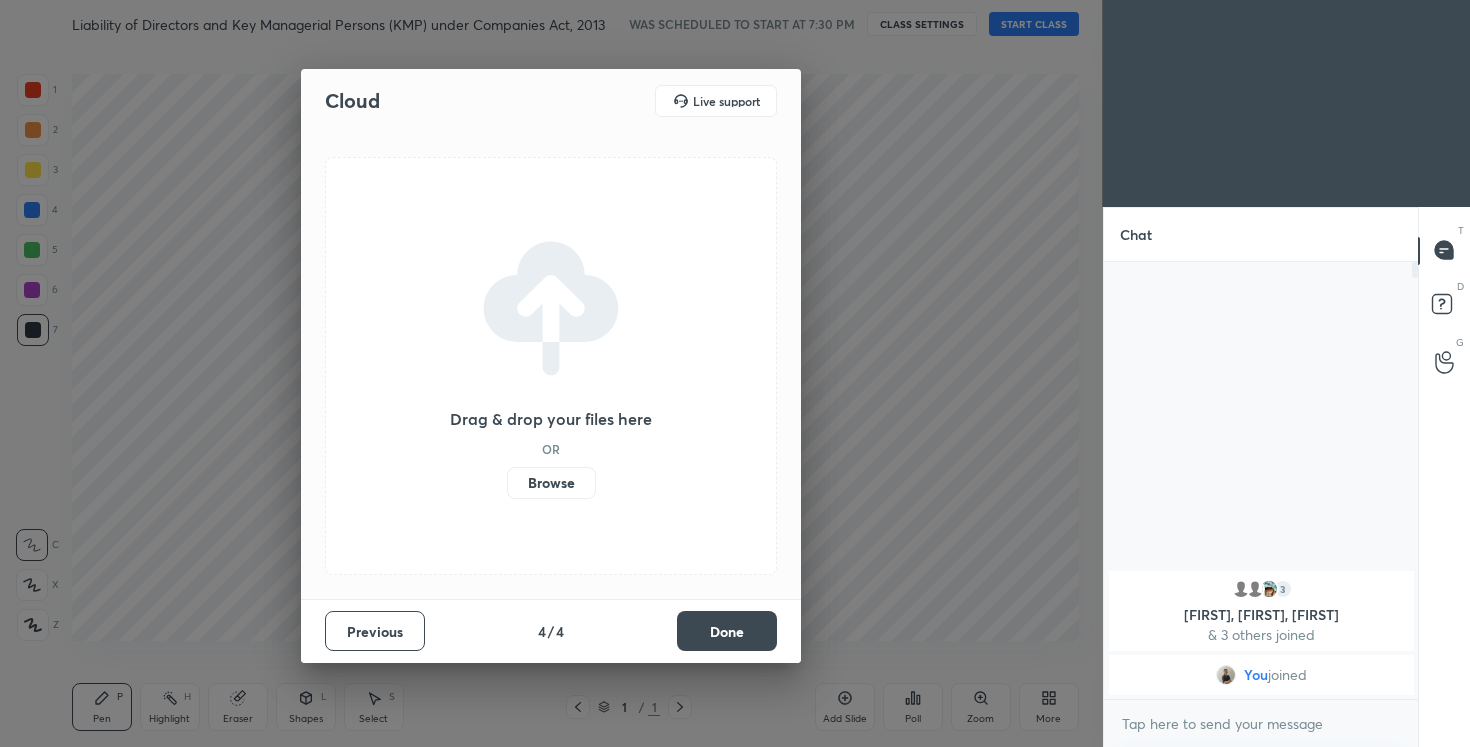 click on "Done" at bounding box center [727, 631] 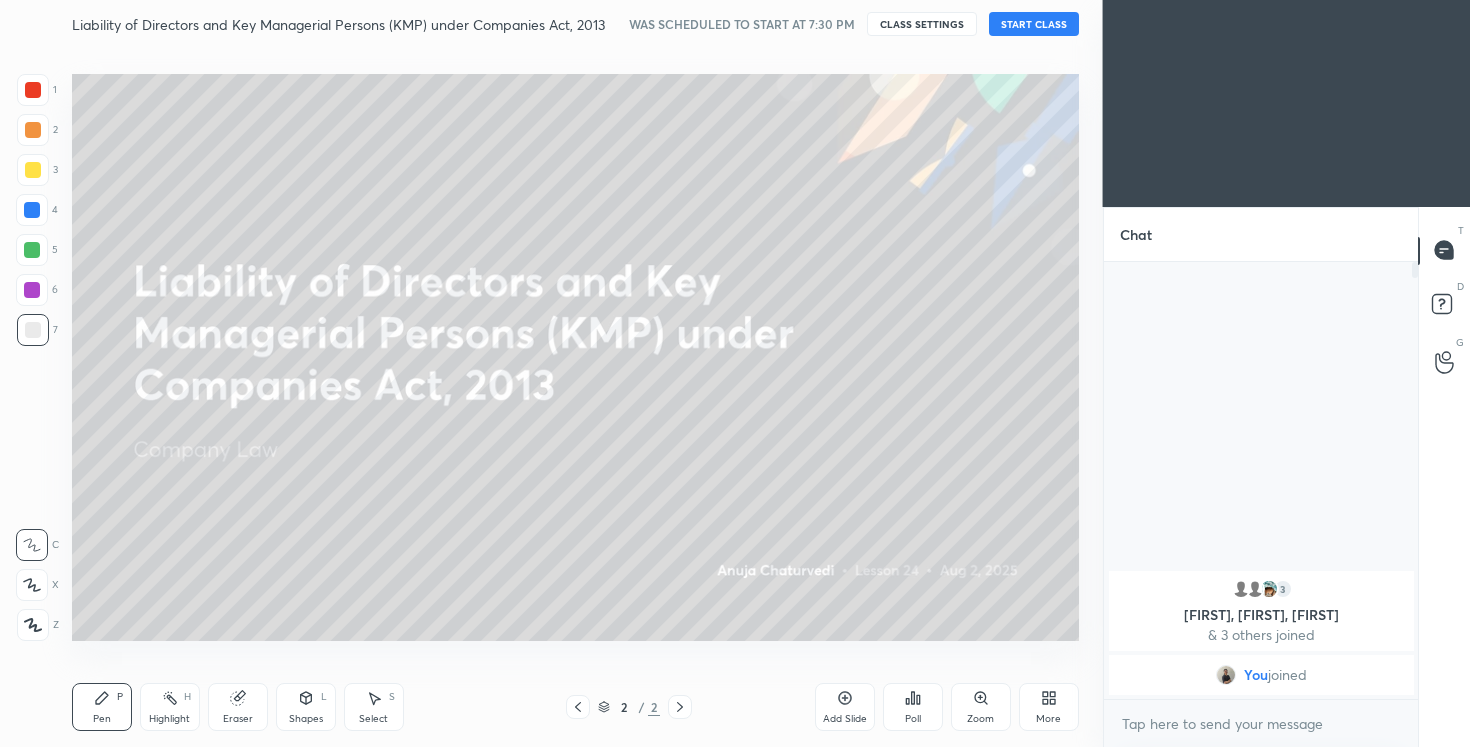 click on "START CLASS" at bounding box center (1034, 24) 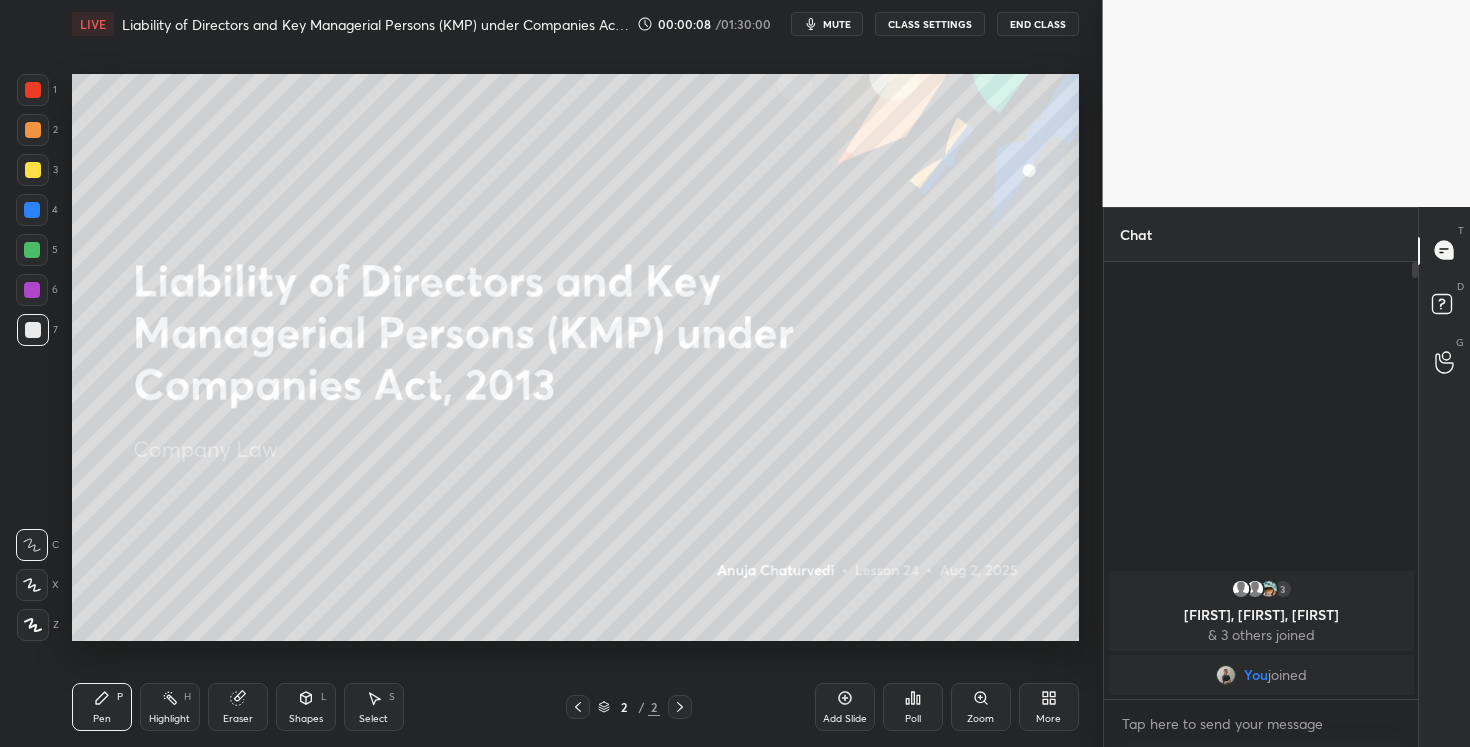 click on "mute" at bounding box center [837, 24] 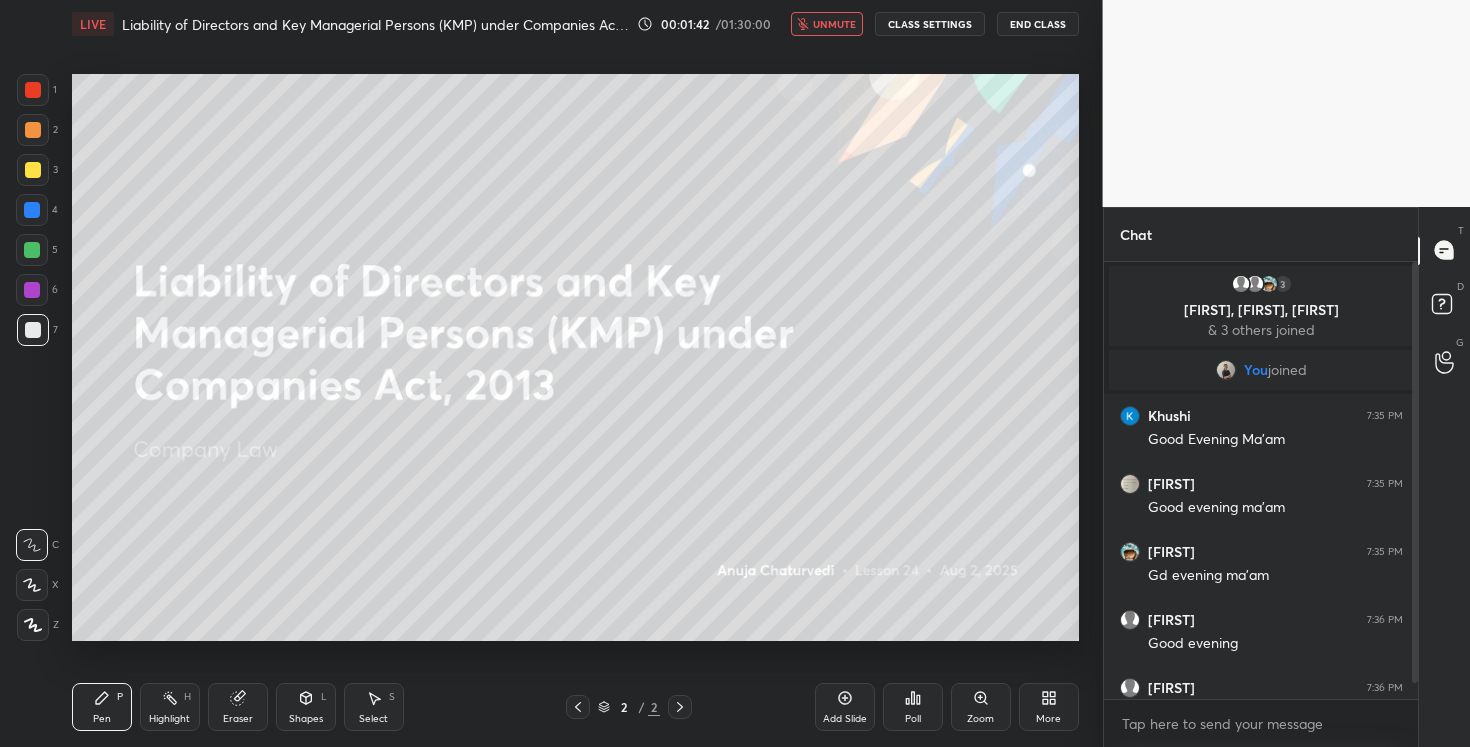 click on "unmute" at bounding box center (827, 24) 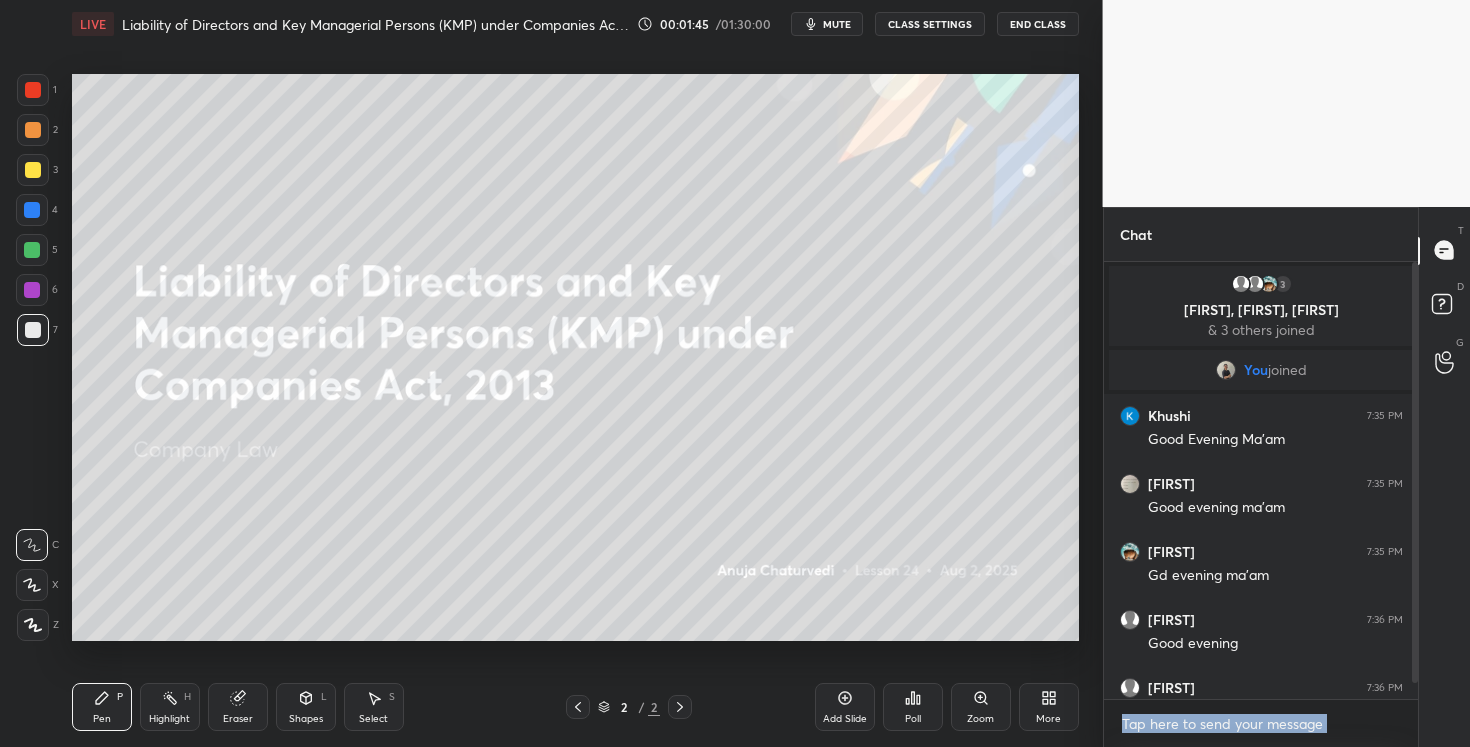 drag, startPoint x: 1410, startPoint y: 493, endPoint x: 1426, endPoint y: 709, distance: 216.59178 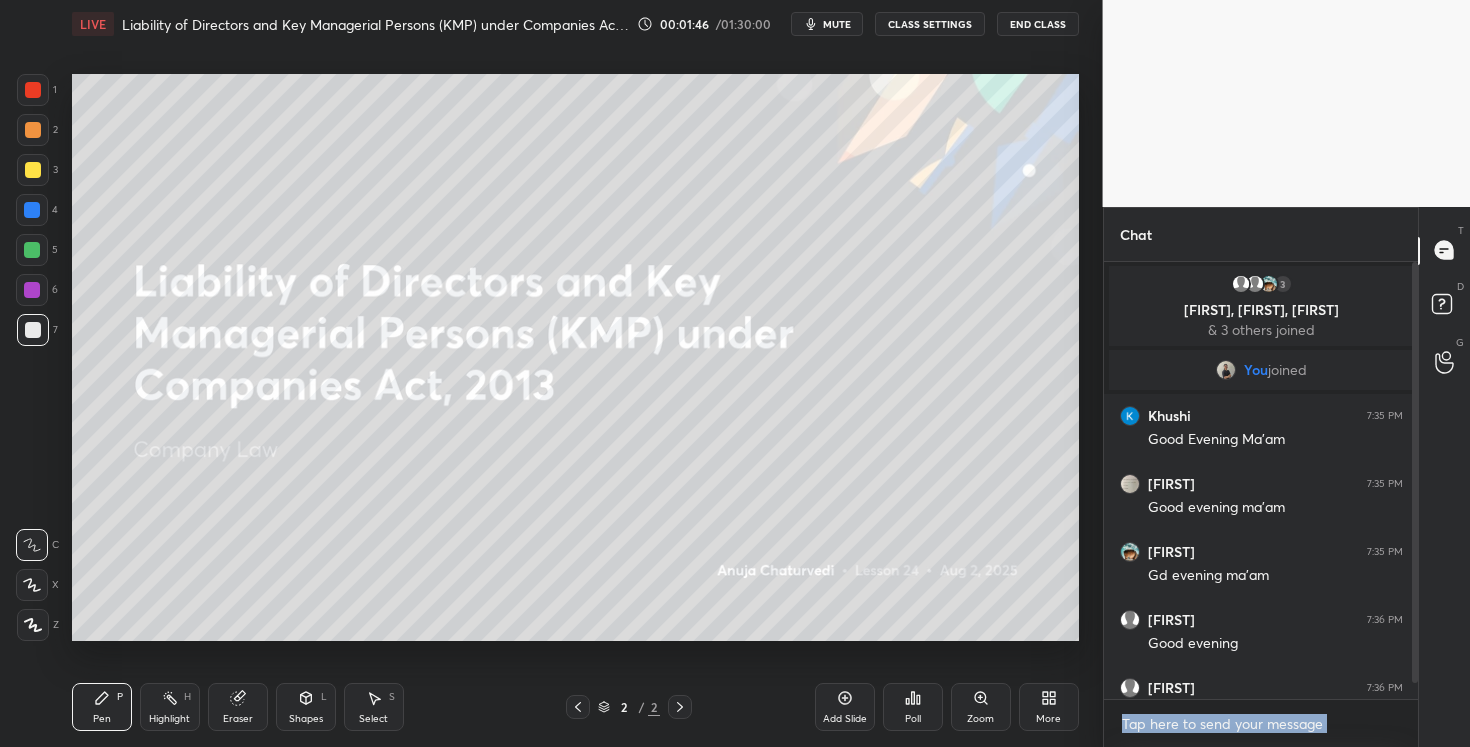 scroll, scrollTop: 35, scrollLeft: 0, axis: vertical 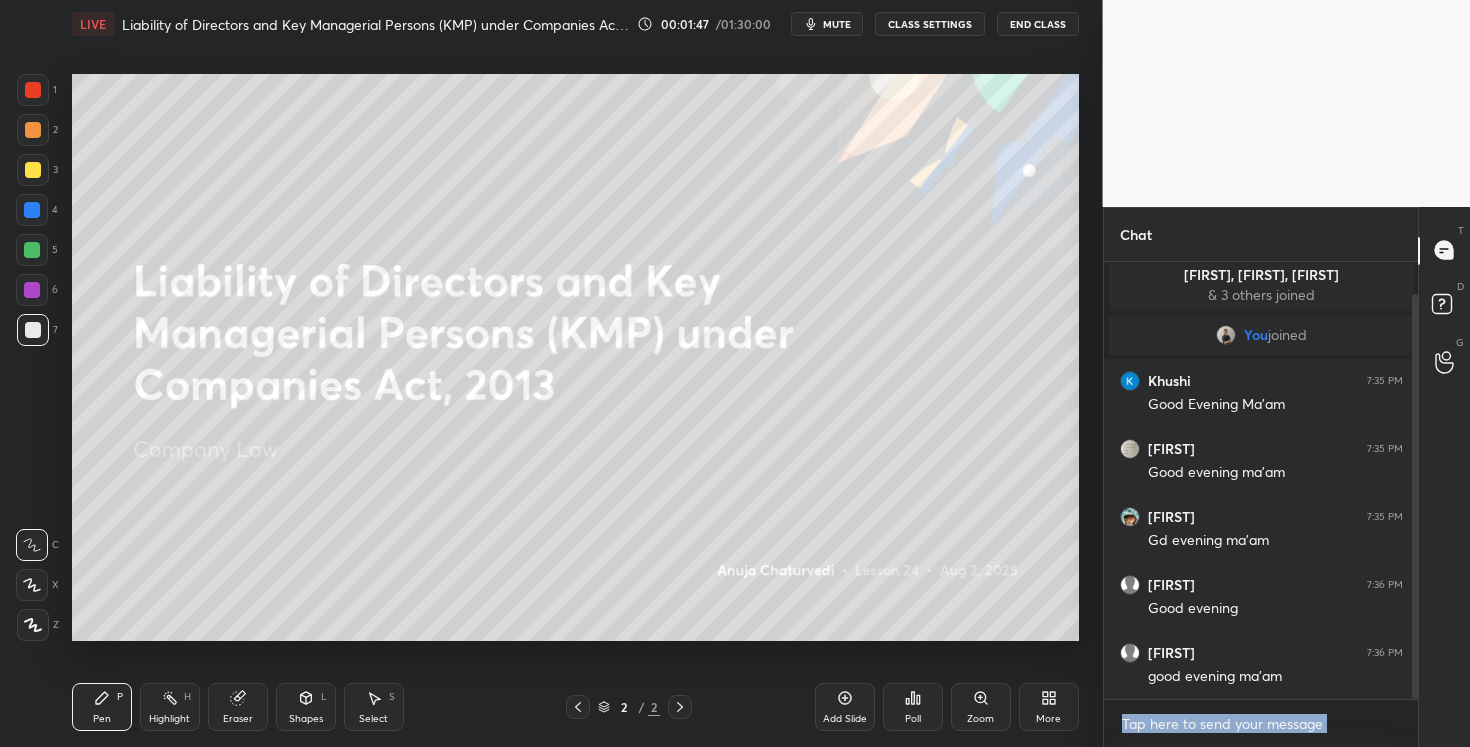 drag, startPoint x: 1415, startPoint y: 614, endPoint x: 1416, endPoint y: 672, distance: 58.00862 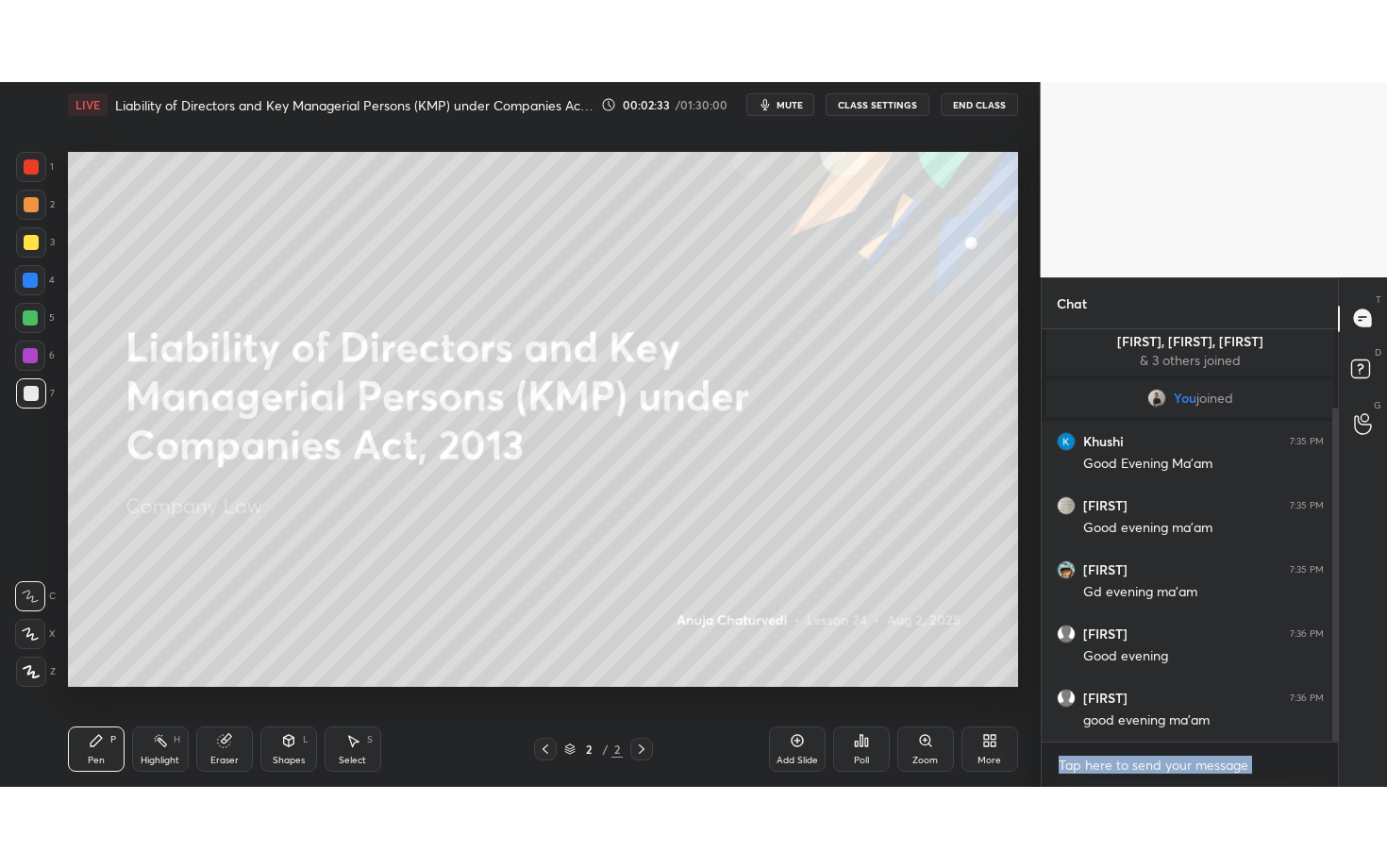 scroll, scrollTop: 97, scrollLeft: 0, axis: vertical 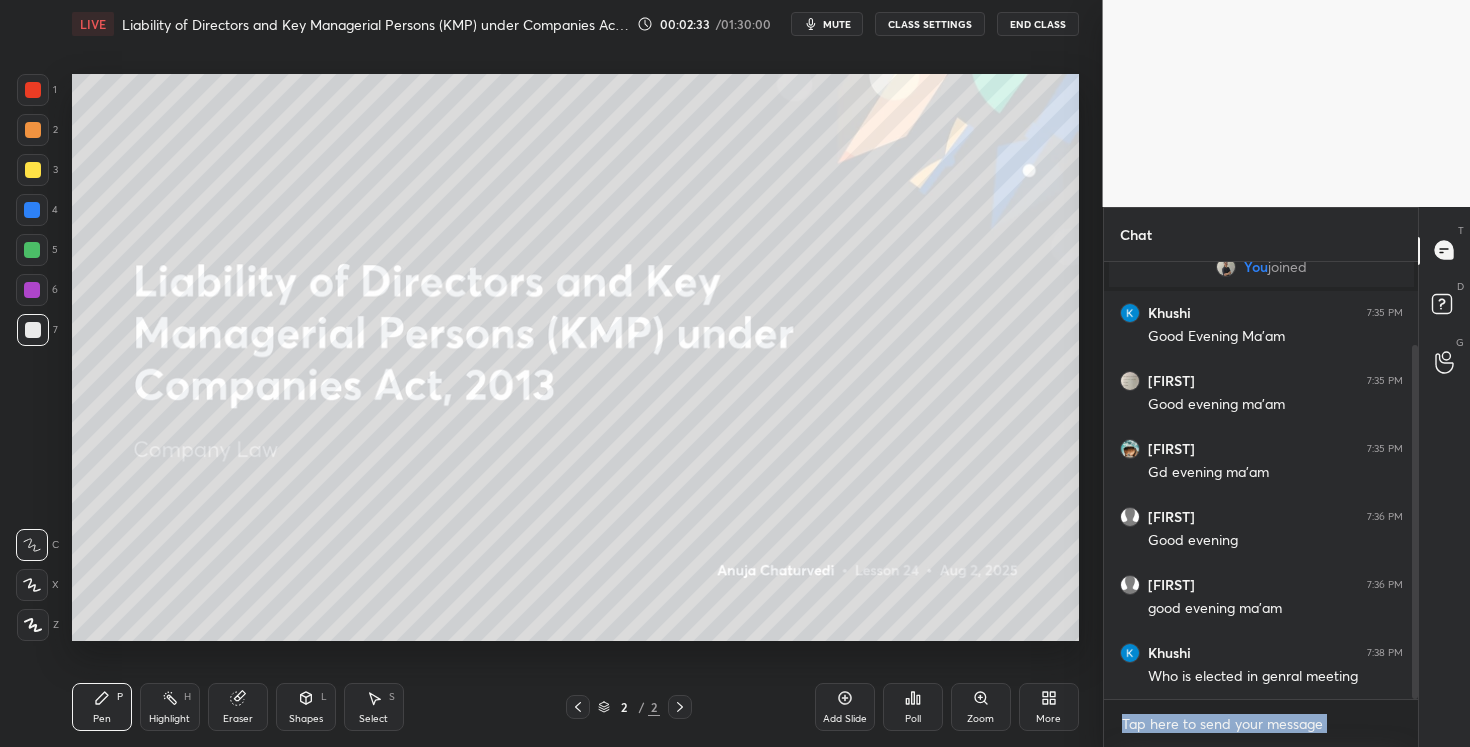 click 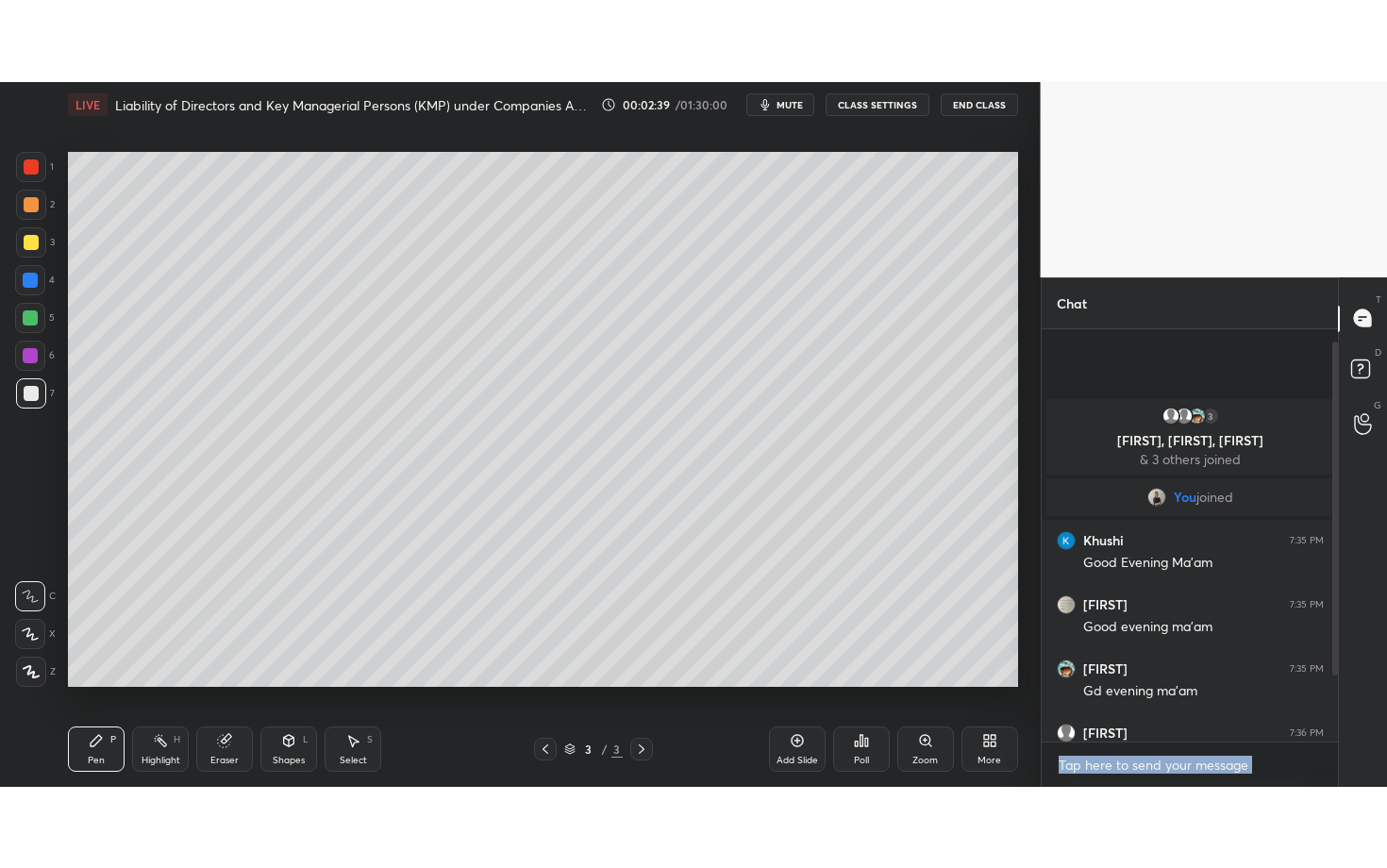 scroll, scrollTop: 93601, scrollLeft: 93389, axis: both 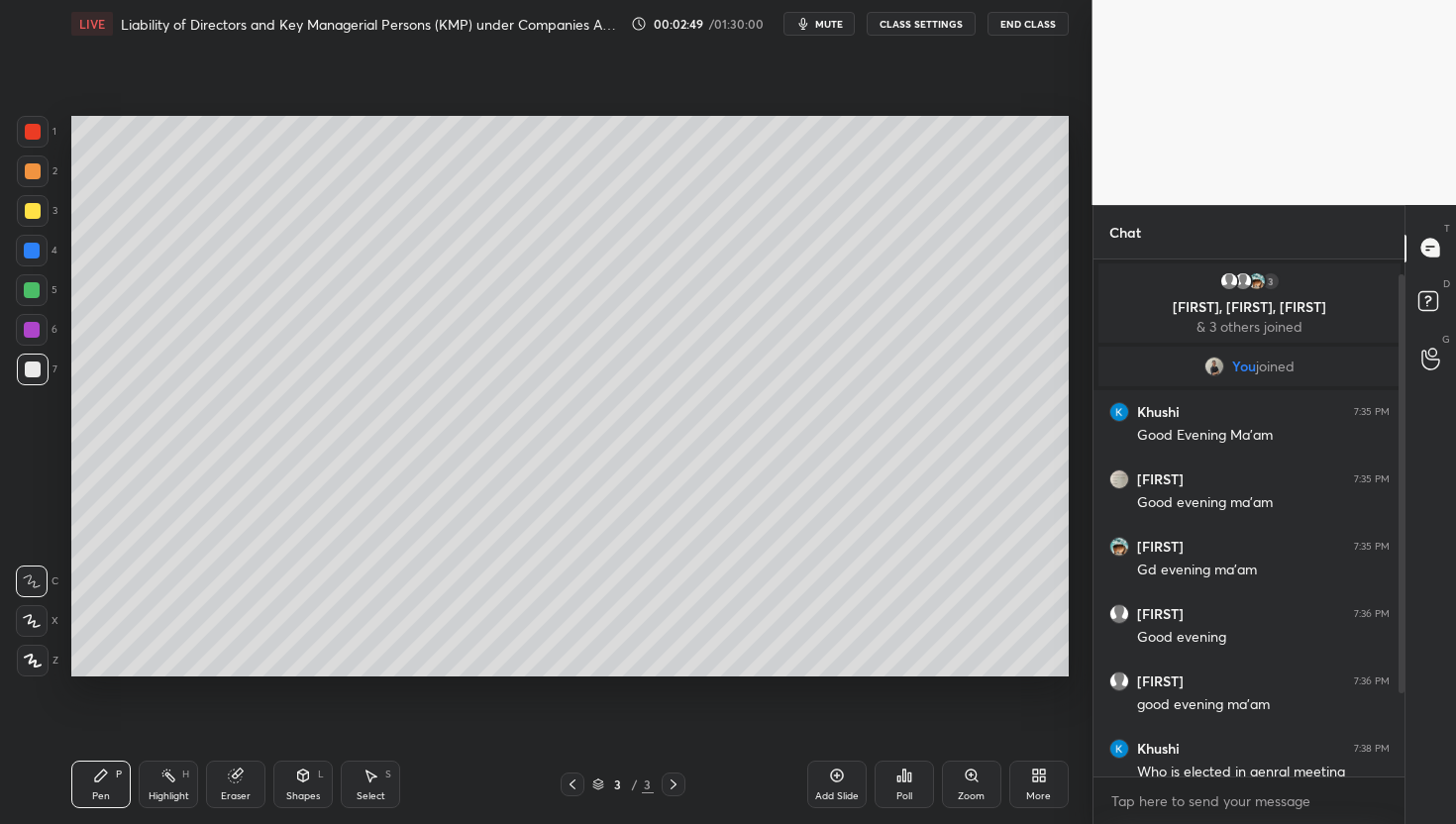 click at bounding box center (1399, 518) 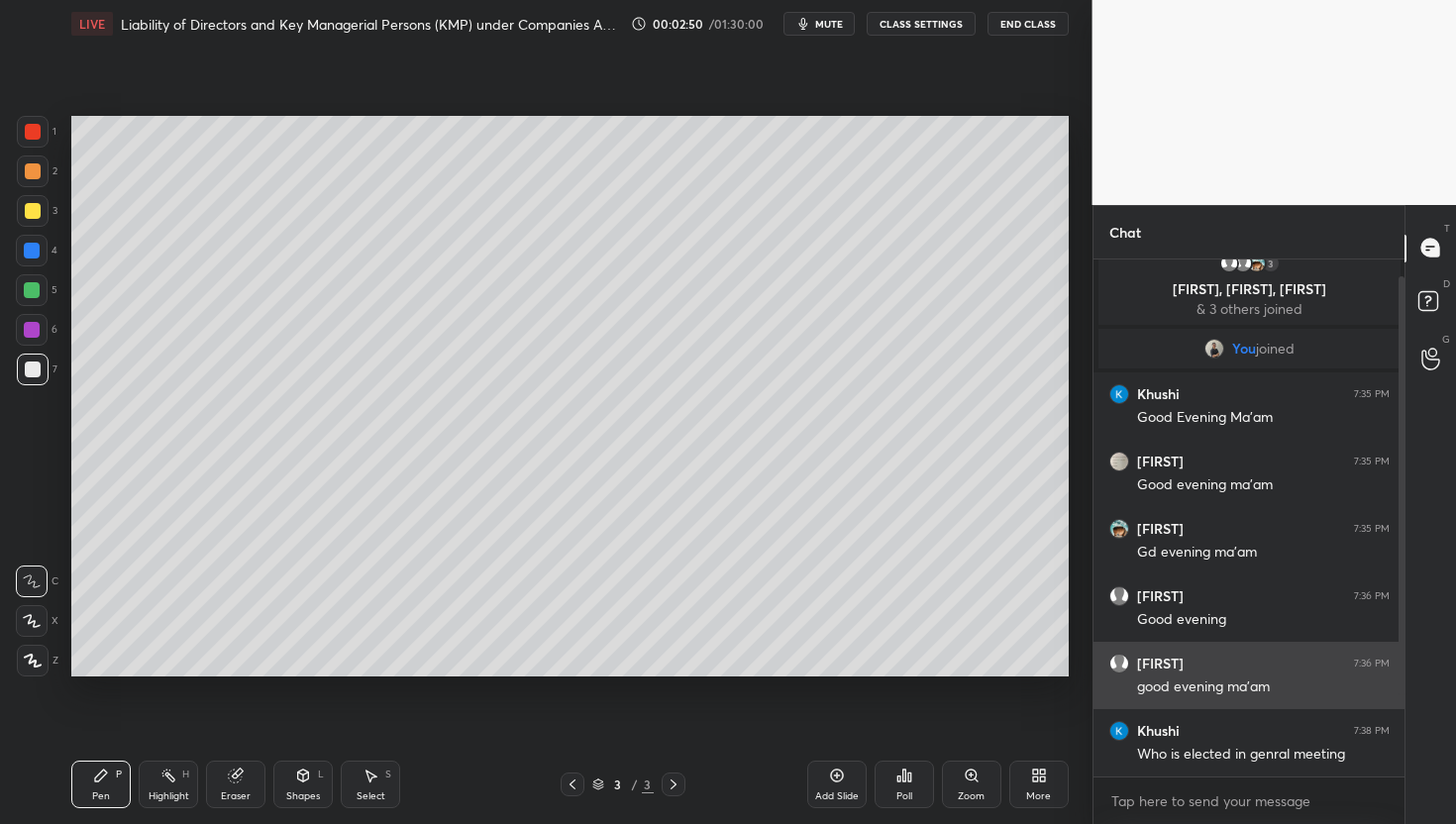 drag, startPoint x: 1400, startPoint y: 589, endPoint x: 1387, endPoint y: 690, distance: 101.833197 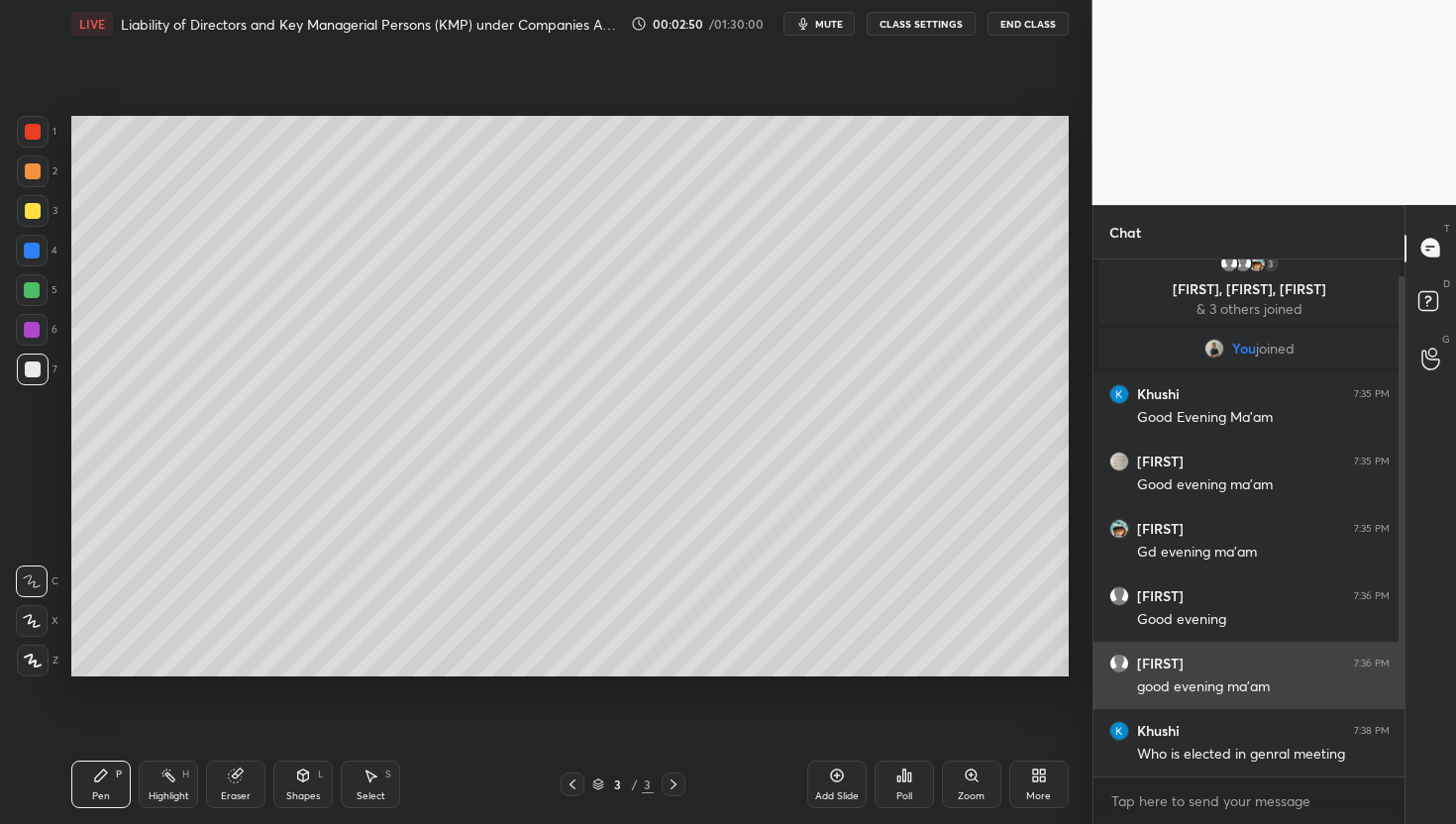 click on "3 Dhruvil, Vasudha, shatakshi &  3 others  joined You  joined Khushi 7:35 PM Good Evening Ma'am Yukta 7:35 PM Good evening ma'am shatakshi 7:35 PM Gd evening ma'am Vasudha 7:36 PM Good evening poorva 7:36 PM good evening ma'am Khushi 7:38 PM Who is elected in genral meeting JUMP TO LATEST" at bounding box center [1249, 518] 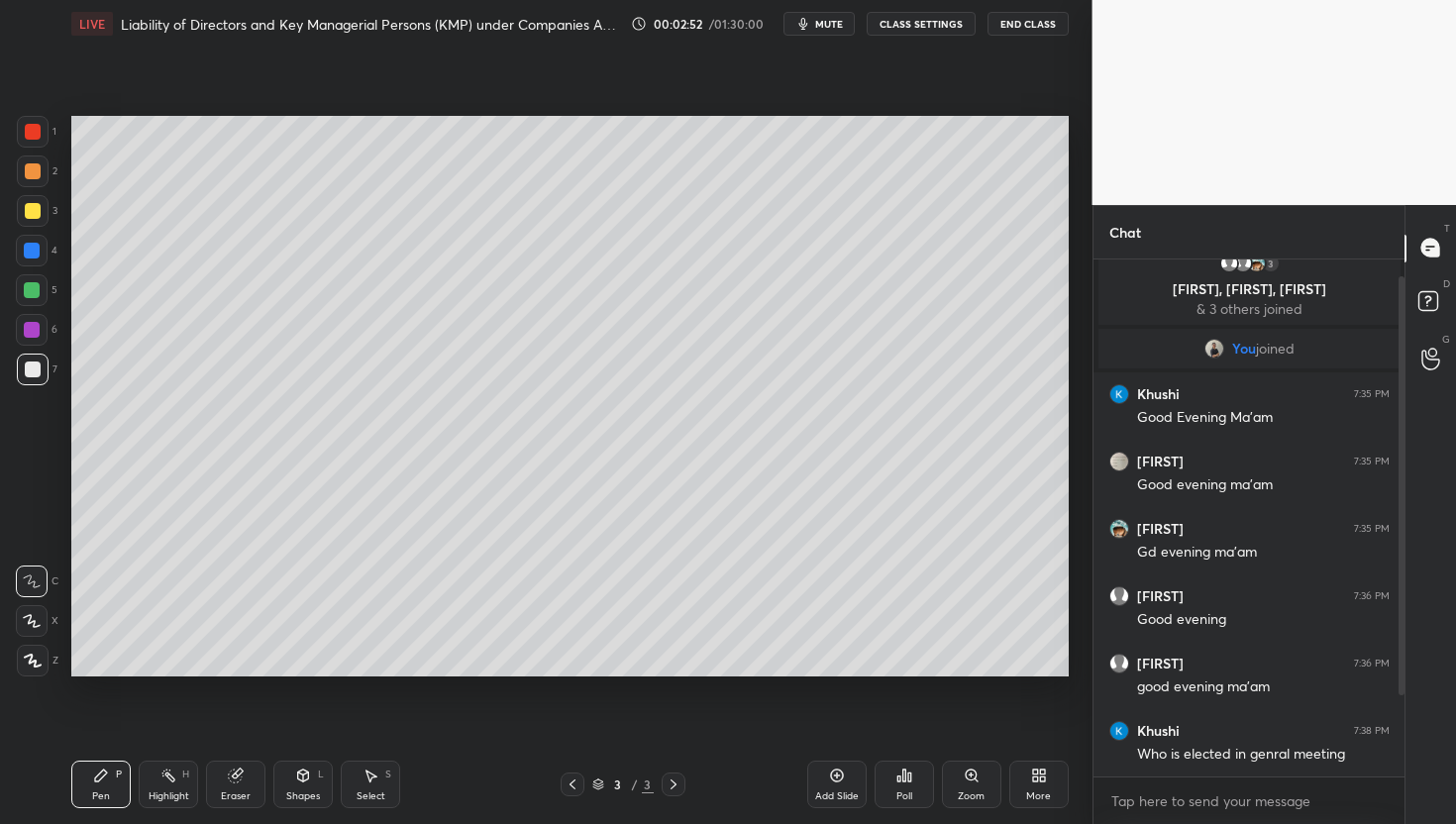 drag, startPoint x: 1399, startPoint y: 637, endPoint x: 1397, endPoint y: 741, distance: 104.01923 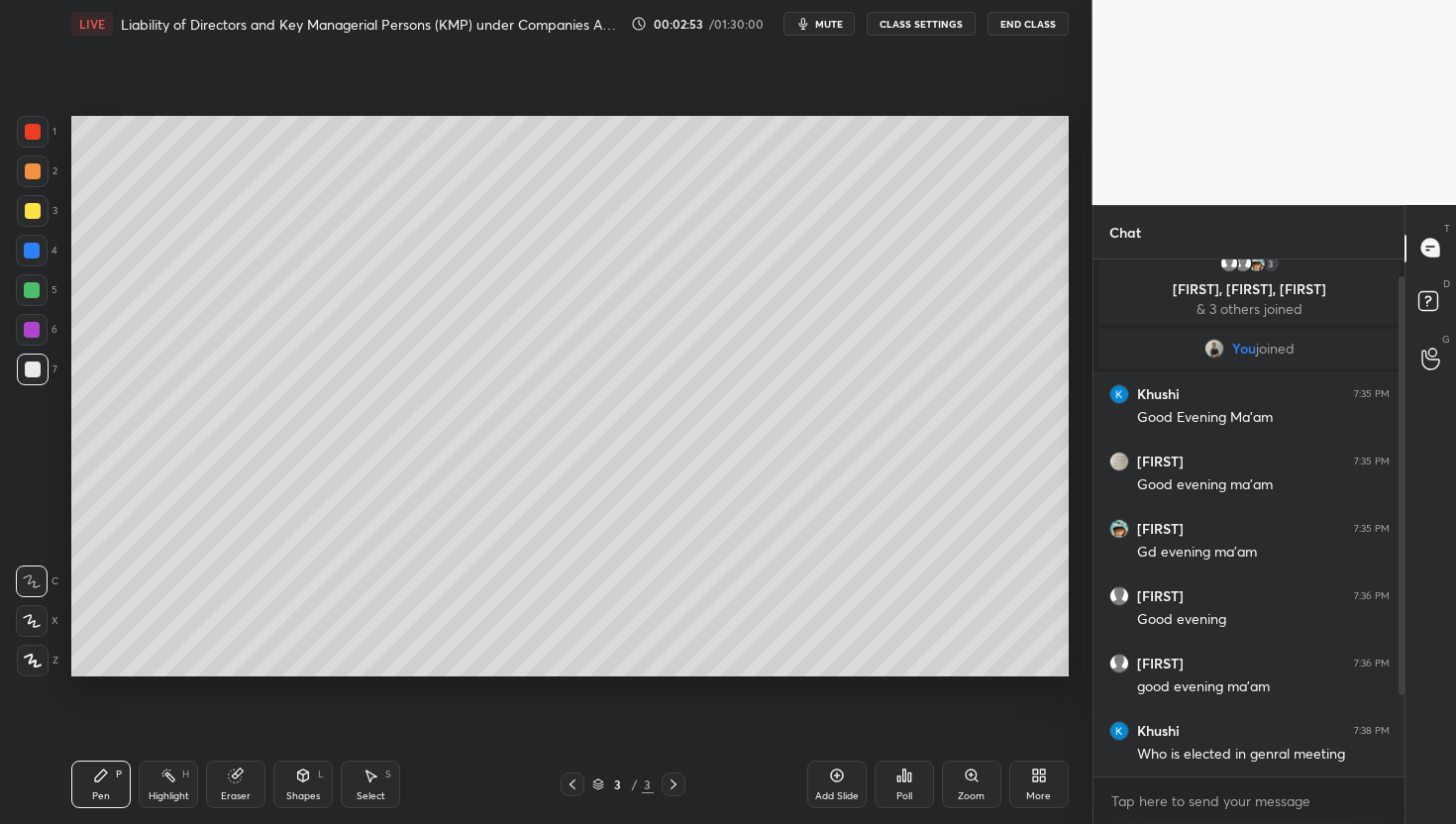 drag, startPoint x: 1403, startPoint y: 691, endPoint x: 1400, endPoint y: 739, distance: 48.09366 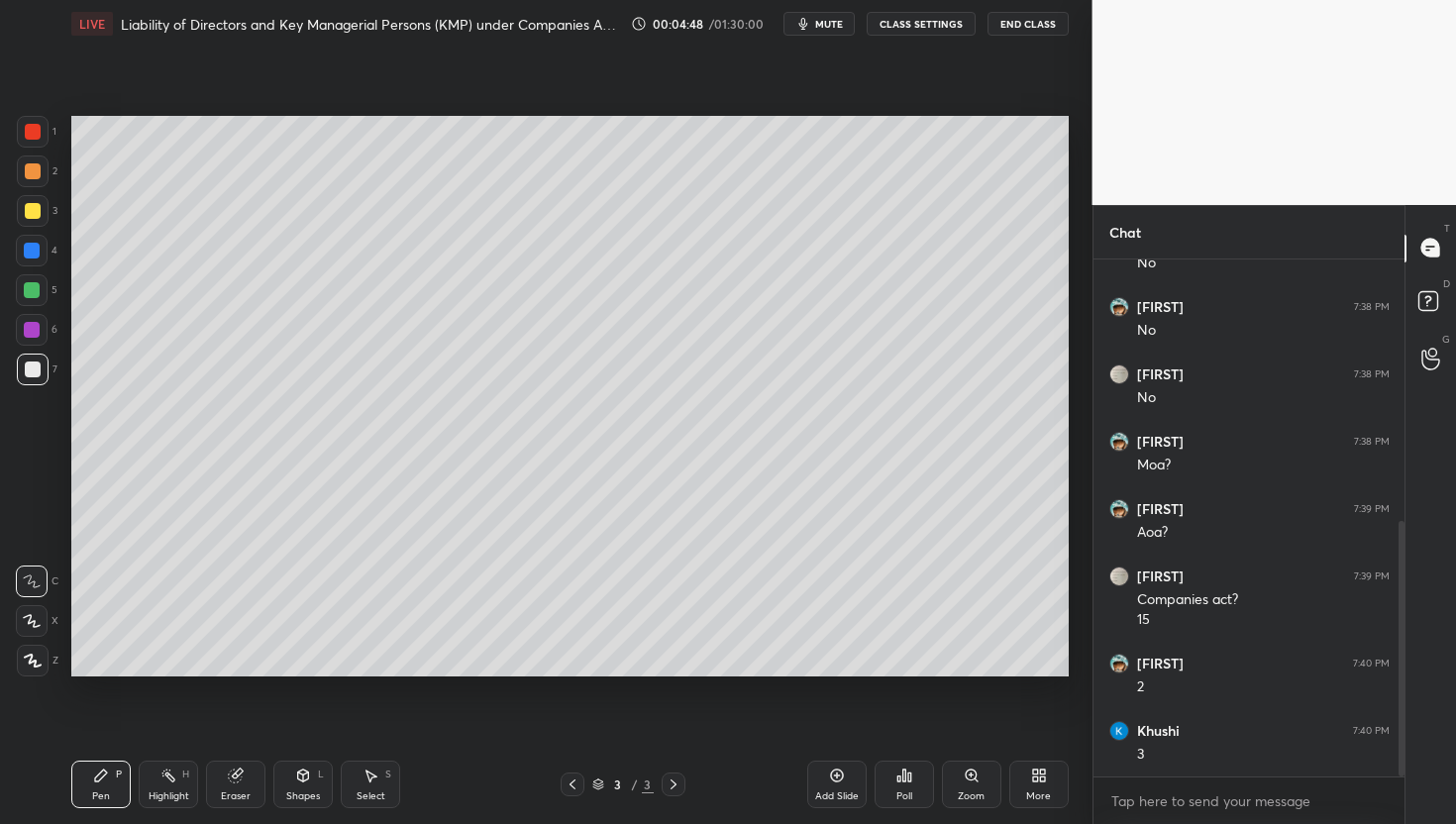 scroll, scrollTop: 596, scrollLeft: 0, axis: vertical 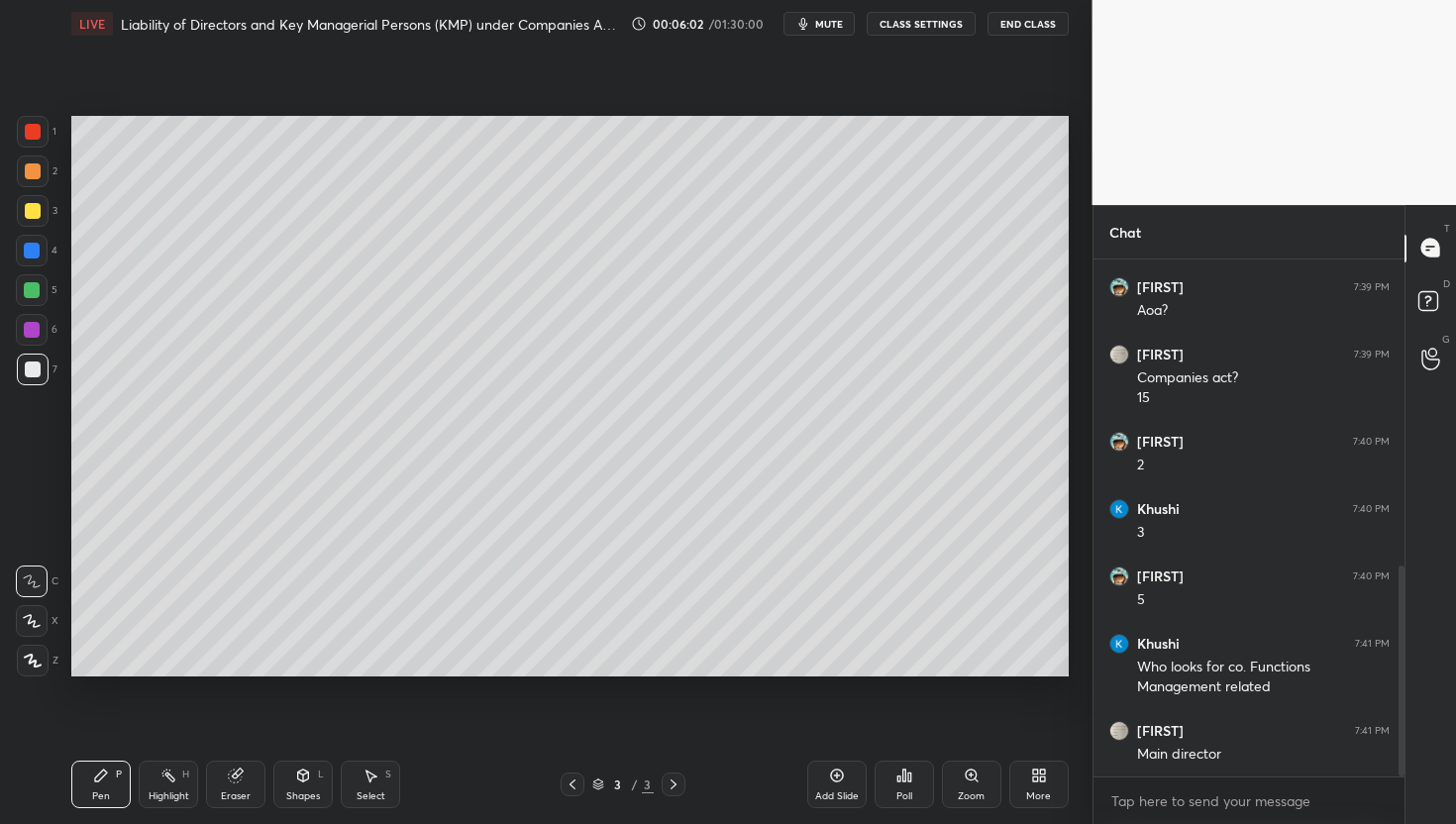 click 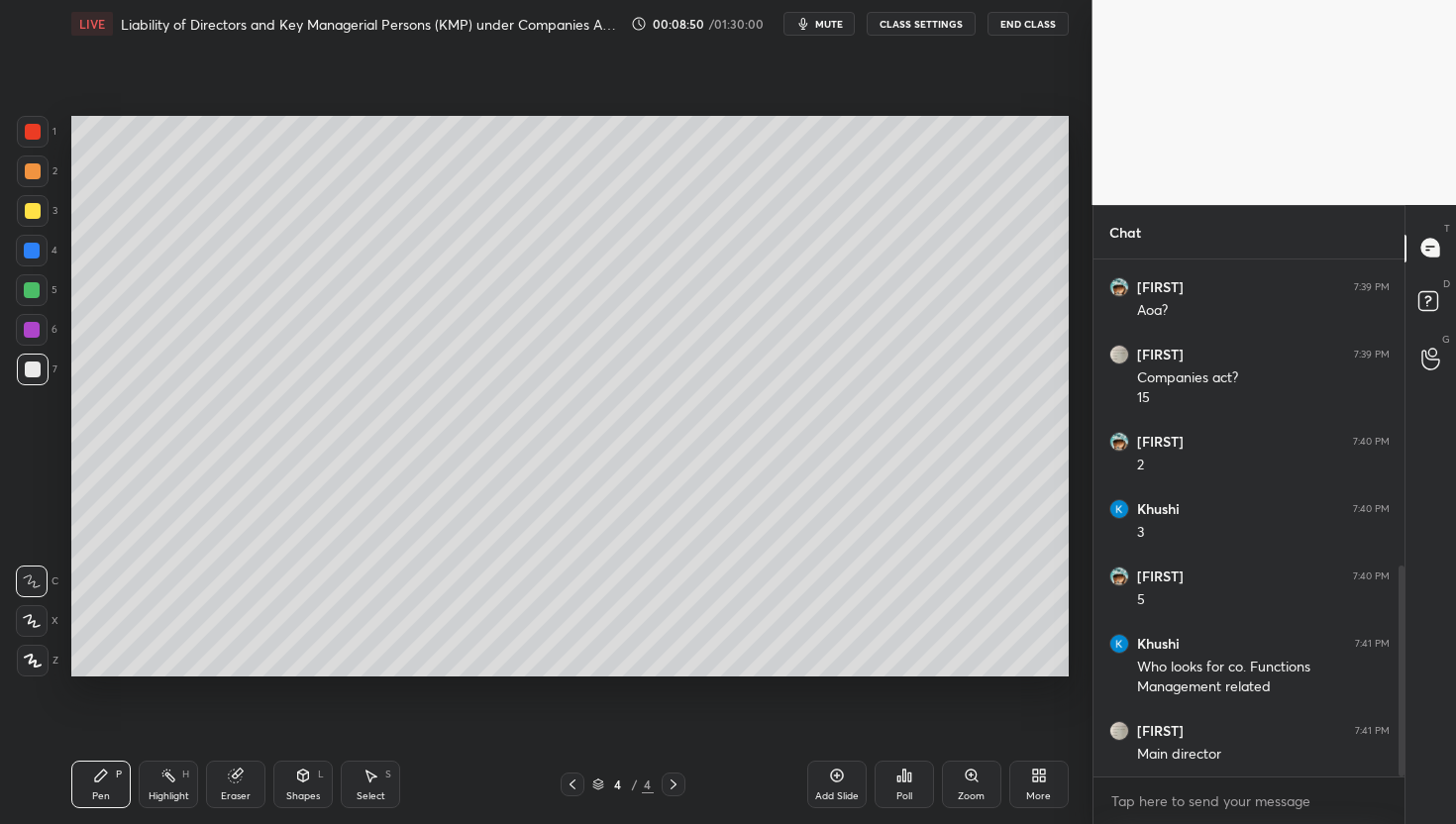 scroll, scrollTop: 818, scrollLeft: 0, axis: vertical 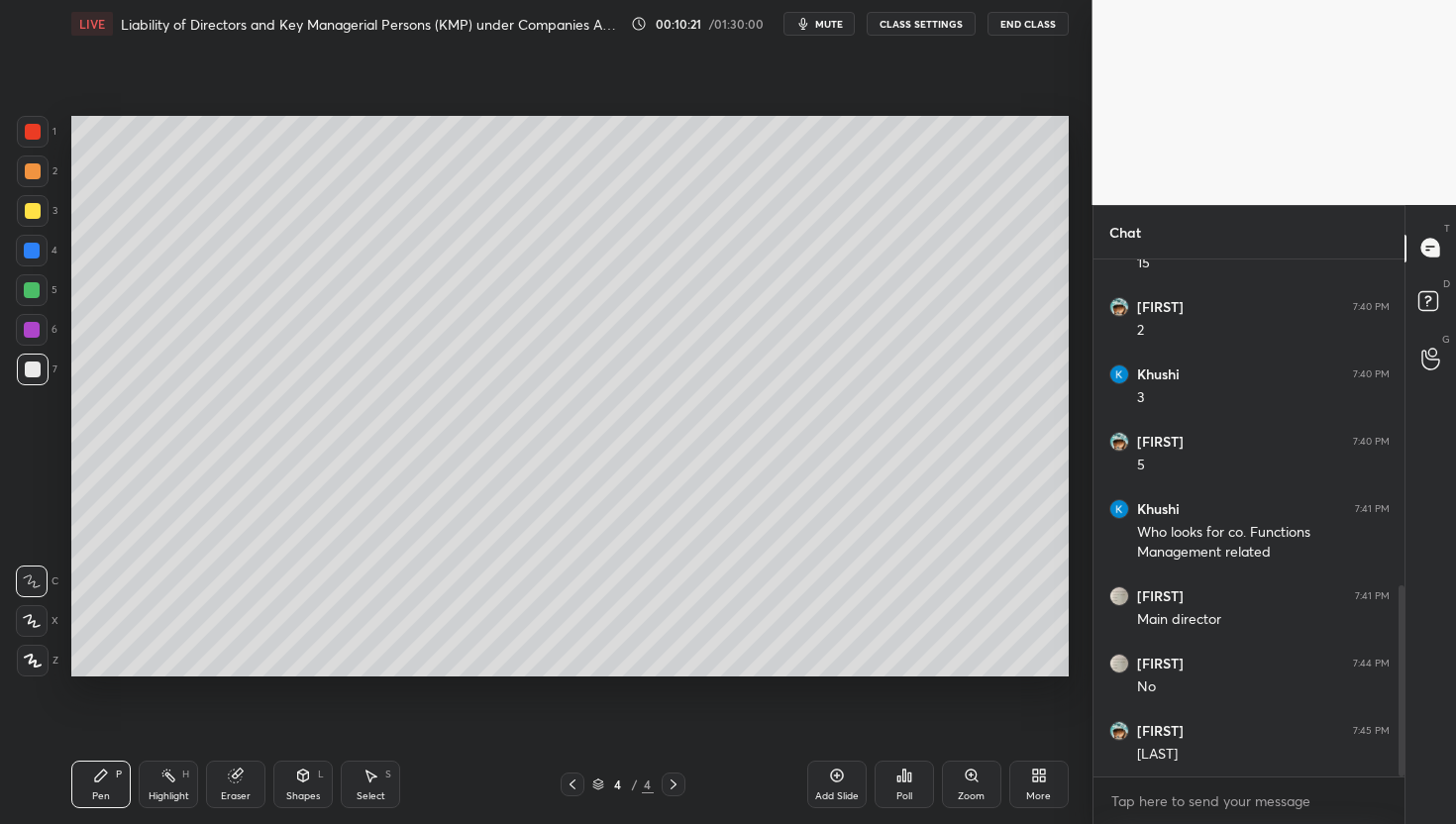 click on "mute" at bounding box center [829, 24] 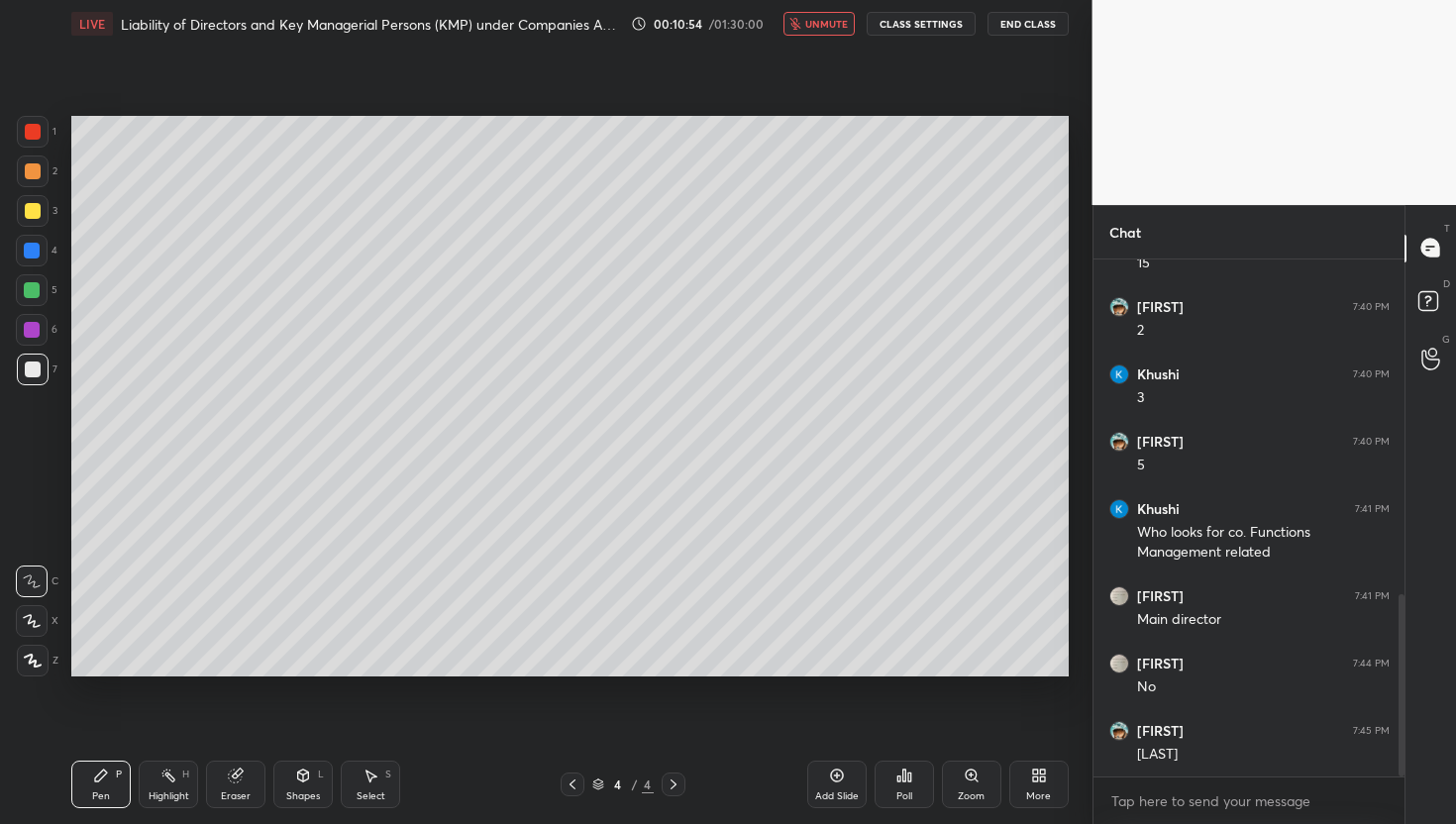 scroll, scrollTop: 953, scrollLeft: 0, axis: vertical 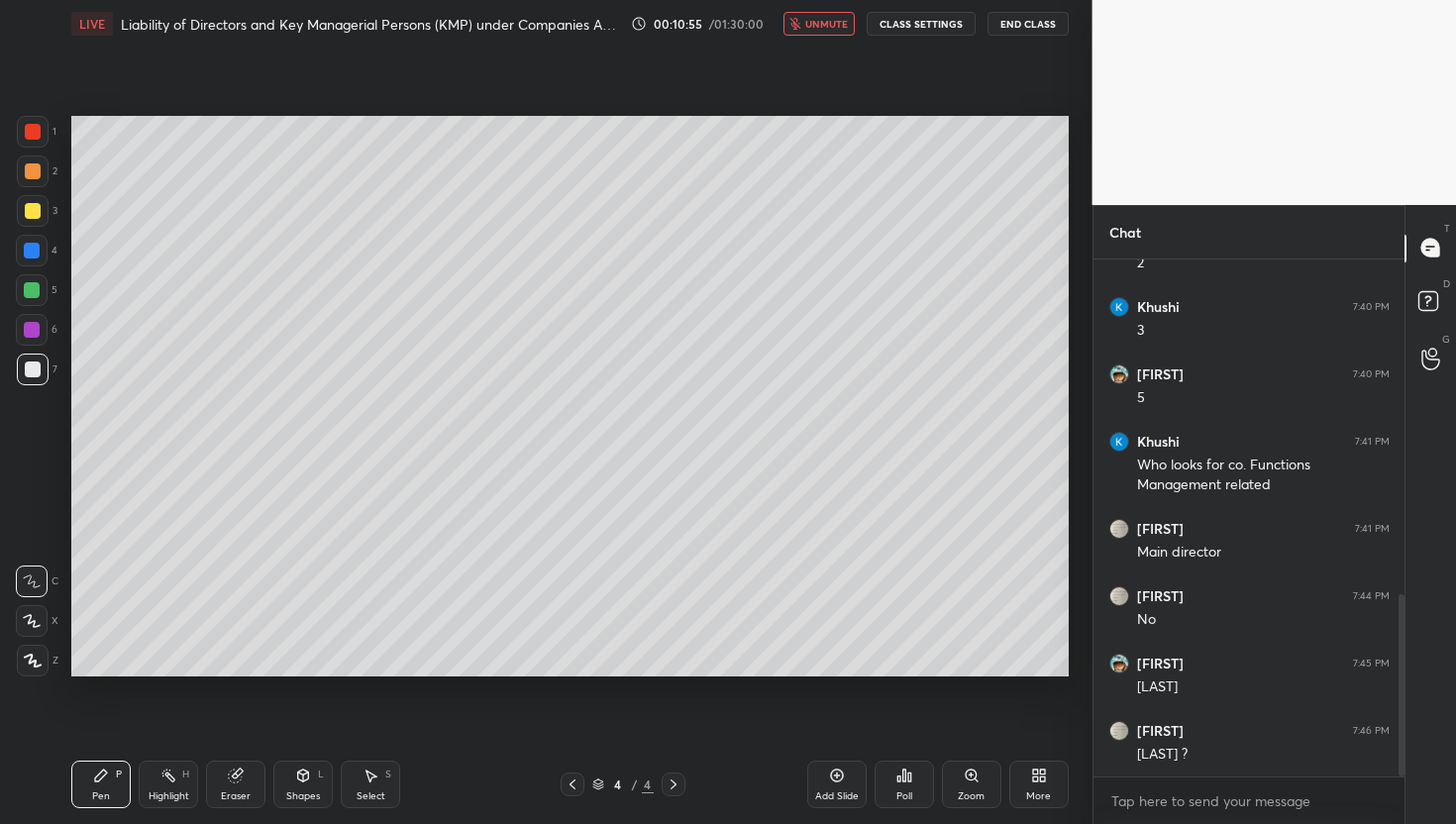 click on "unmute" at bounding box center [826, 24] 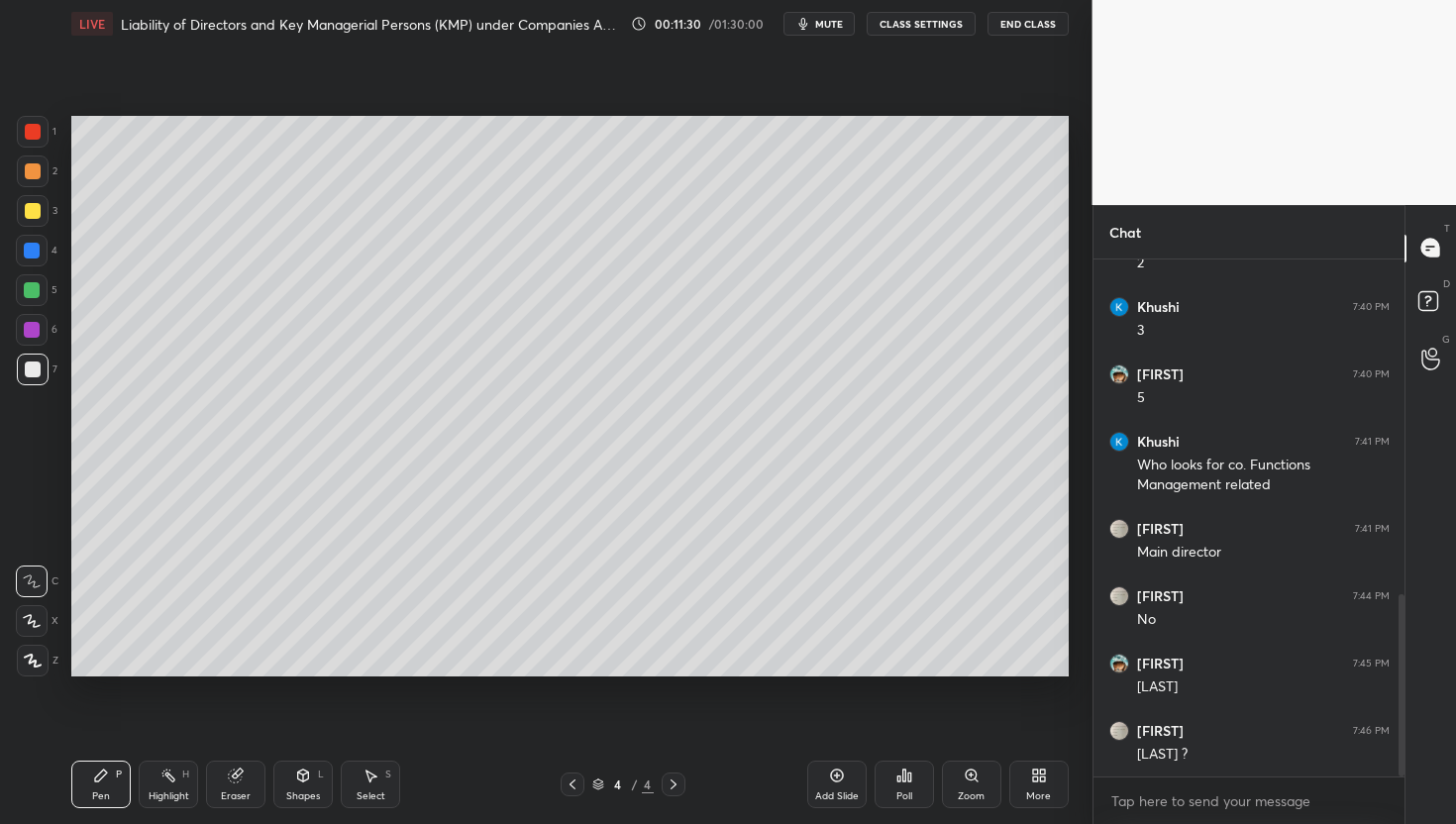scroll, scrollTop: 1020, scrollLeft: 0, axis: vertical 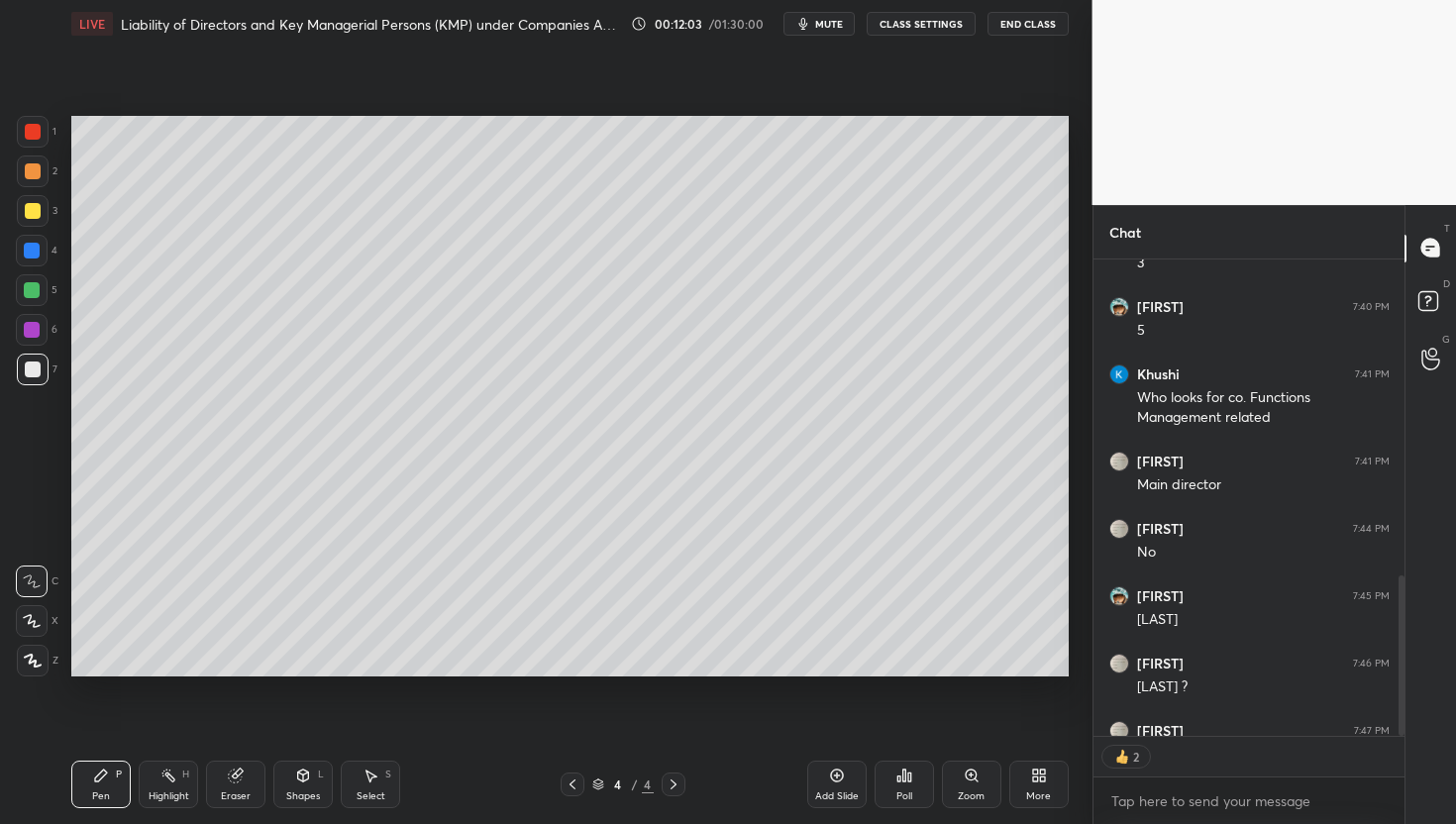 type on "x" 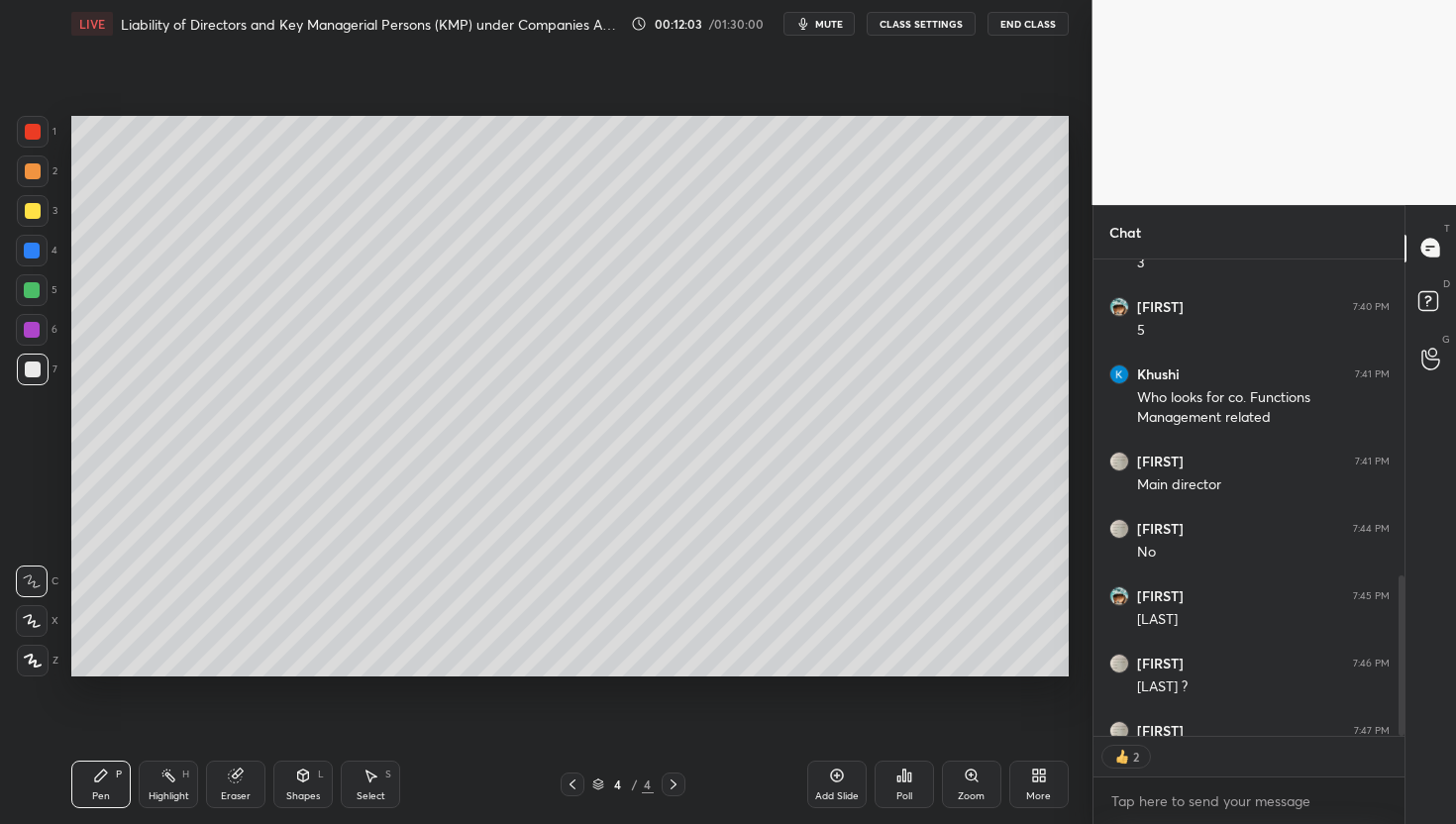 scroll, scrollTop: 6, scrollLeft: 7, axis: both 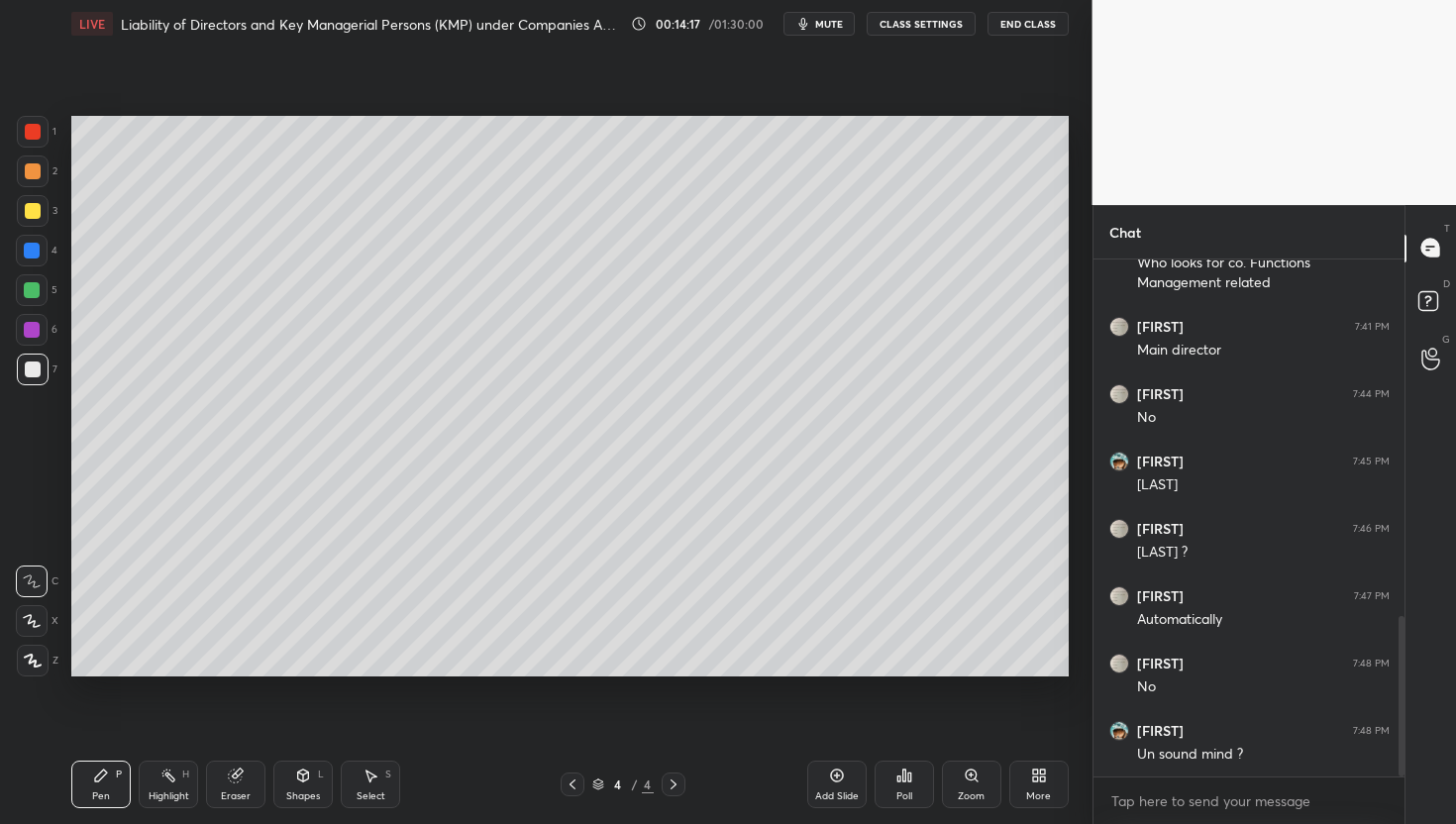 click on "LIVE Liability of Directors and Key Managerial Persons (KMP) under Companies Act, 2013 00:14:17 /  01:30:00 mute CLASS SETTINGS End Class" at bounding box center (570, 24) 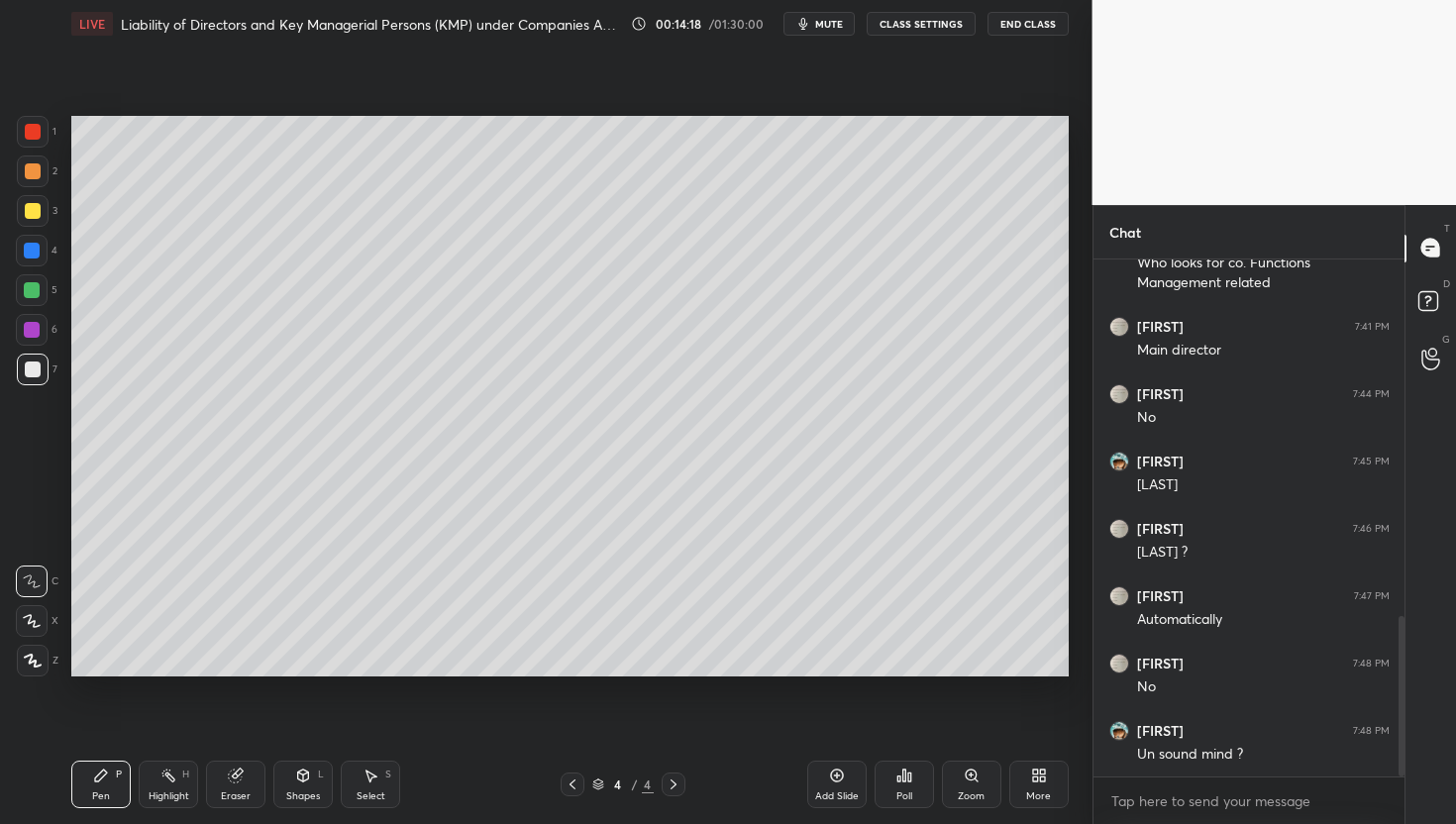 click on "mute" at bounding box center (829, 24) 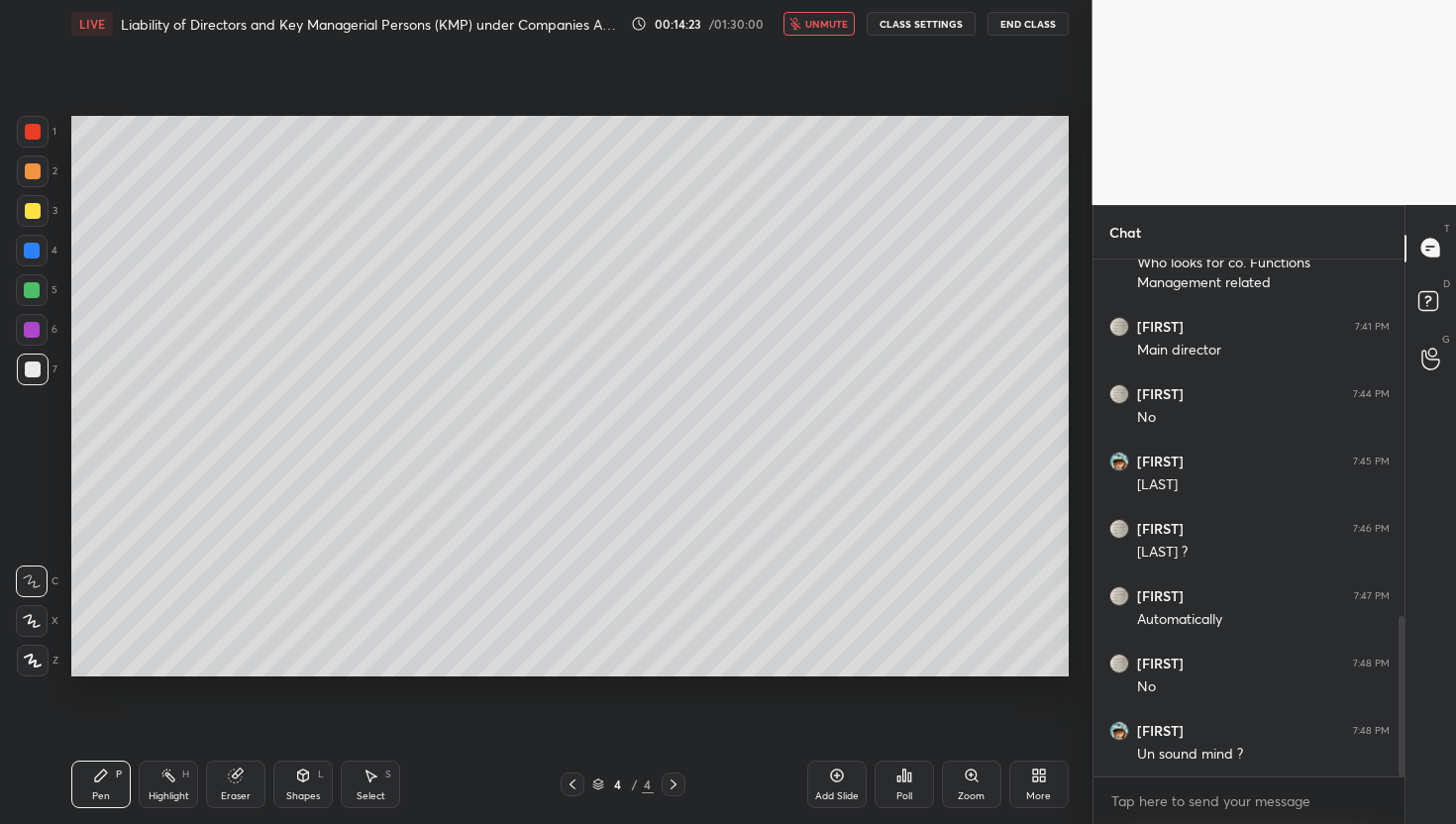 click on "unmute" at bounding box center (826, 24) 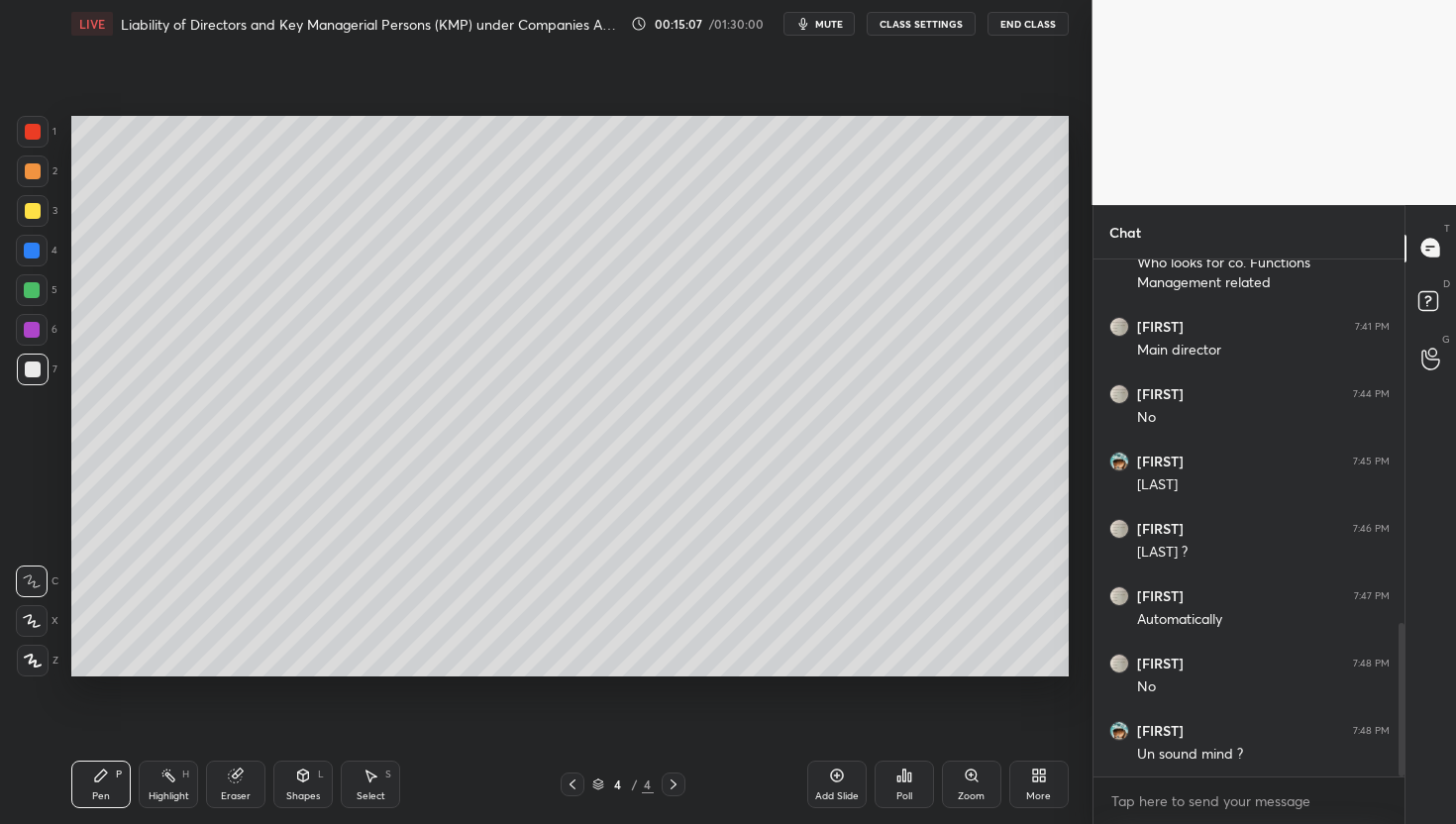 scroll, scrollTop: 1222, scrollLeft: 0, axis: vertical 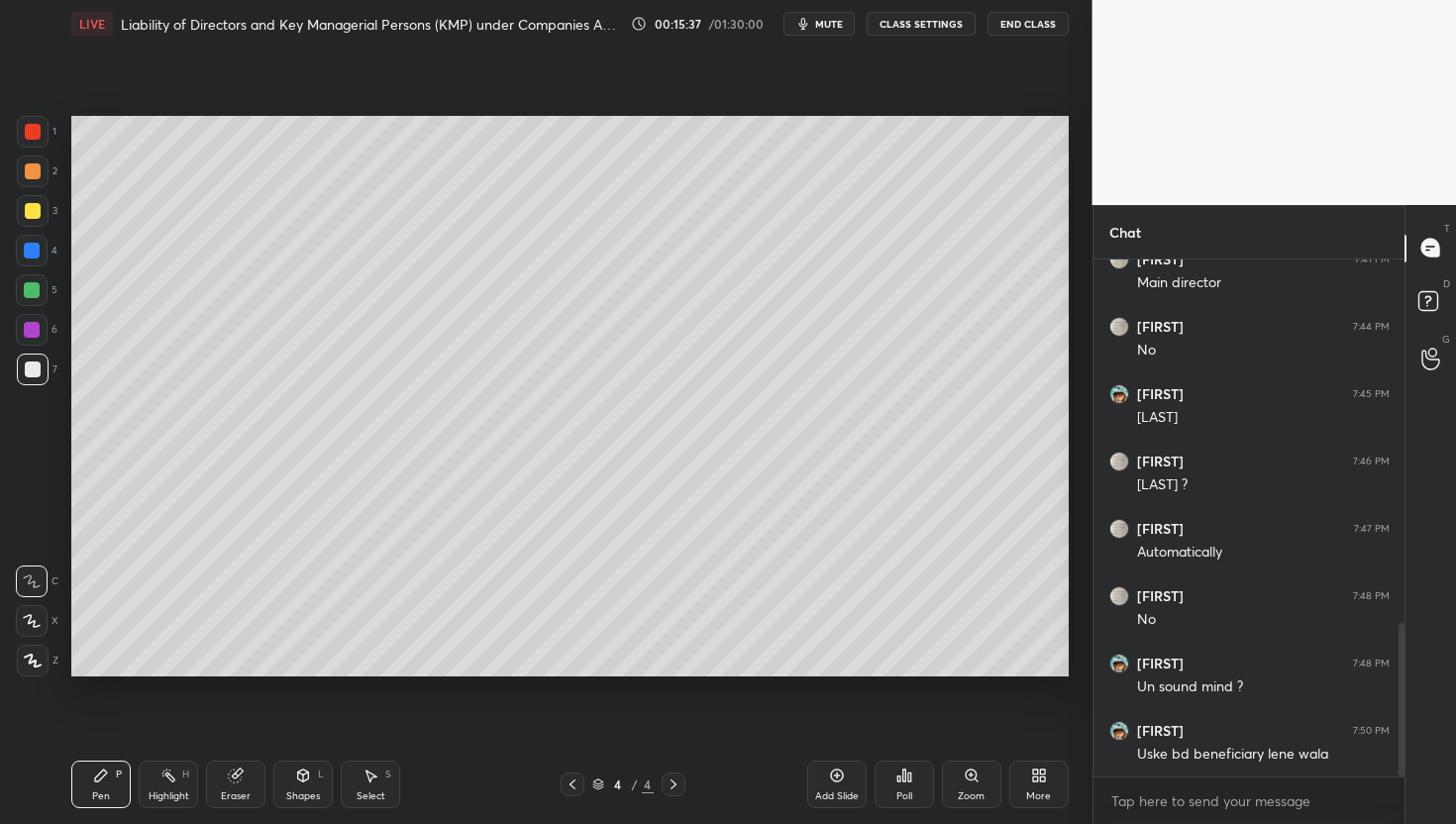 click on "mute" at bounding box center (829, 24) 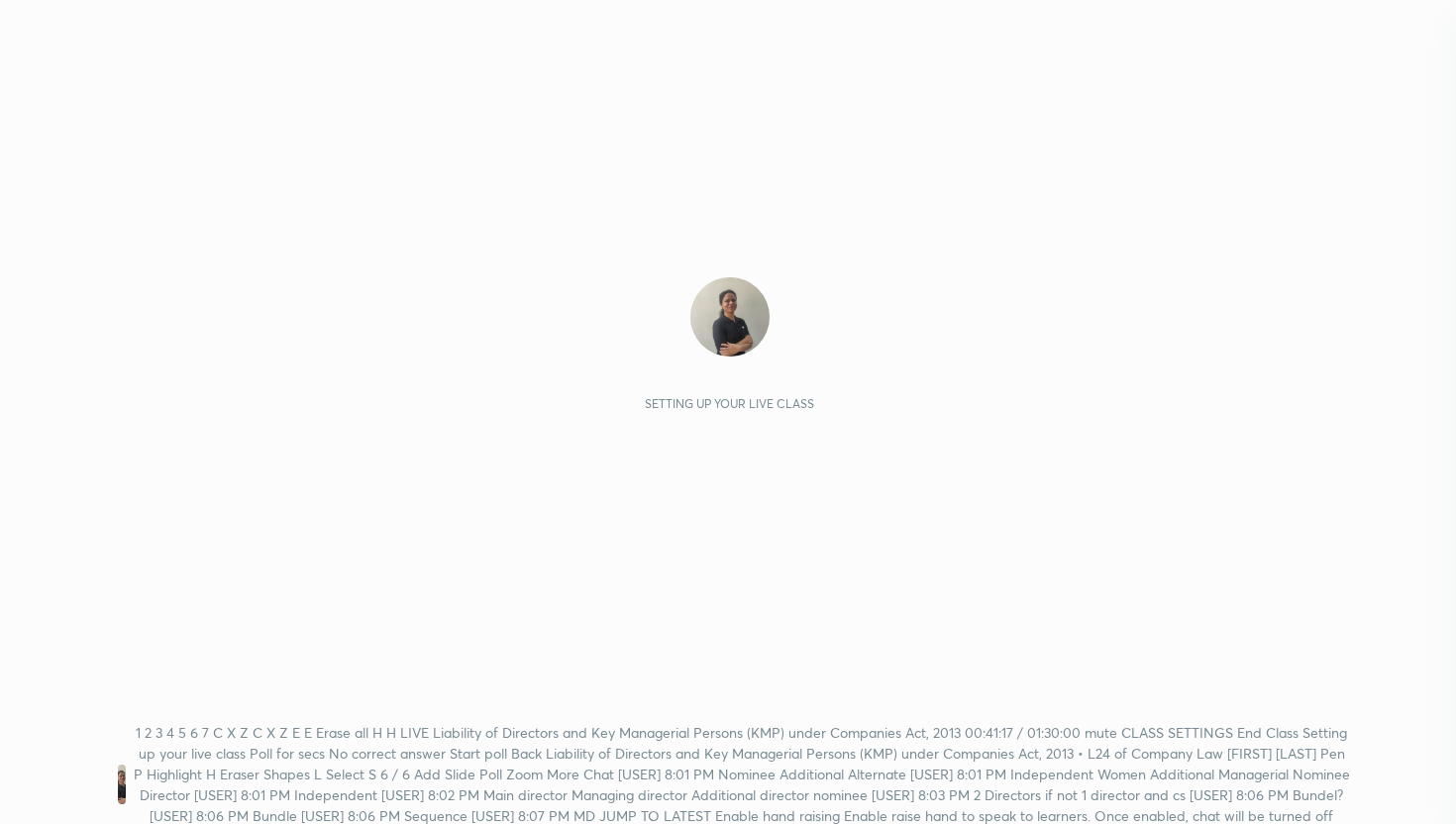 scroll, scrollTop: 0, scrollLeft: 0, axis: both 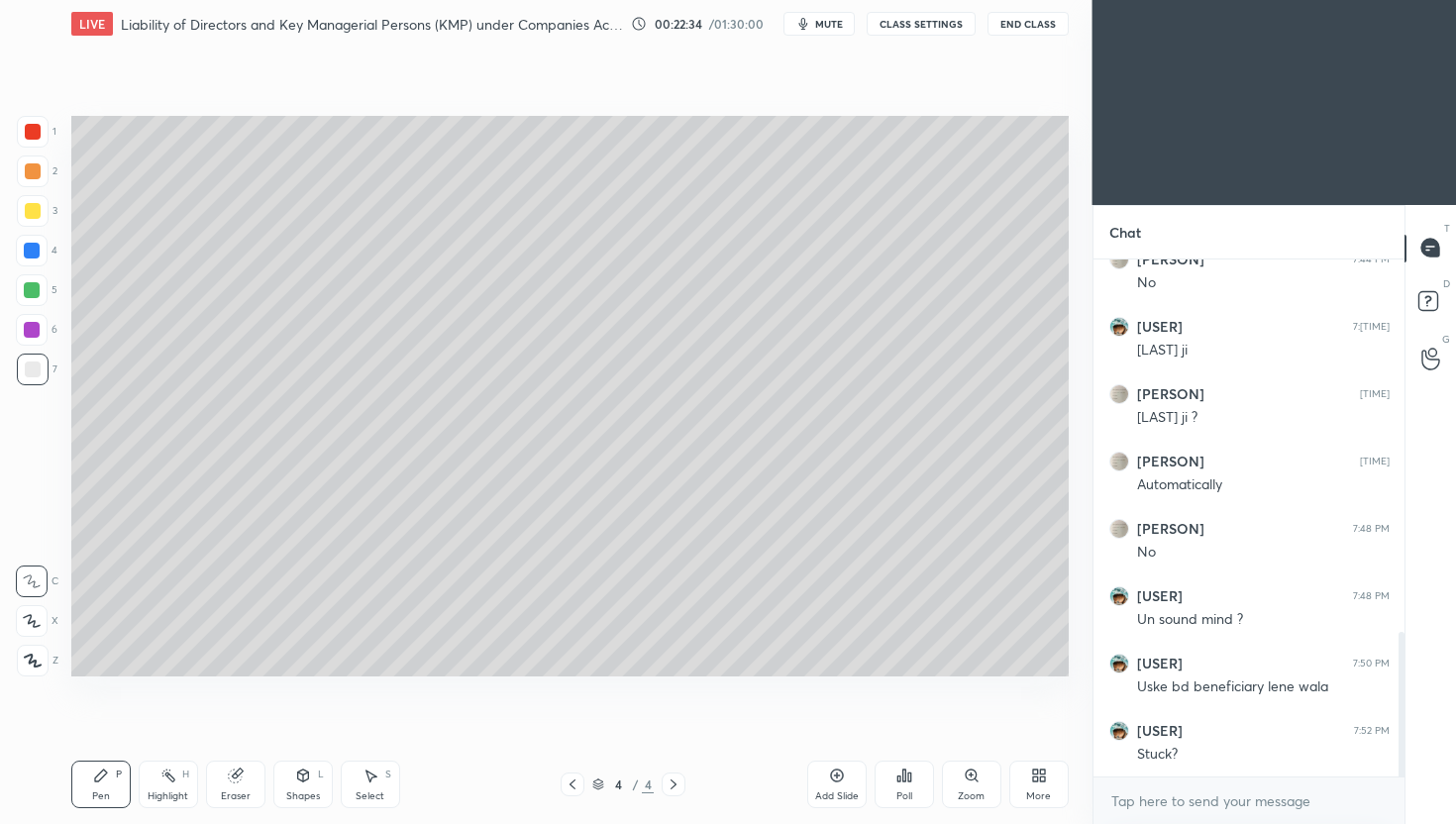 click on "mute" at bounding box center (829, 24) 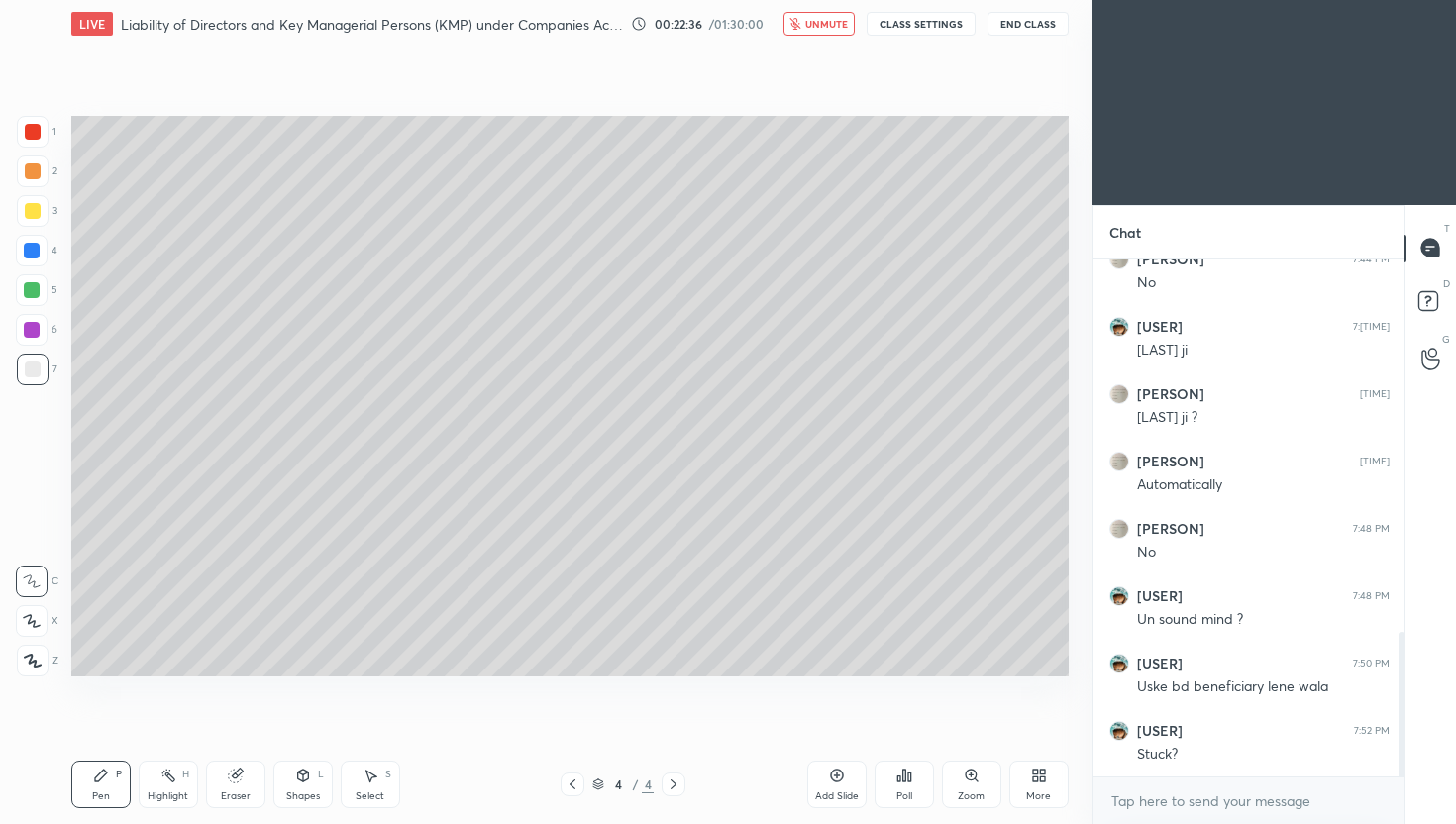 click 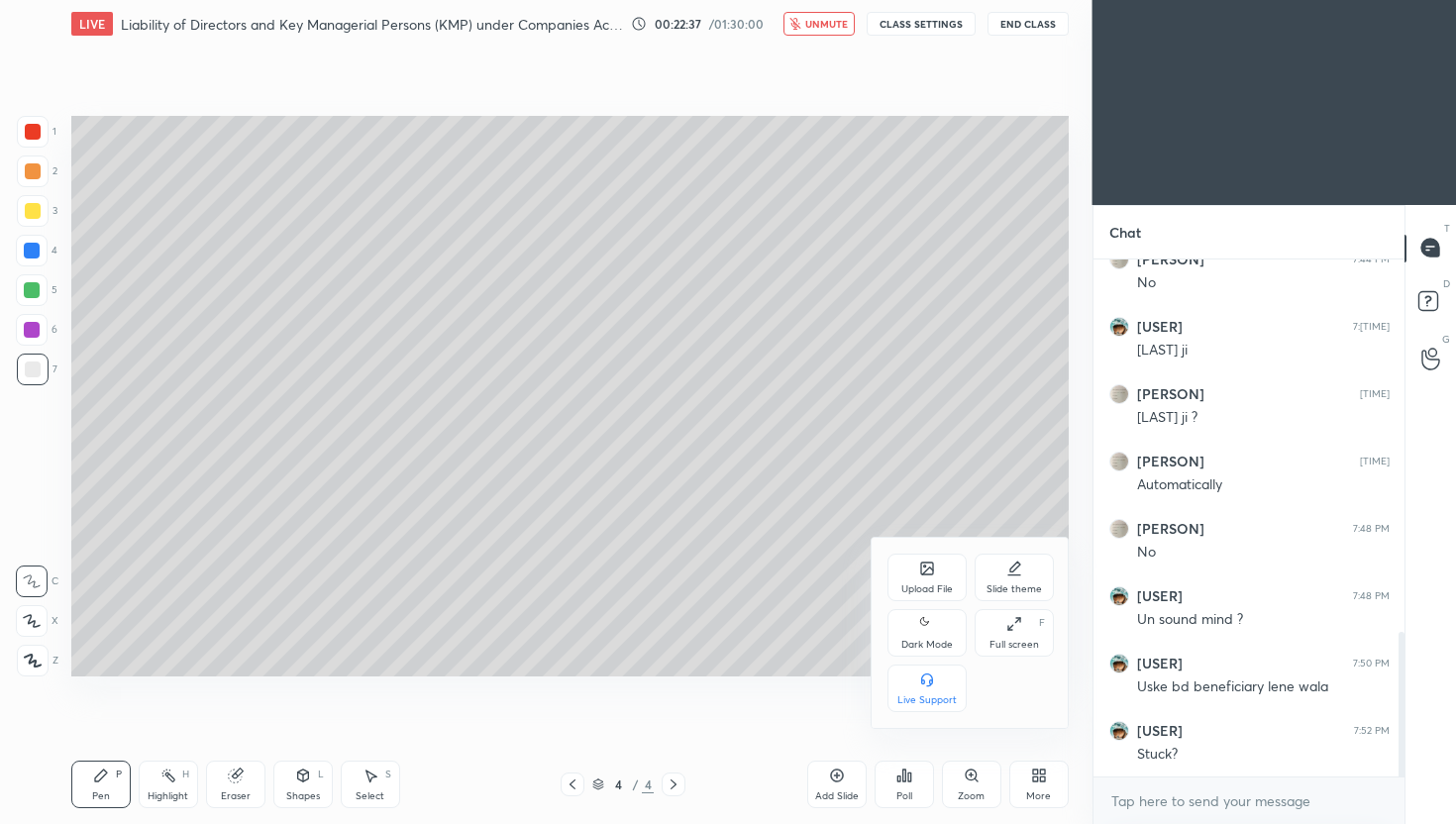 click on "Dark Mode" at bounding box center [927, 633] 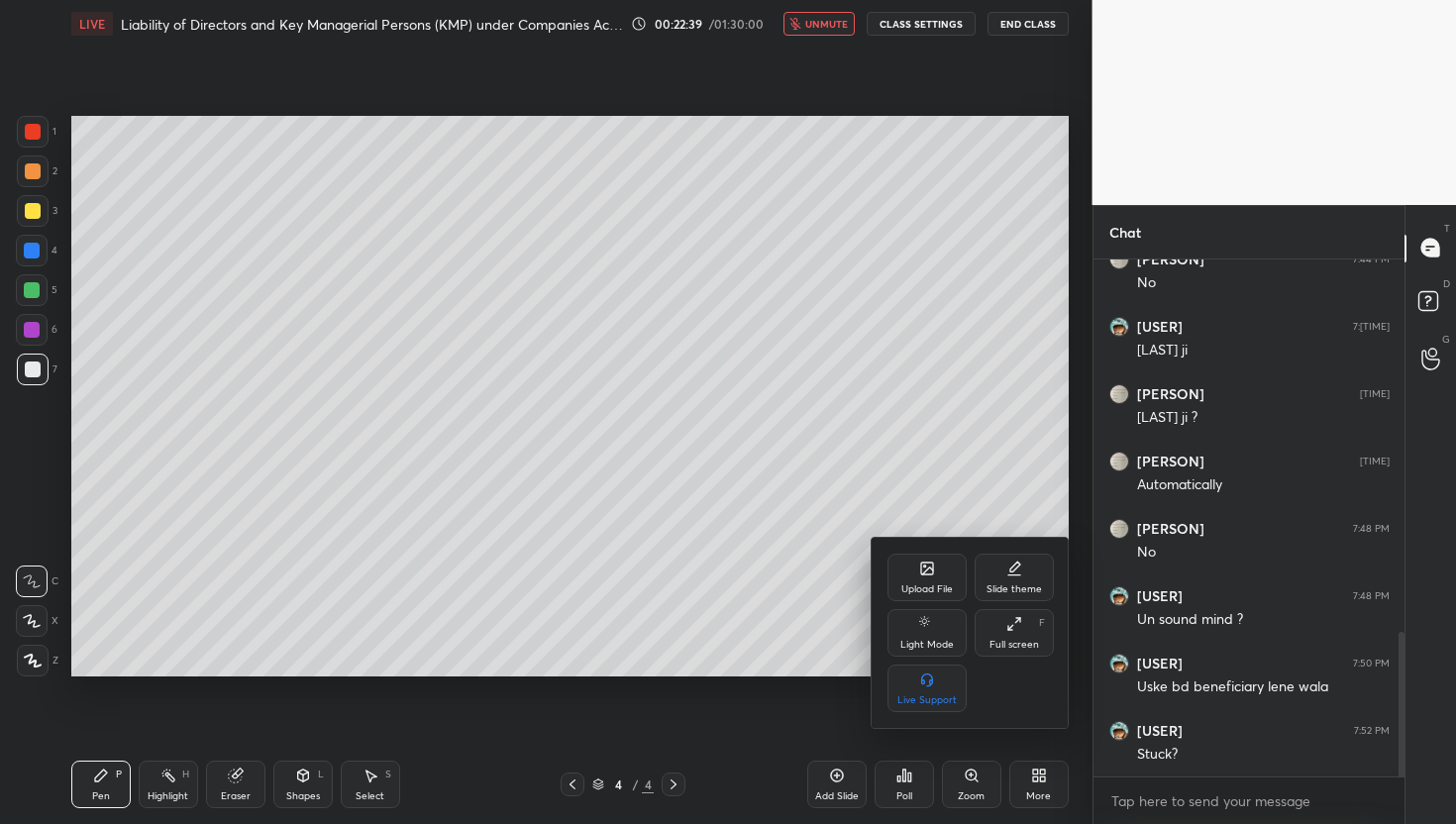 click at bounding box center (728, 412) 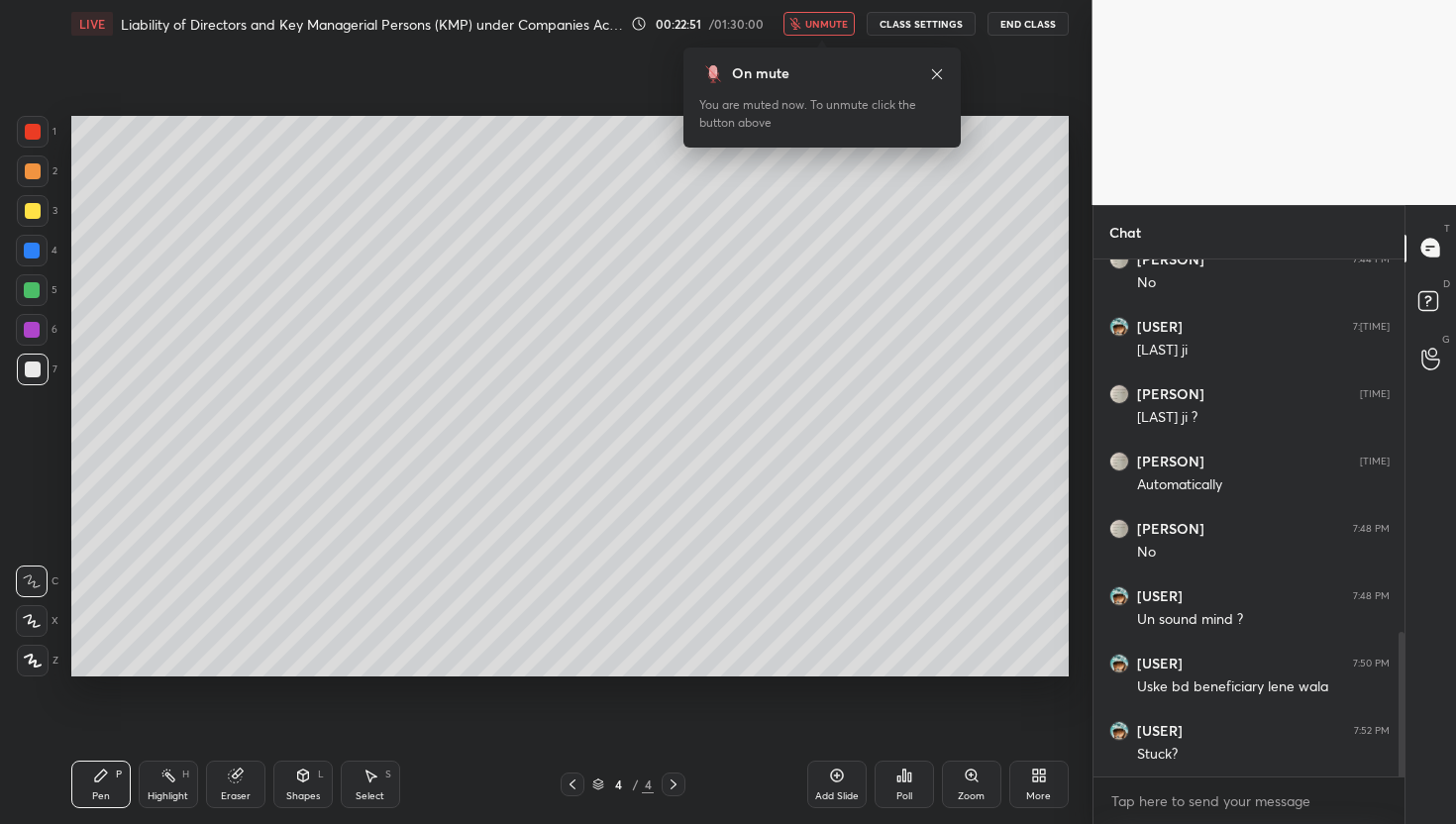 click on "unmute" at bounding box center [826, 24] 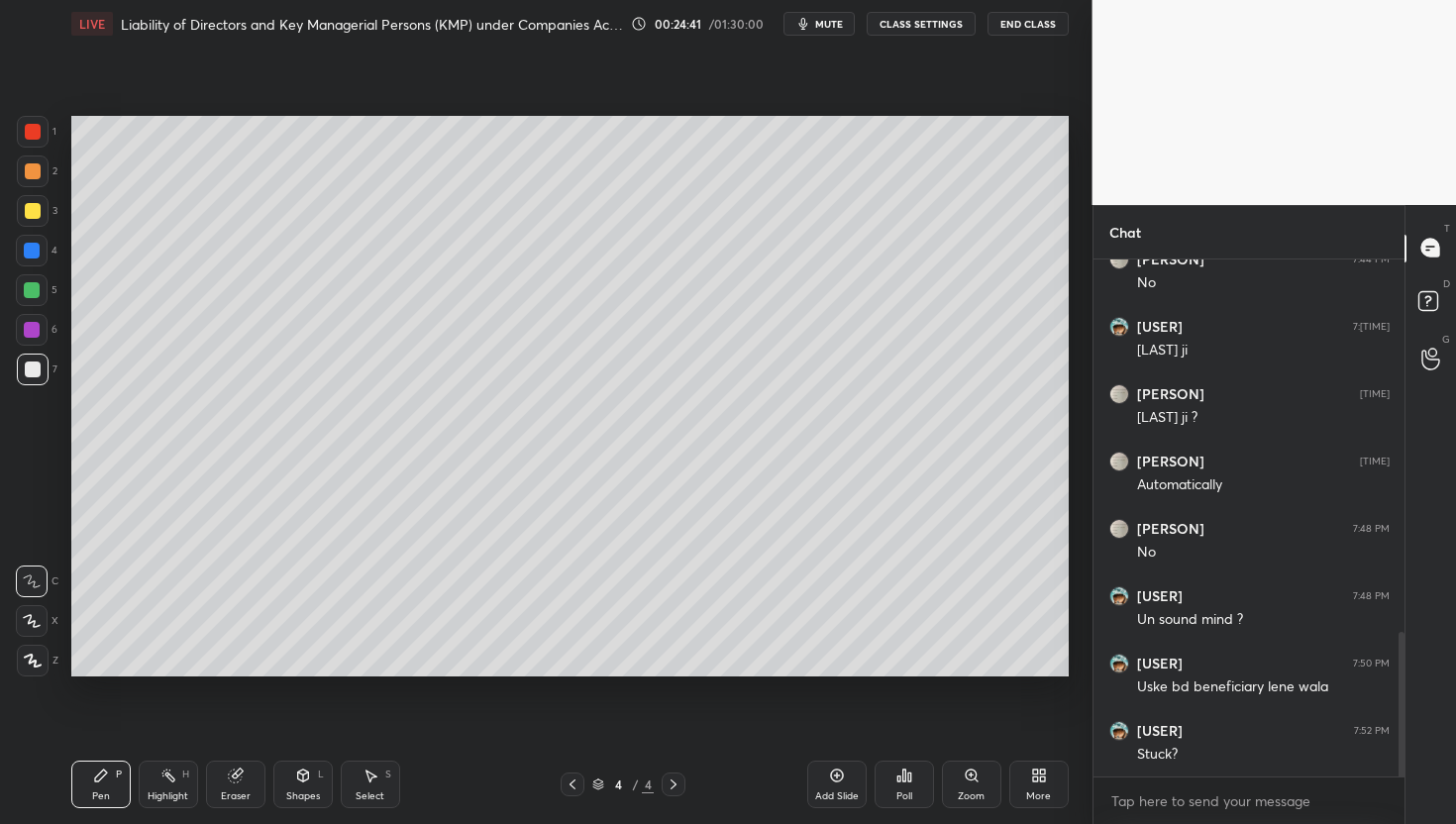 scroll, scrollTop: 1404, scrollLeft: 0, axis: vertical 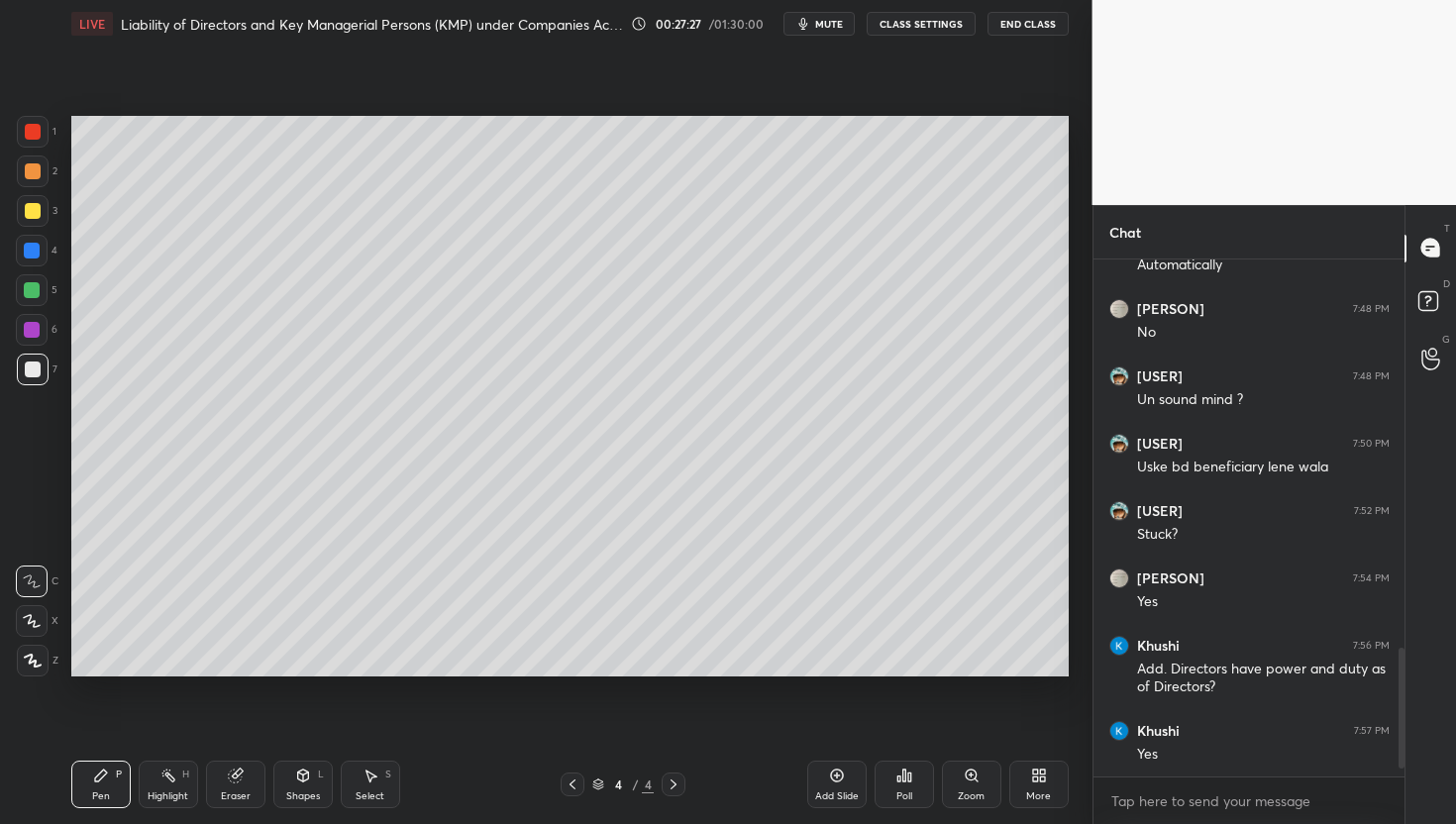 click on "1 2 3 4 5 6 7 C X Z C X Z E E Erase all   H H LIVE Liability of Directors and Key Managerial Persons (KMP) under Companies Act, 2013 00:42:38 /  01:30:00 mute CLASS SETTINGS End Class Setting up your live class Poll for   secs No correct answer Start poll Back Liability of Directors and Key Managerial Persons (KMP) under Companies Act, 2013 • L24 of Company Law [FIRST] [LAST] Pen P Highlight H Eraser Shapes L Select S 5 / 6 Add Slide Poll Zoom More Chat [USER] 8:01 PM Independent
Women
Additional
Managerial
Nominee
Director [USER] 8:01 PM Independent [USER] 8:02 PM Main director
Managing director
Additional director nominee [USER] 8:03 PM 2 Directors if not 1 director and cs [USER] 8:06 PM Bundel? [USER] 8:06 PM Bundle [USER] 8:06 PM Sequence [USER] 8:07 PM MD [USER] 8:12 PM CS JUMP TO LATEST Enable hand raising Enable raise hand to speak to learners. Once enabled, chat will be turned off temporarily. Enable x   introducing Raise a hand with a doubt How it works? NEW DOUBTS ASKED Can't raise hand T D" at bounding box center (538, 412) 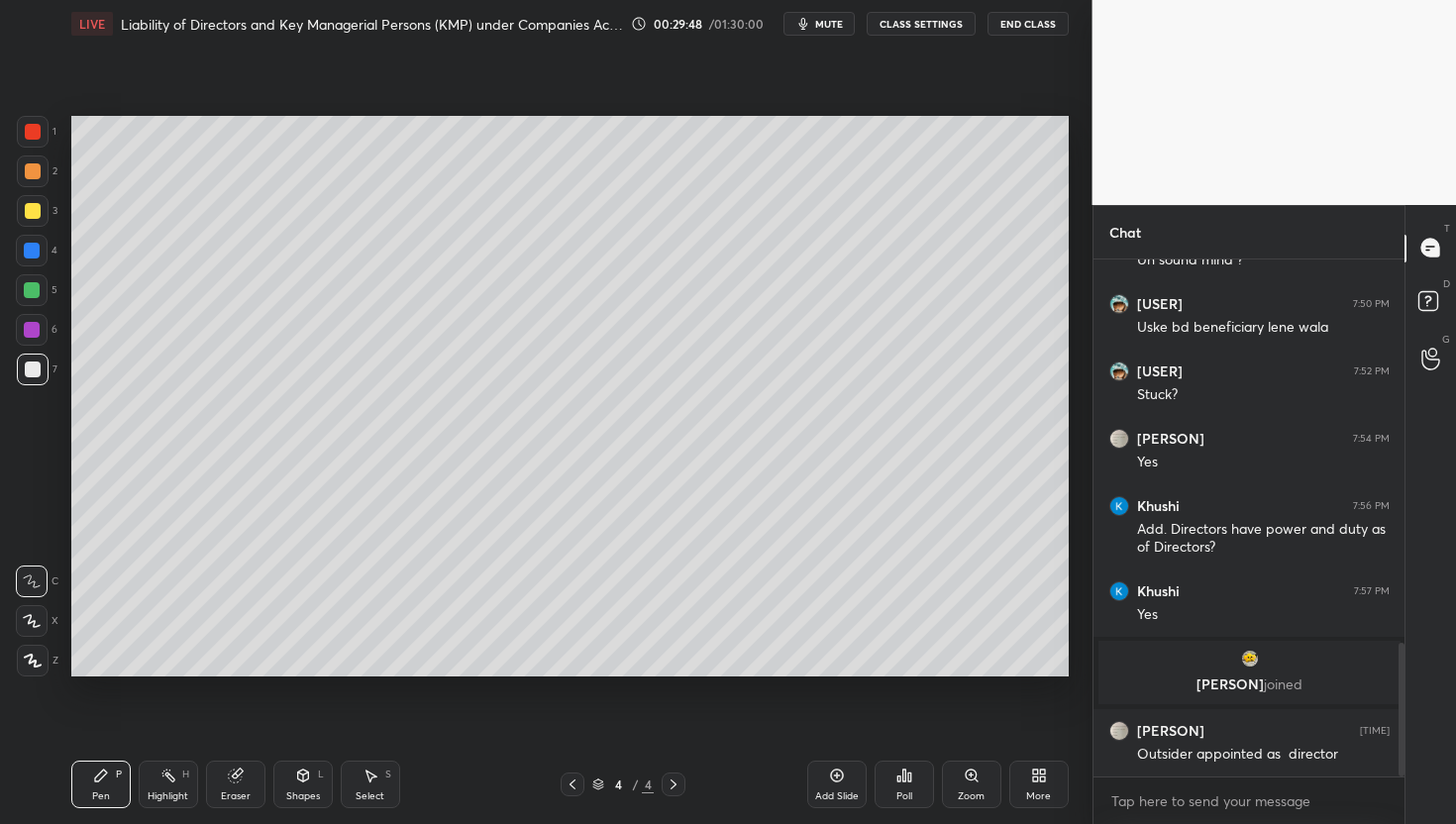 scroll, scrollTop: 1487, scrollLeft: 0, axis: vertical 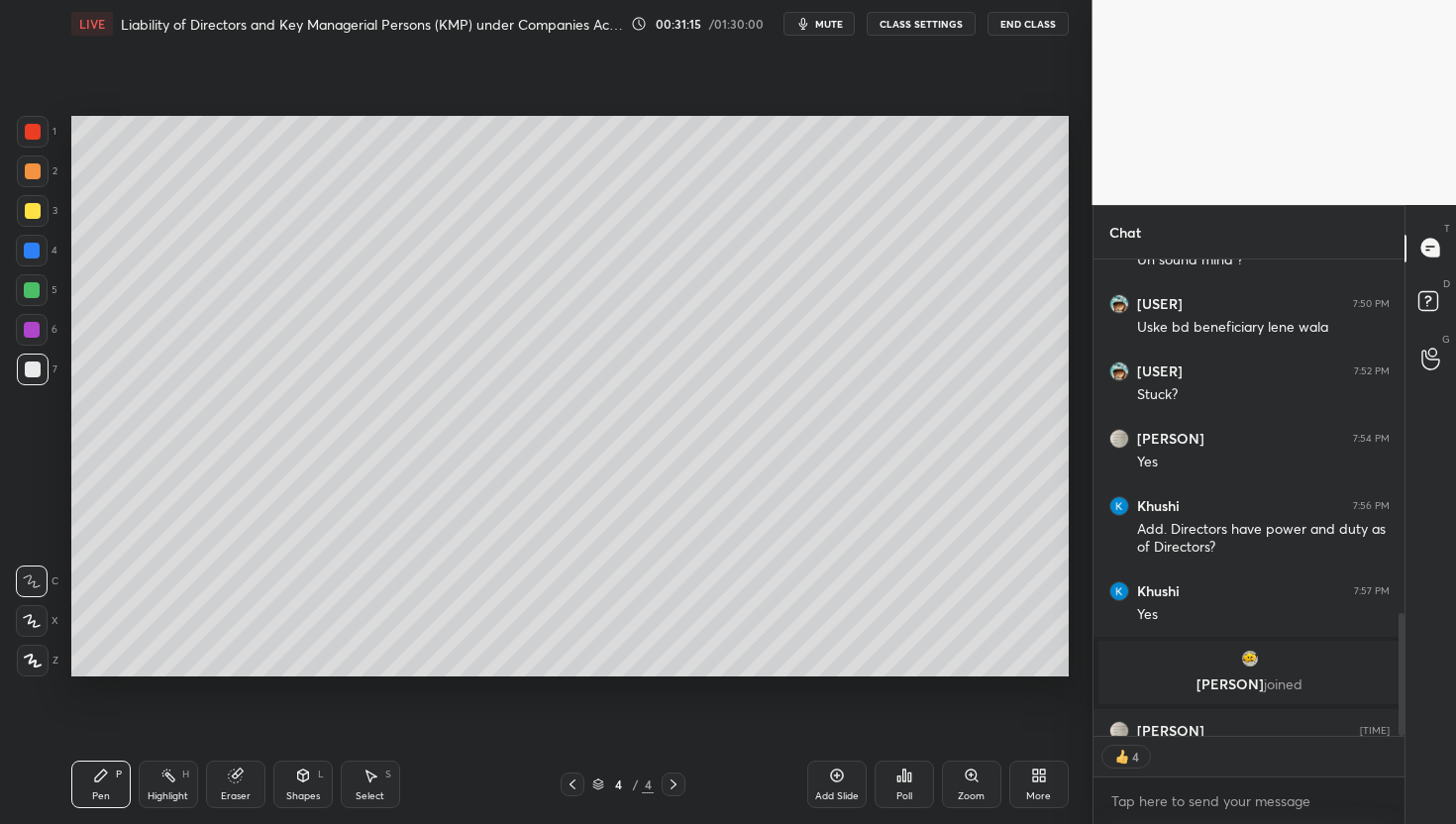 click on "Add Slide" at bounding box center (837, 784) 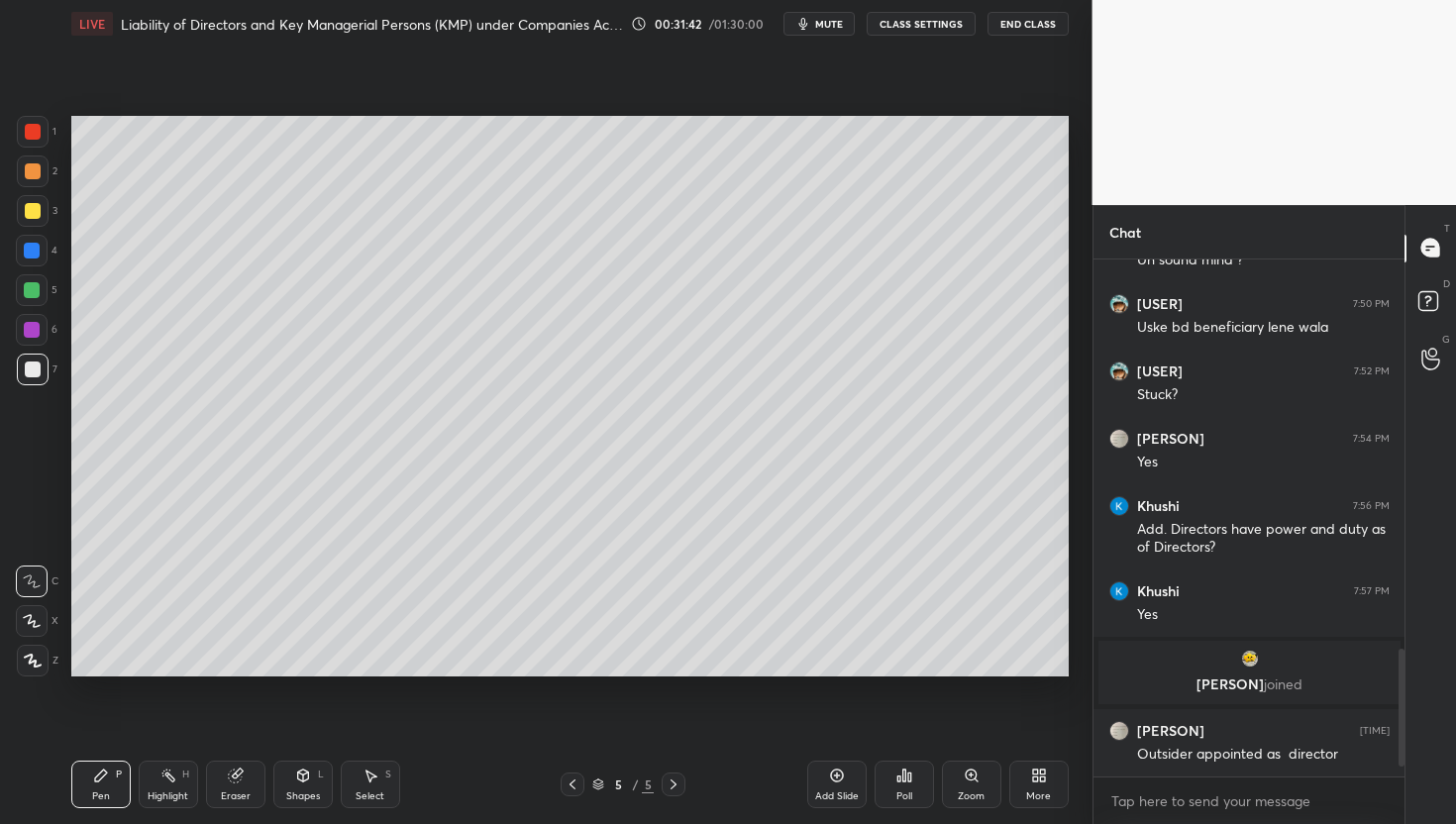 scroll, scrollTop: 6, scrollLeft: 7, axis: both 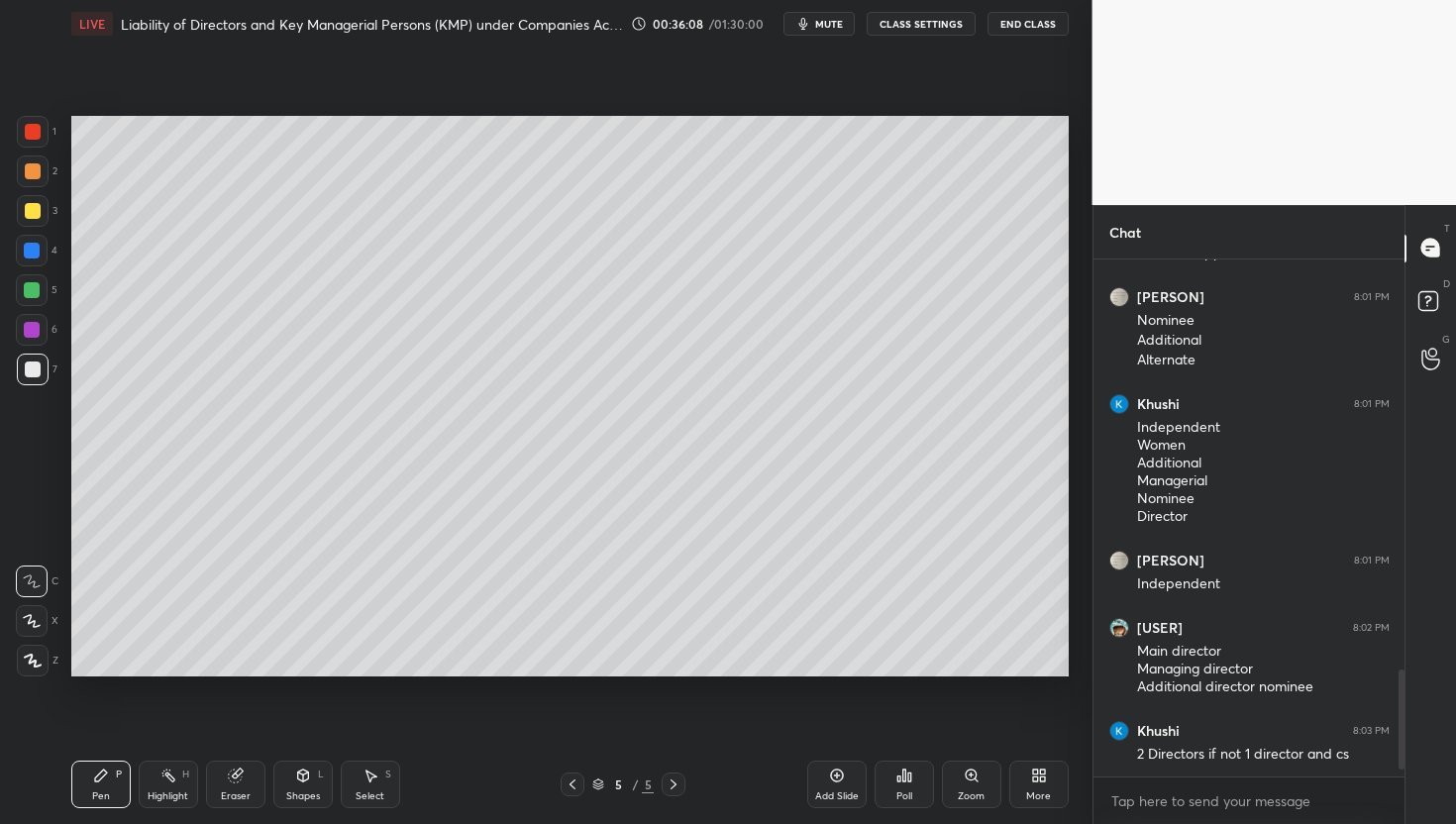 click 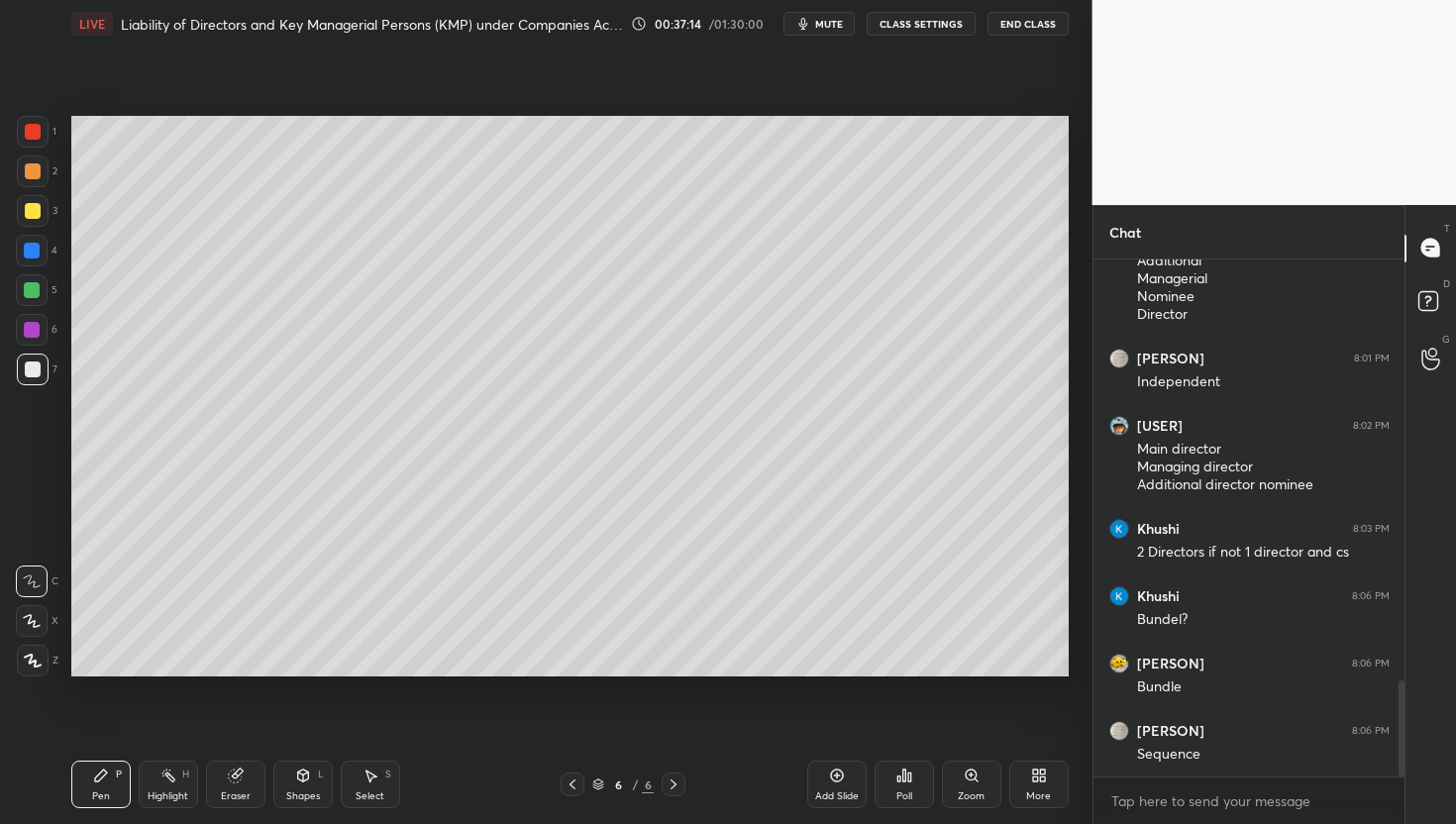 scroll, scrollTop: 2257, scrollLeft: 0, axis: vertical 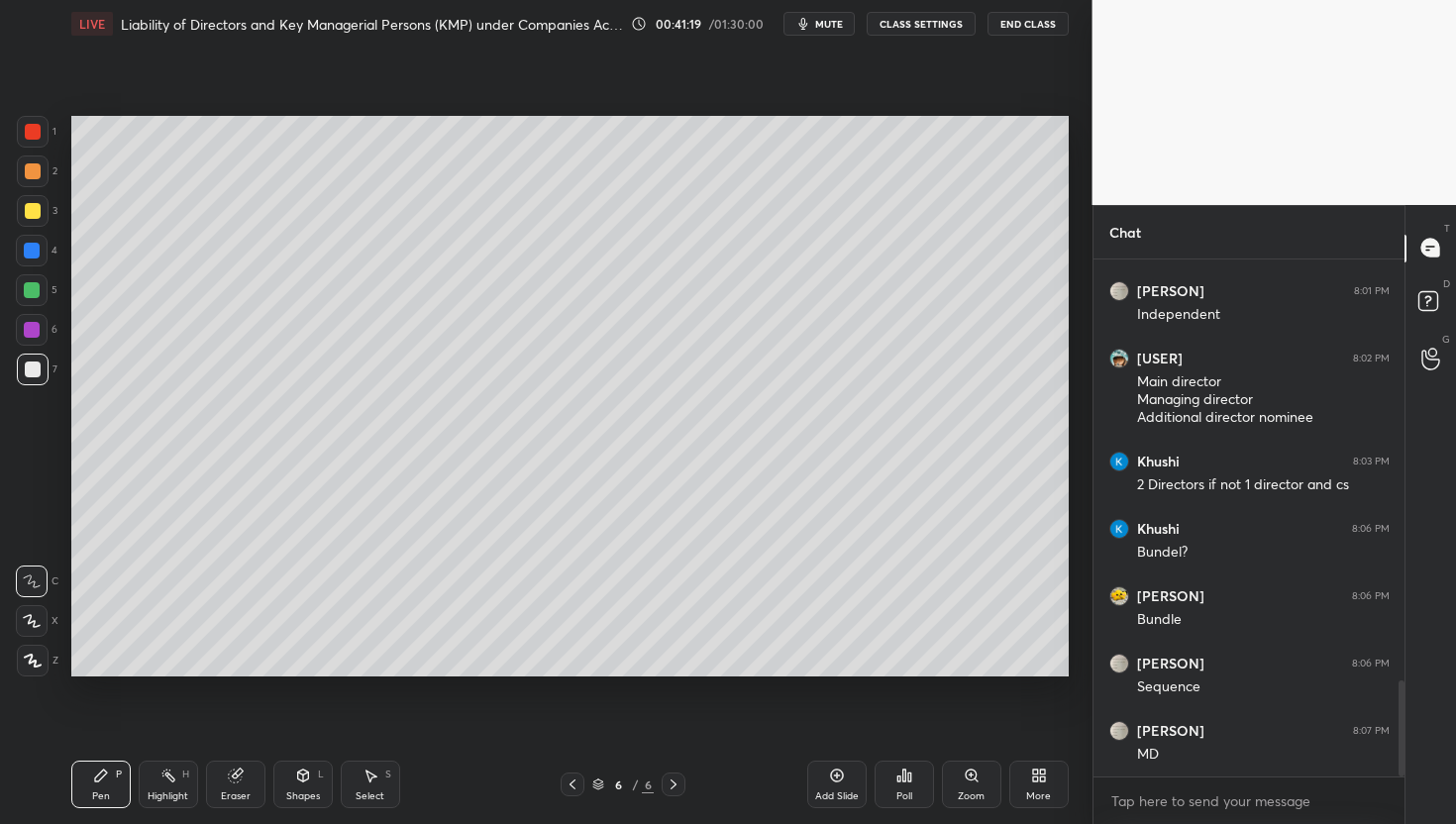 click on "Setting up your live class Poll for   secs No correct answer Start poll" at bounding box center [570, 396] 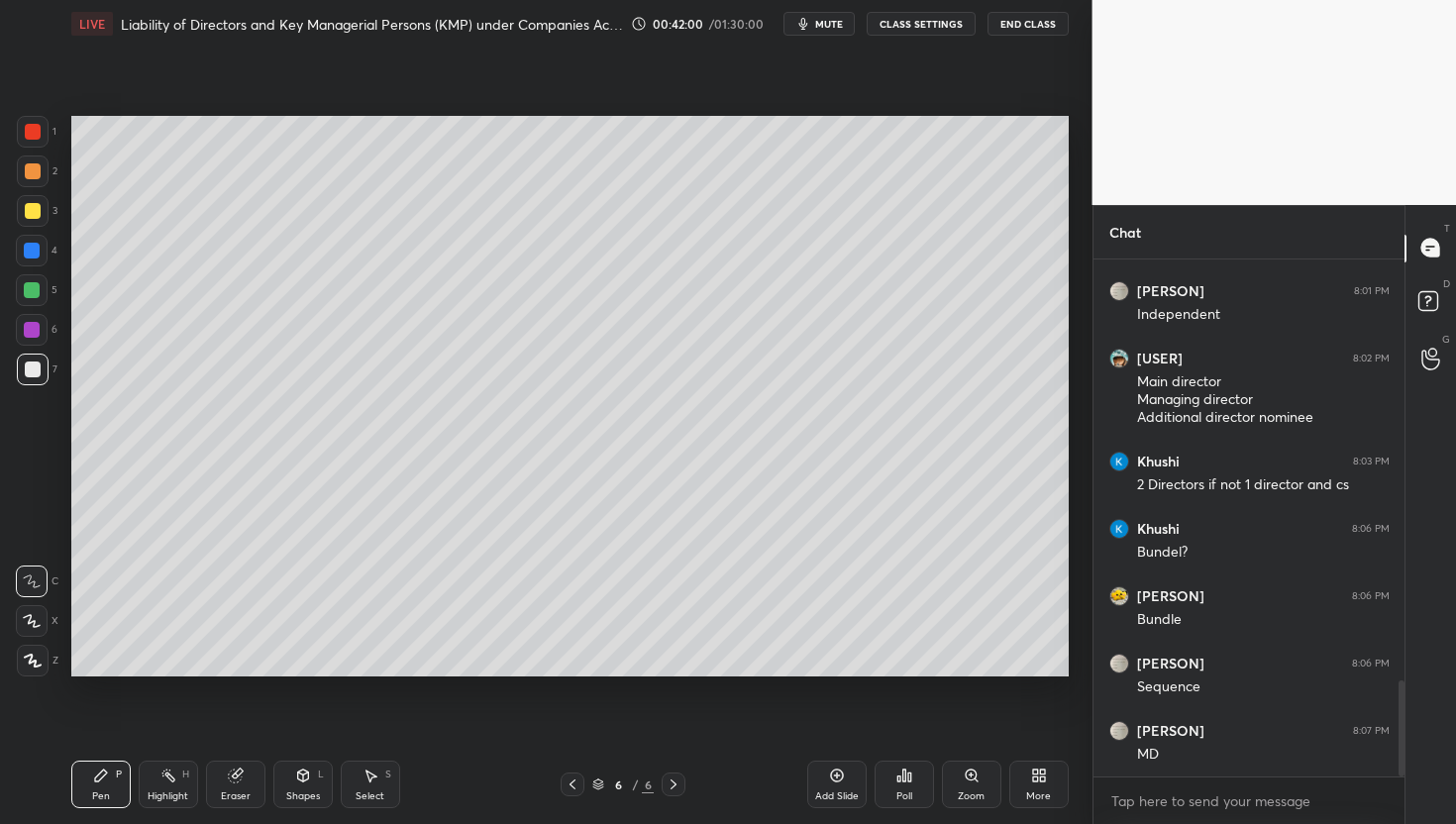 scroll, scrollTop: 470, scrollLeft: 305, axis: both 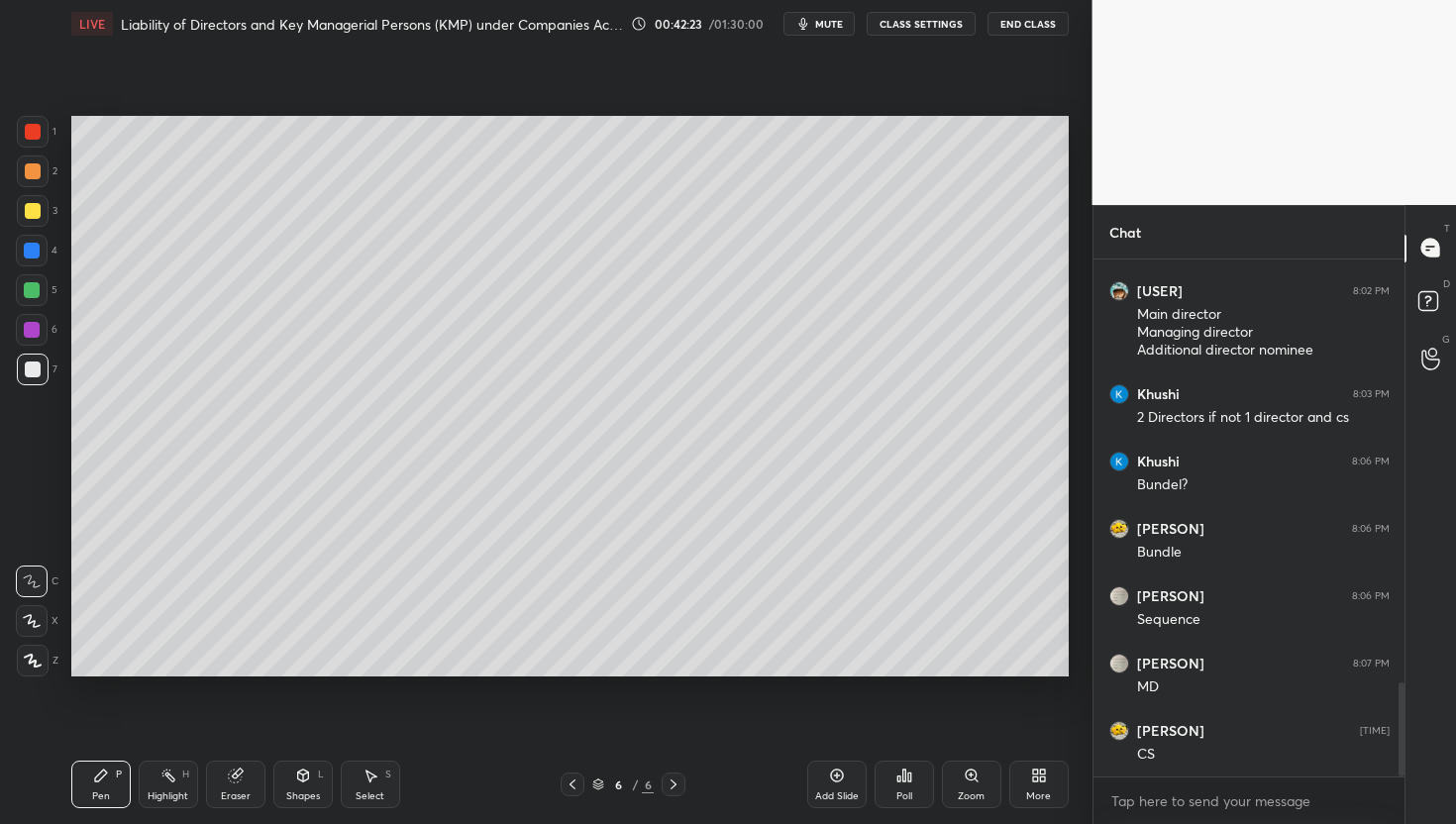 click 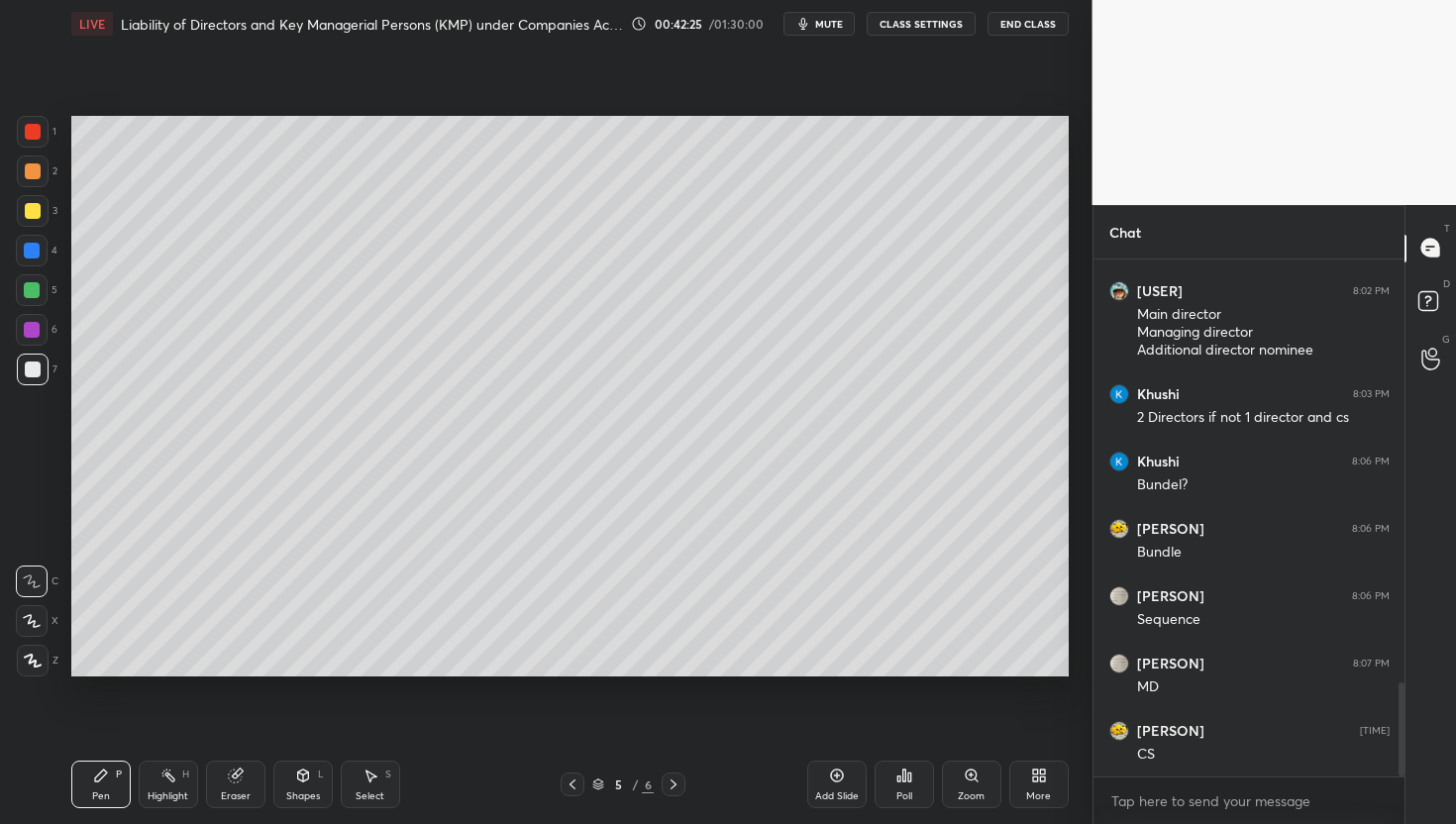 click 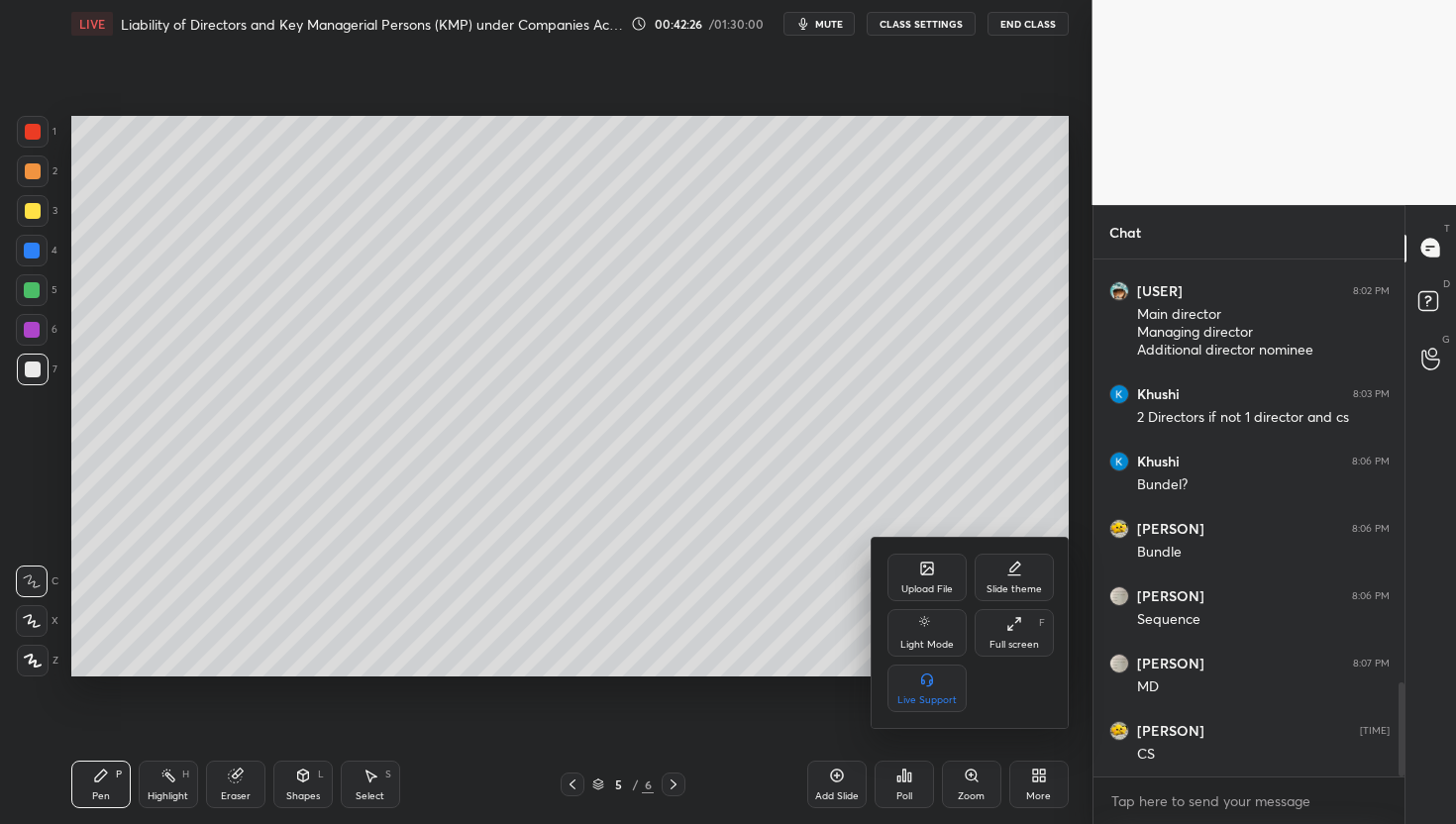 click on "Upload File" at bounding box center (927, 577) 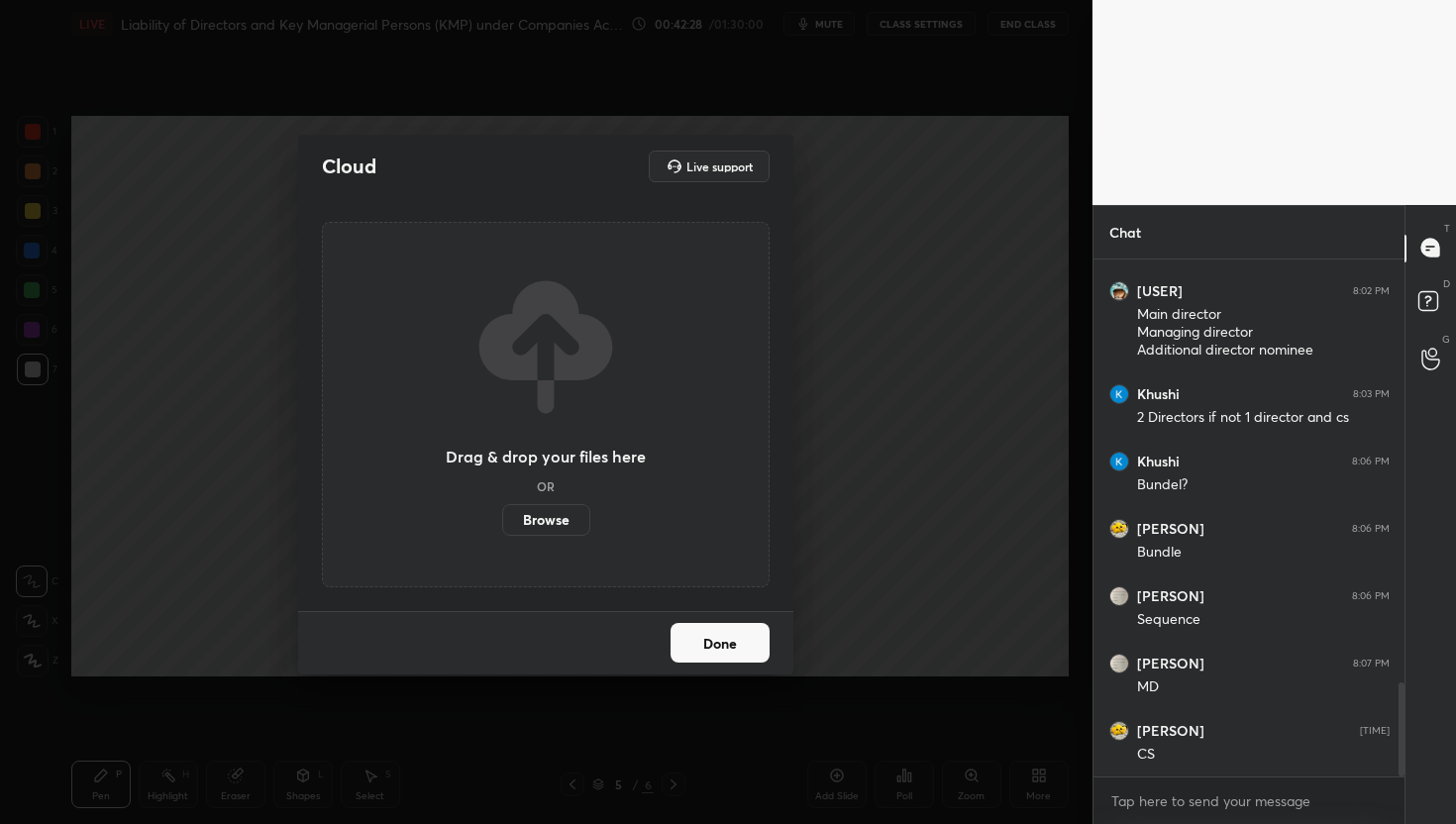 click on "Browse" at bounding box center (546, 520) 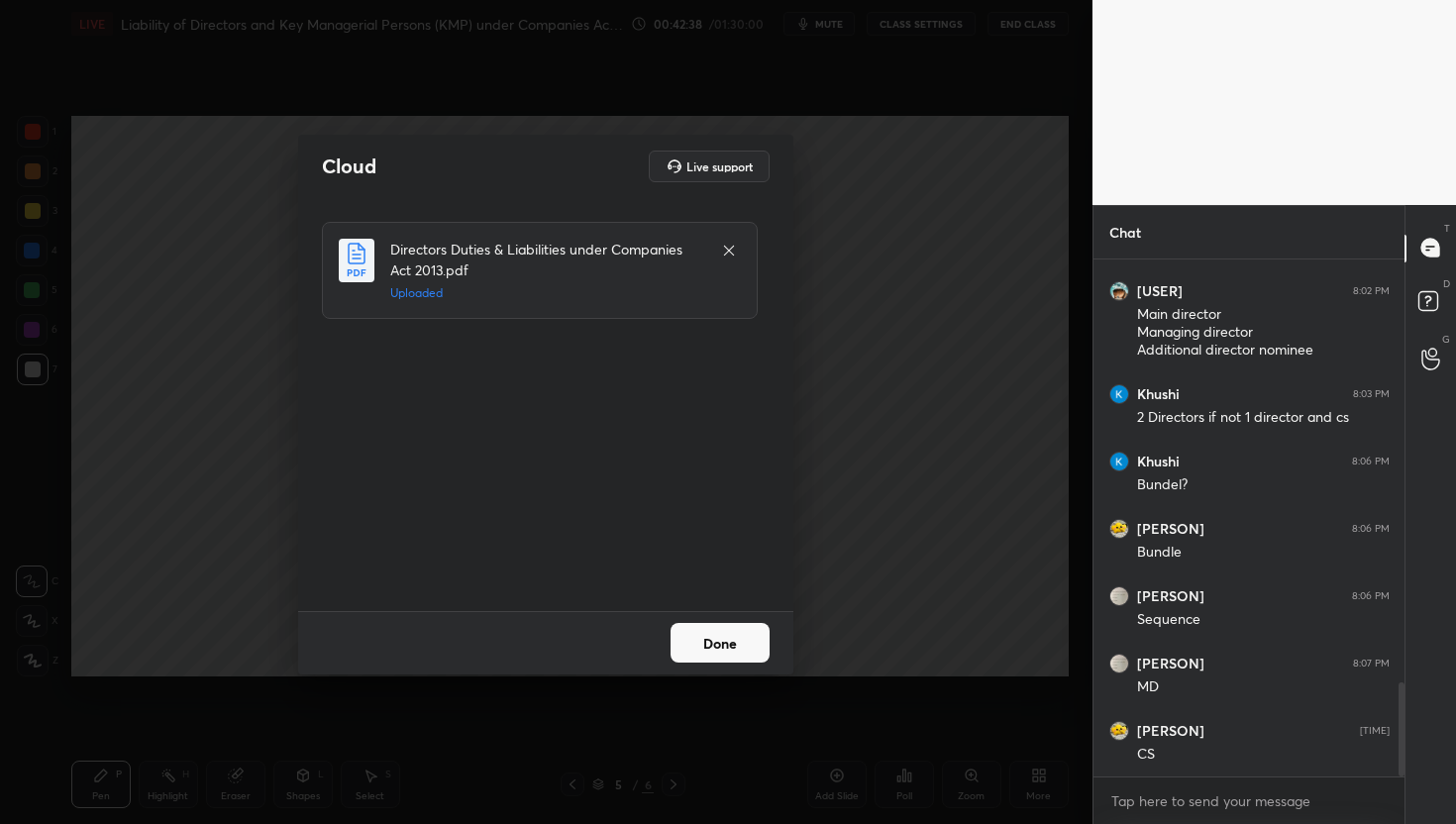 click on "Done" at bounding box center [720, 643] 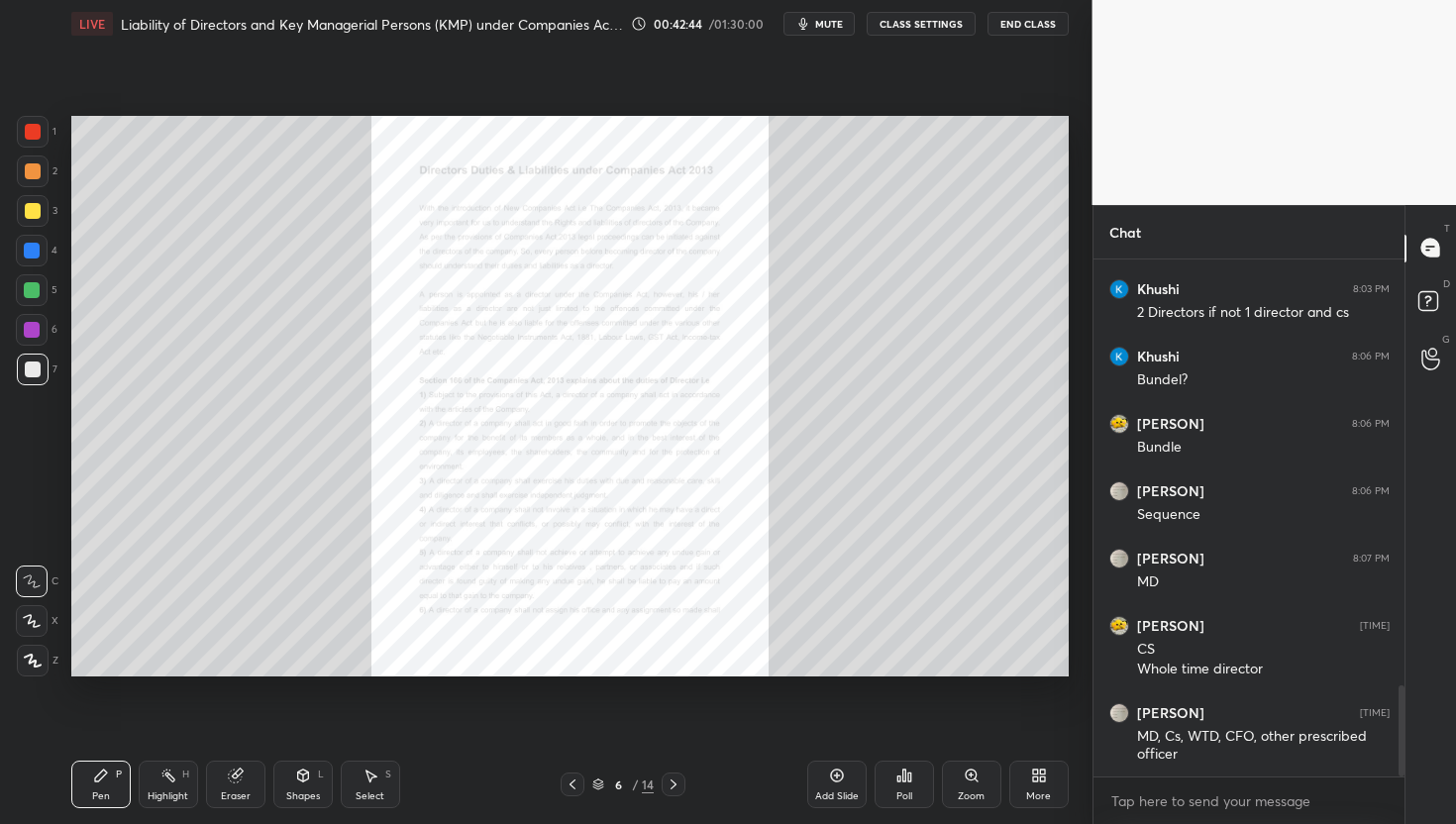 scroll, scrollTop: 2550, scrollLeft: 0, axis: vertical 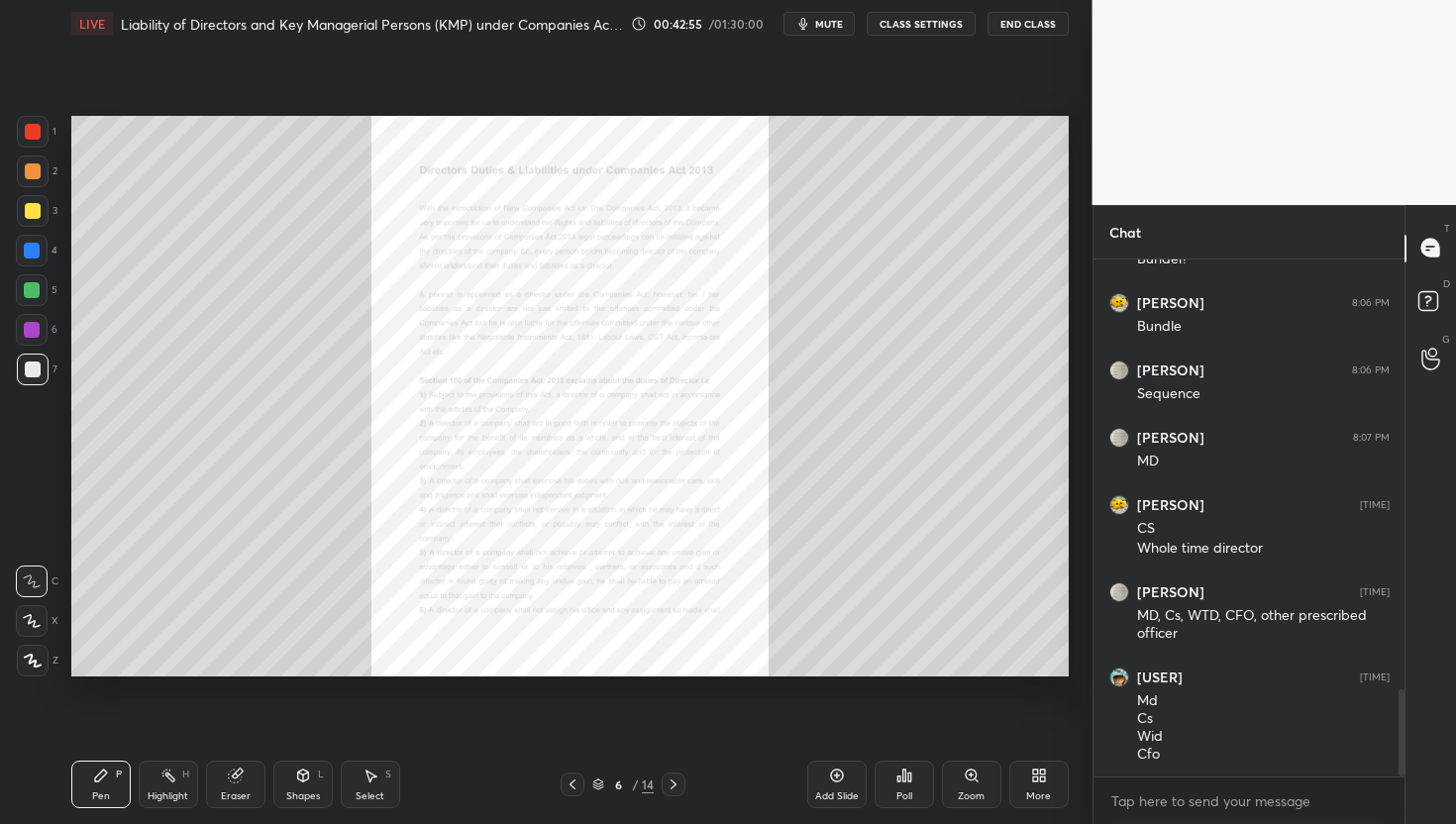 click 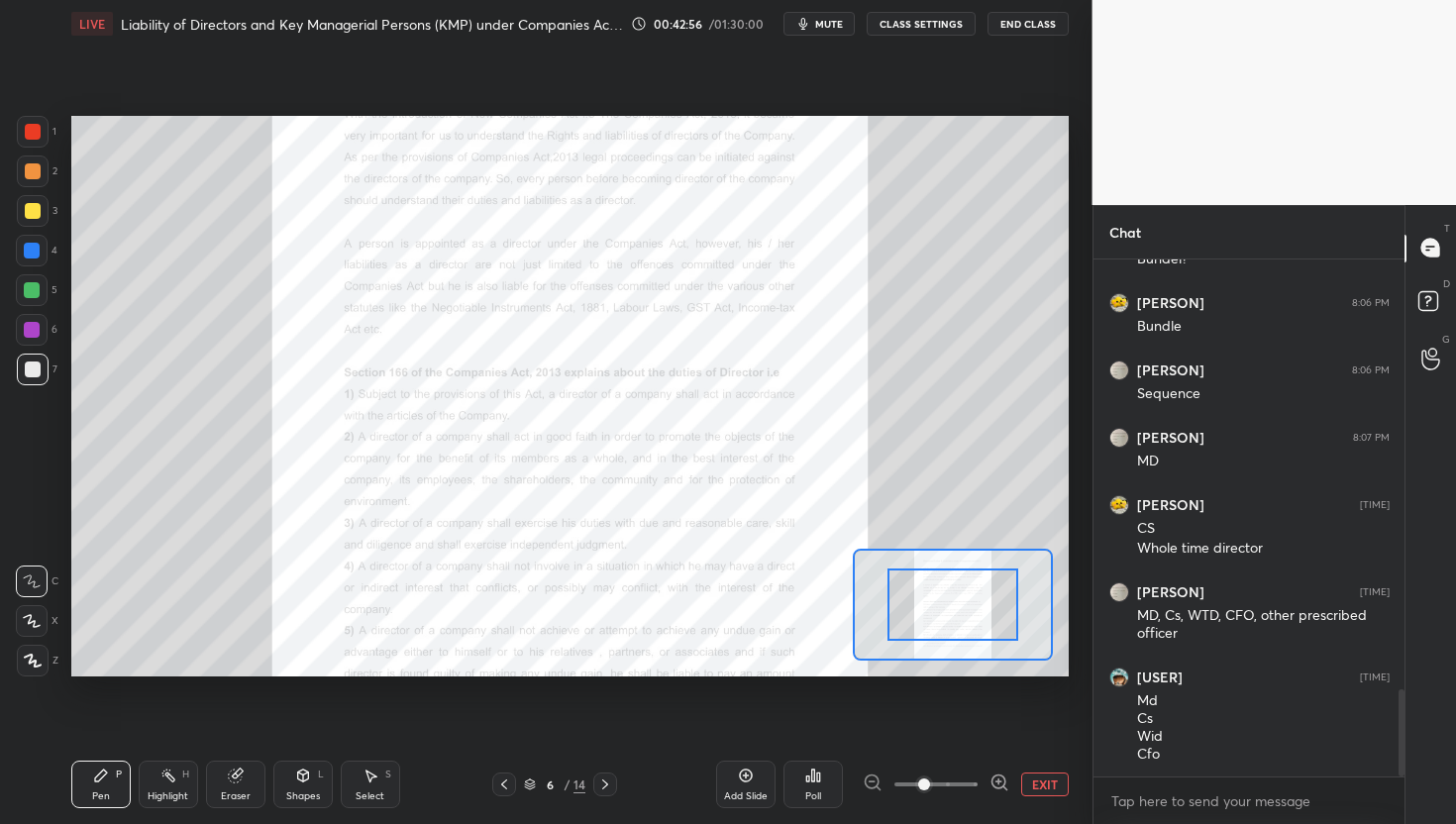 click 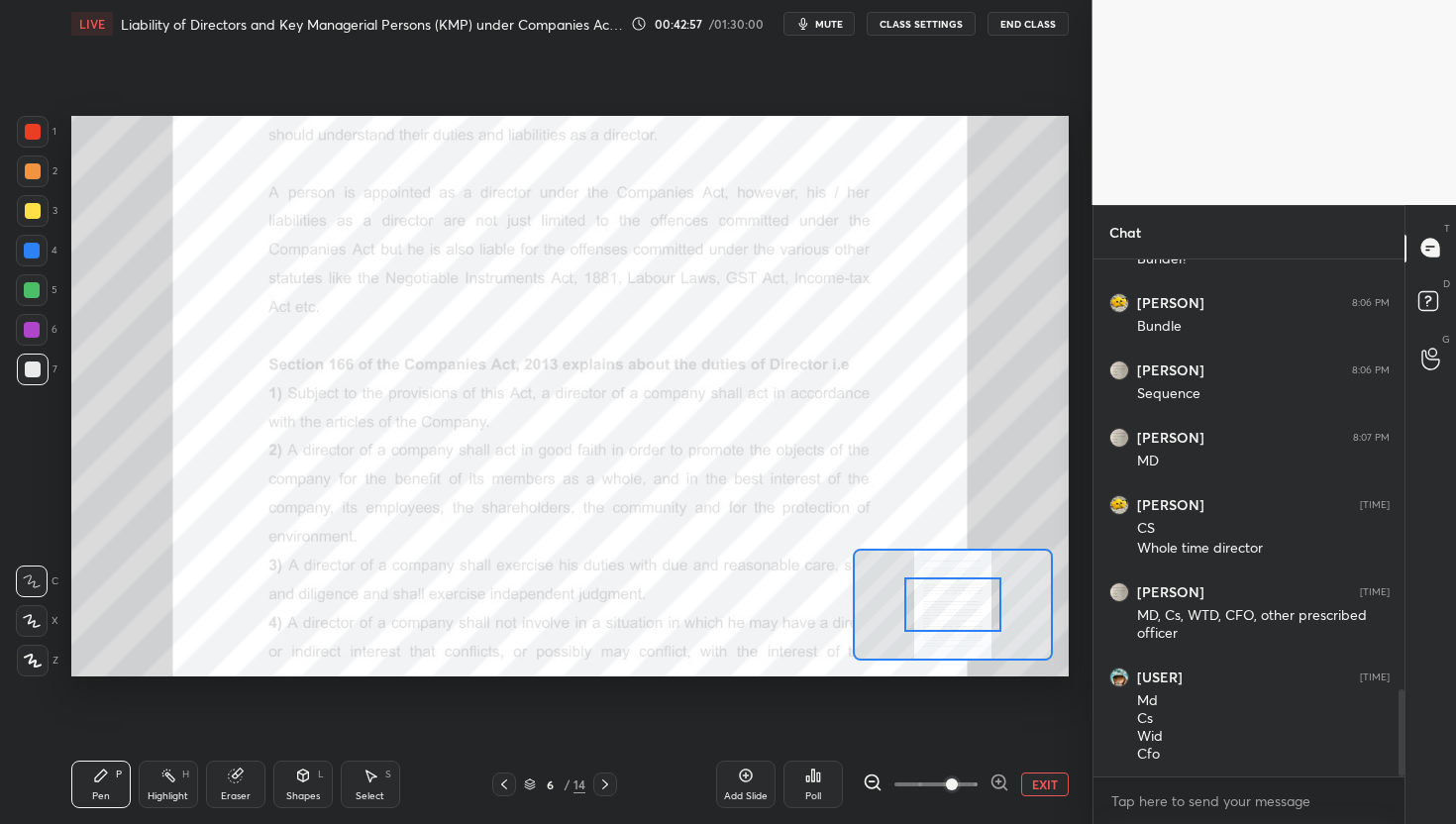 click 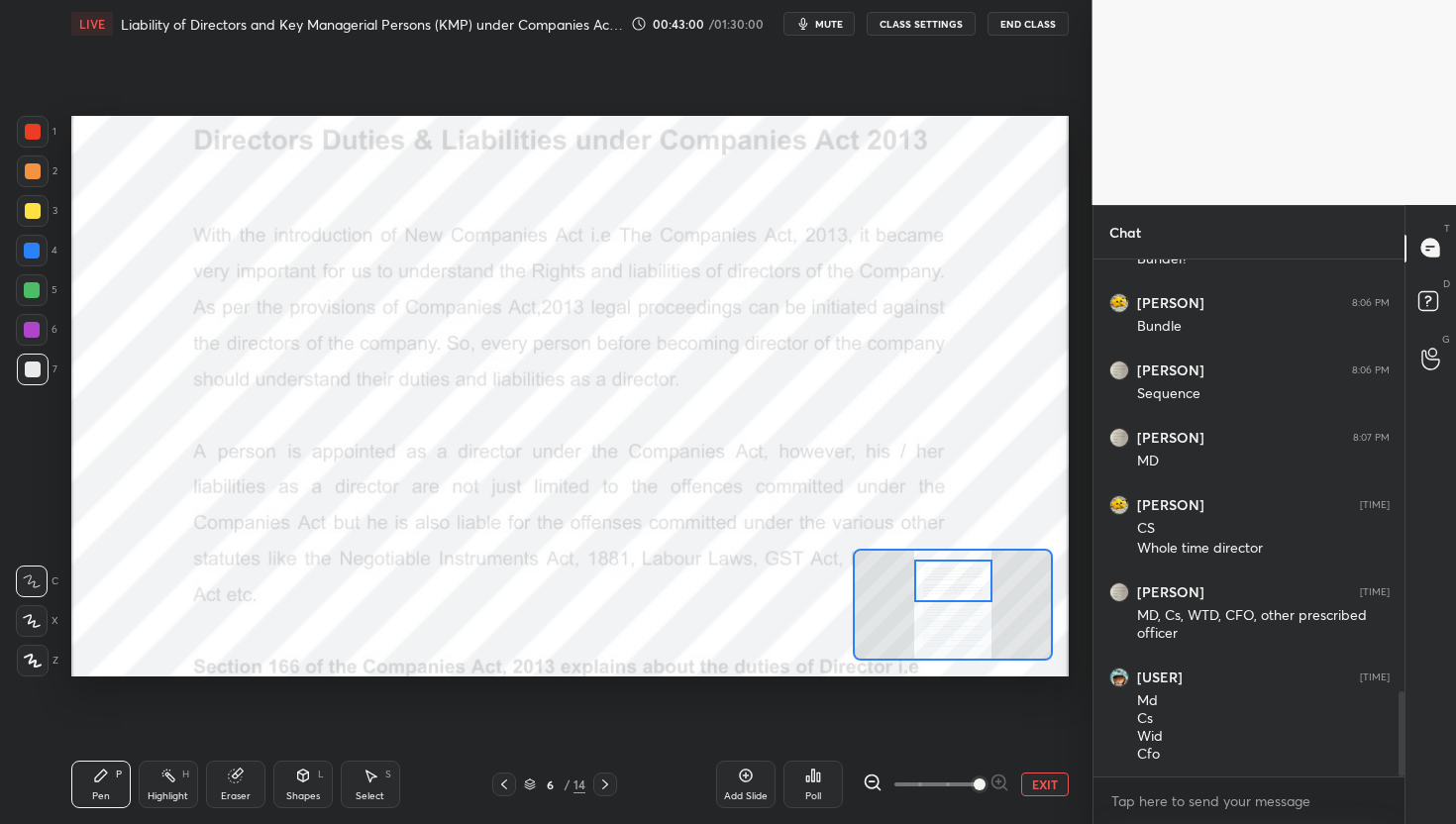 scroll, scrollTop: 2618, scrollLeft: 0, axis: vertical 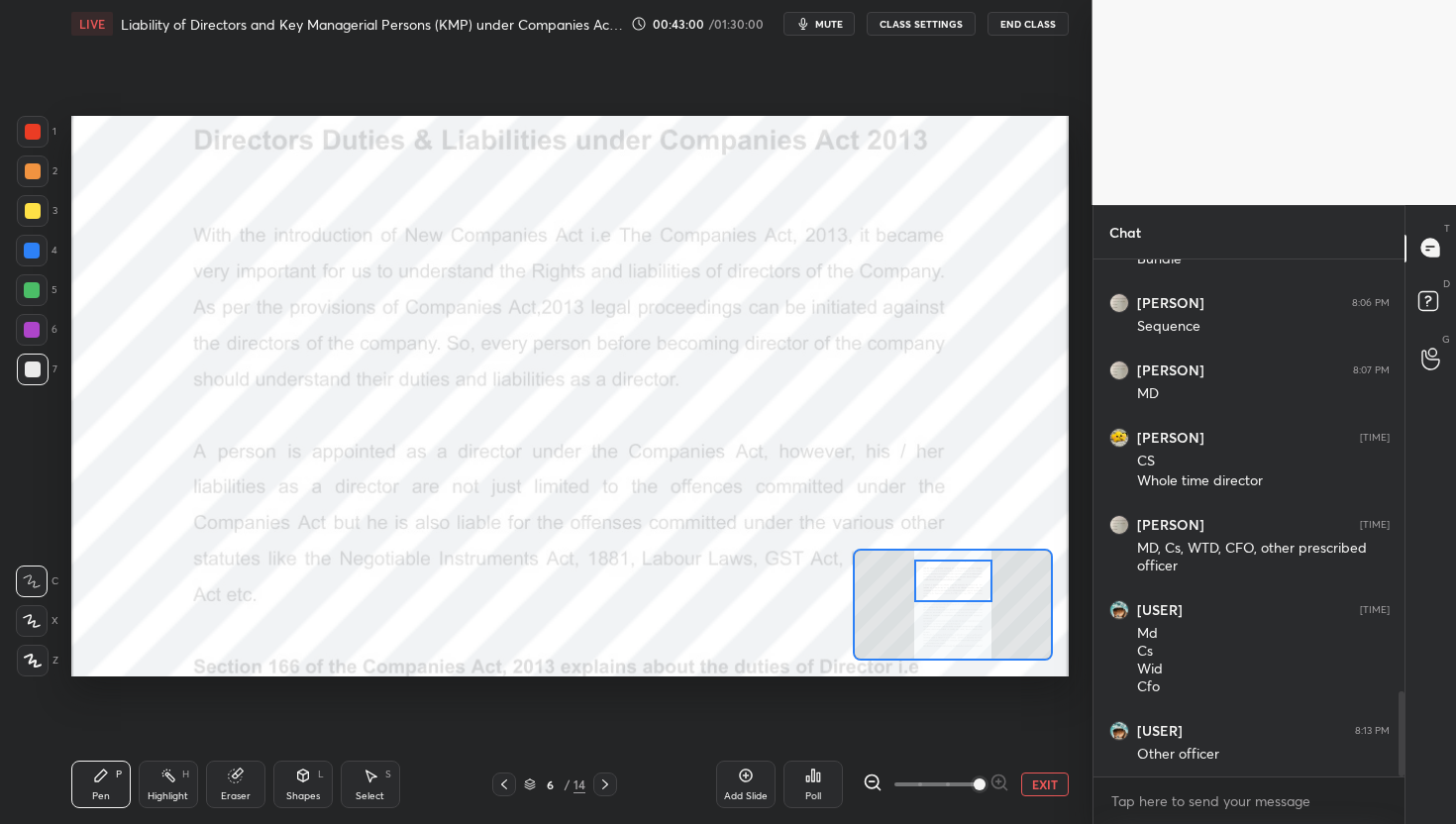 drag, startPoint x: 959, startPoint y: 605, endPoint x: 959, endPoint y: 581, distance: 24 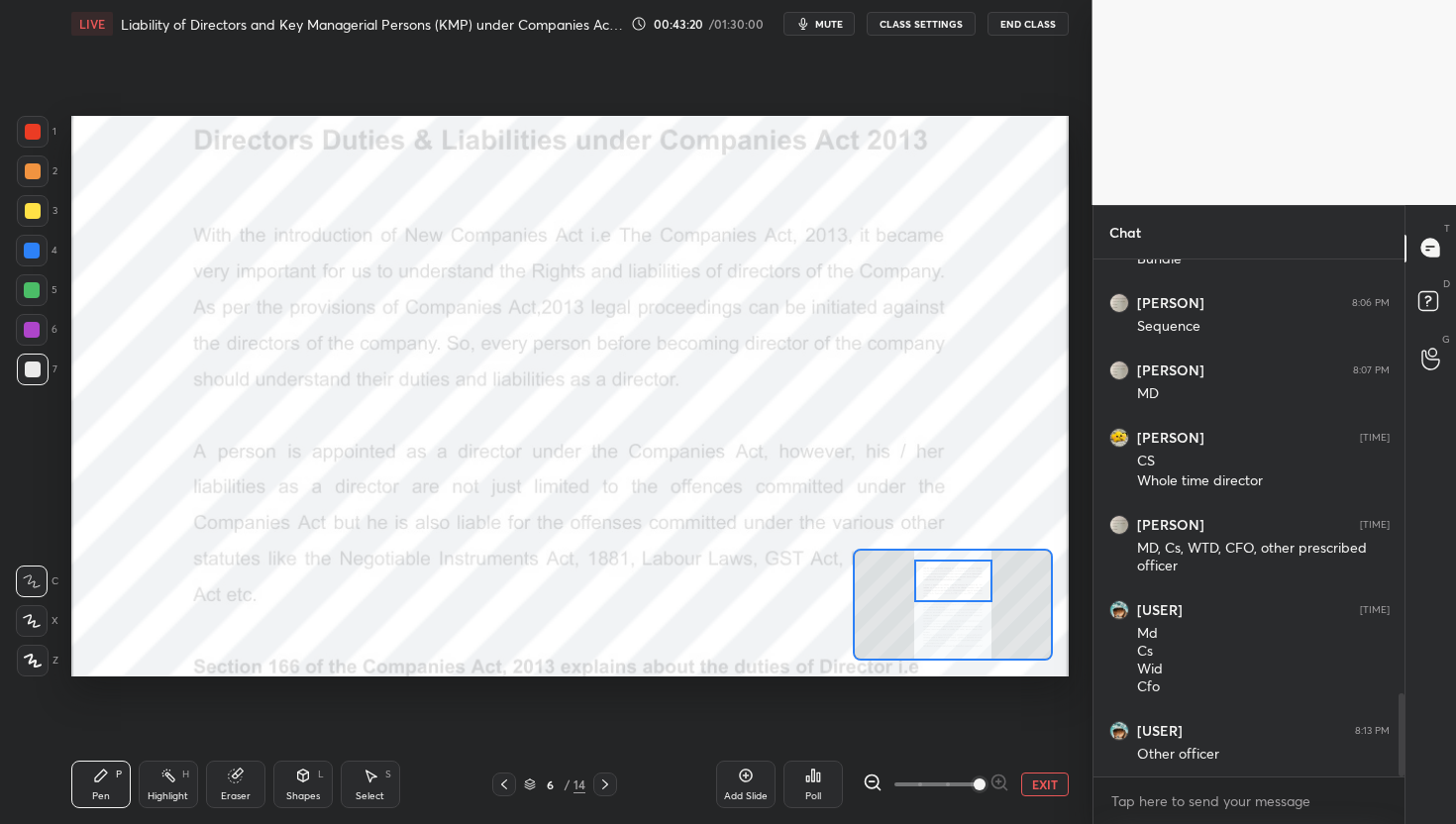 scroll, scrollTop: 2685, scrollLeft: 0, axis: vertical 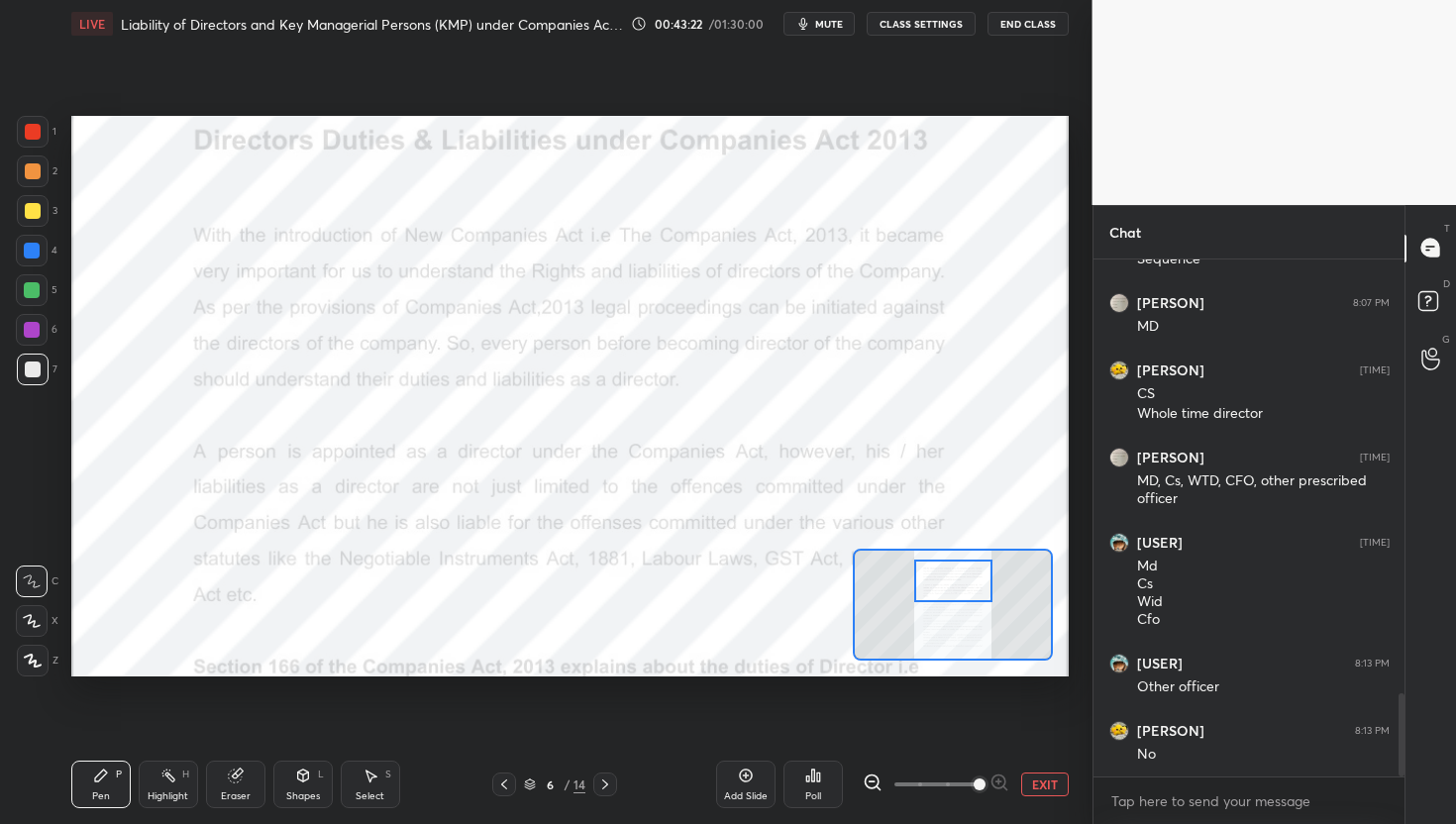 click on "mute" at bounding box center (829, 24) 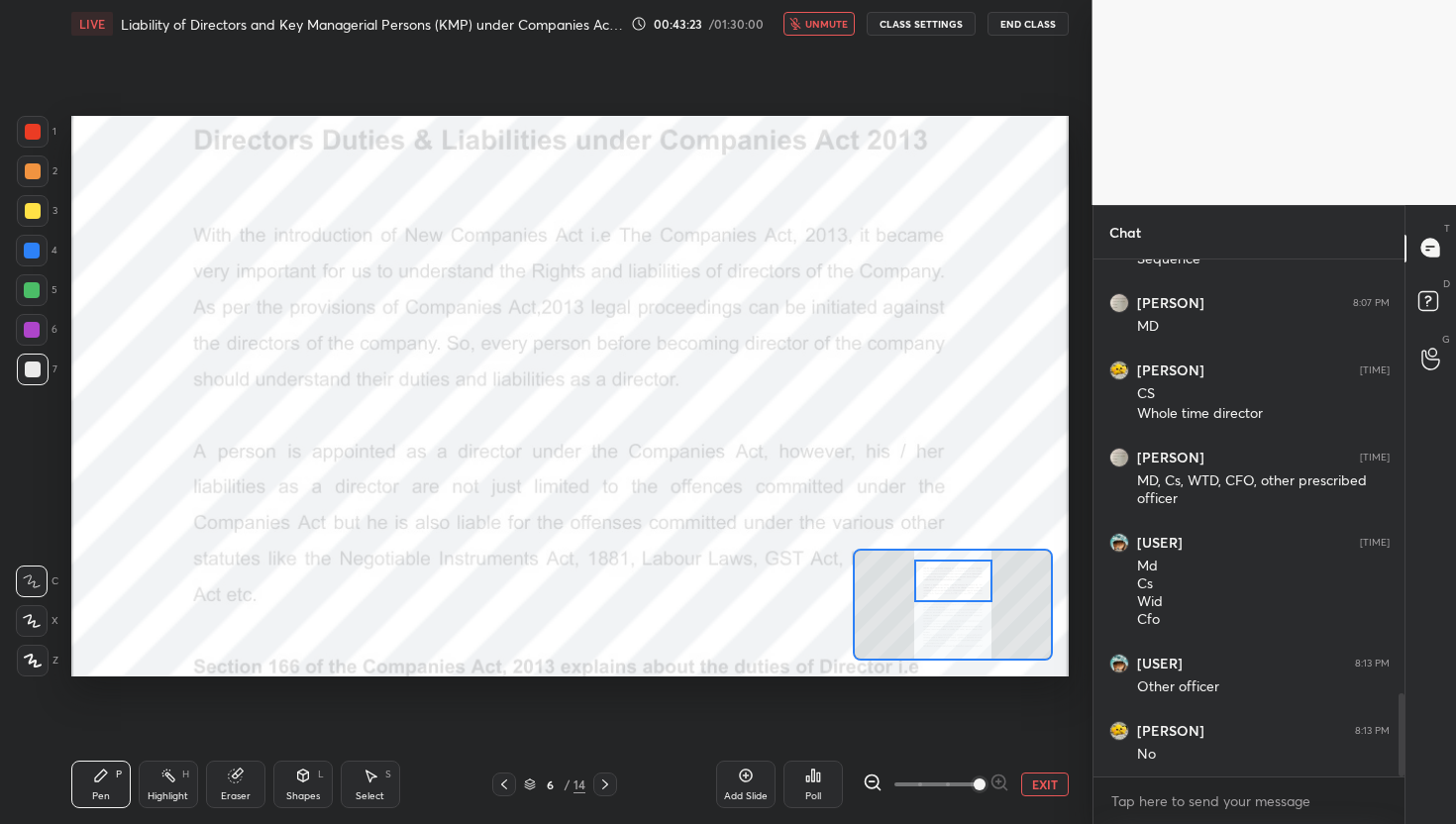 scroll, scrollTop: 2752, scrollLeft: 0, axis: vertical 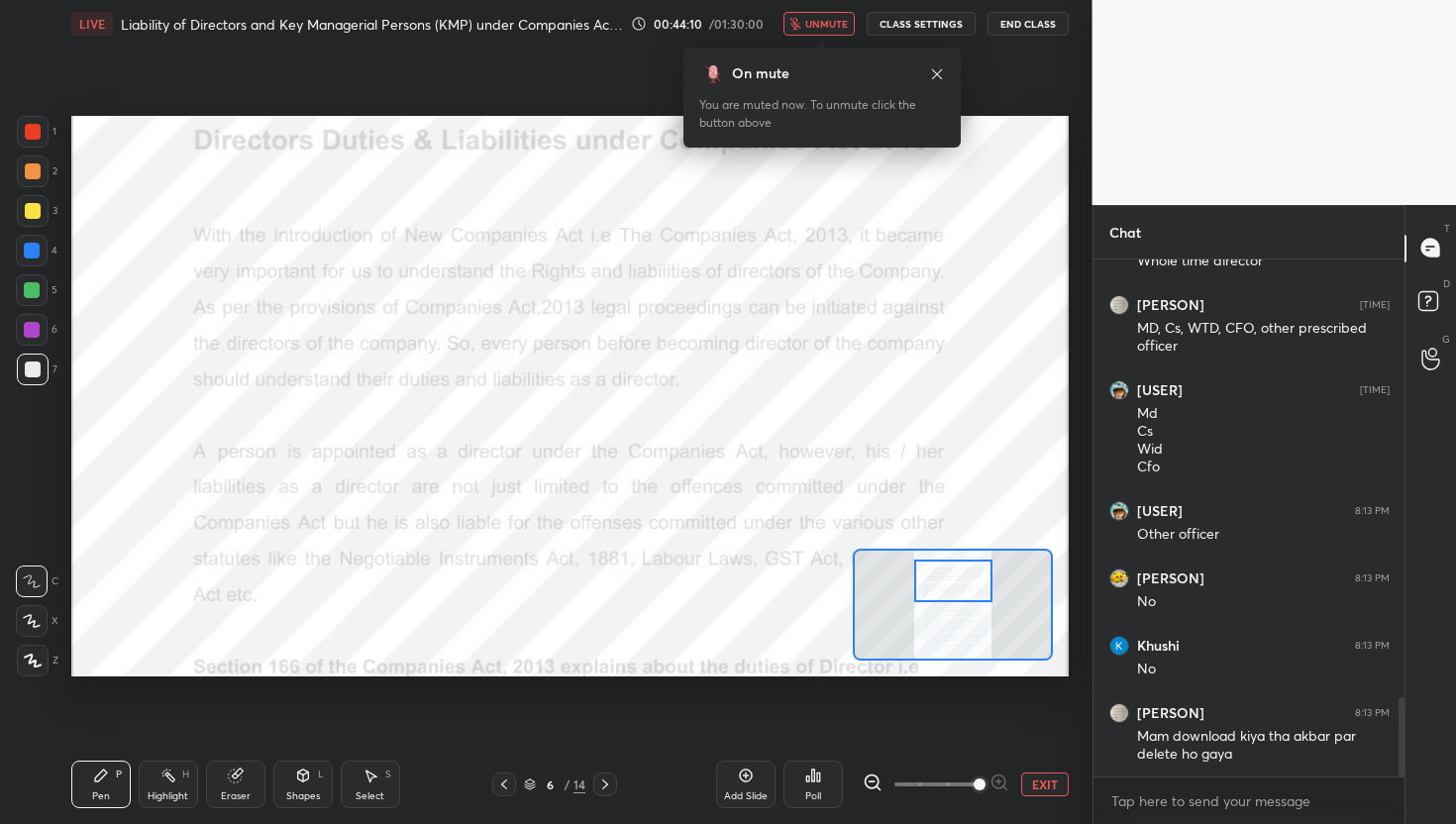 click 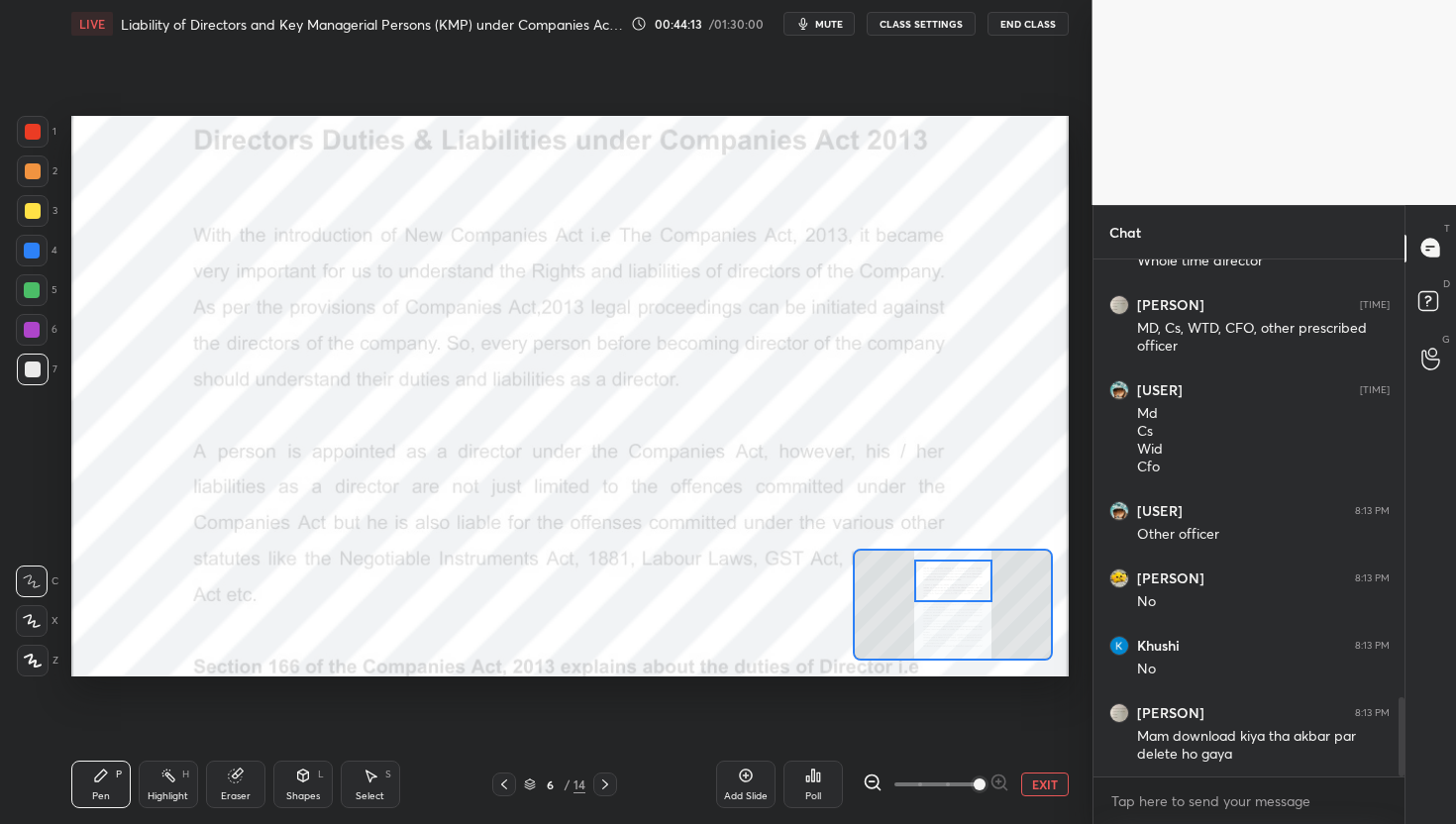 click on "EXIT" at bounding box center (1045, 784) 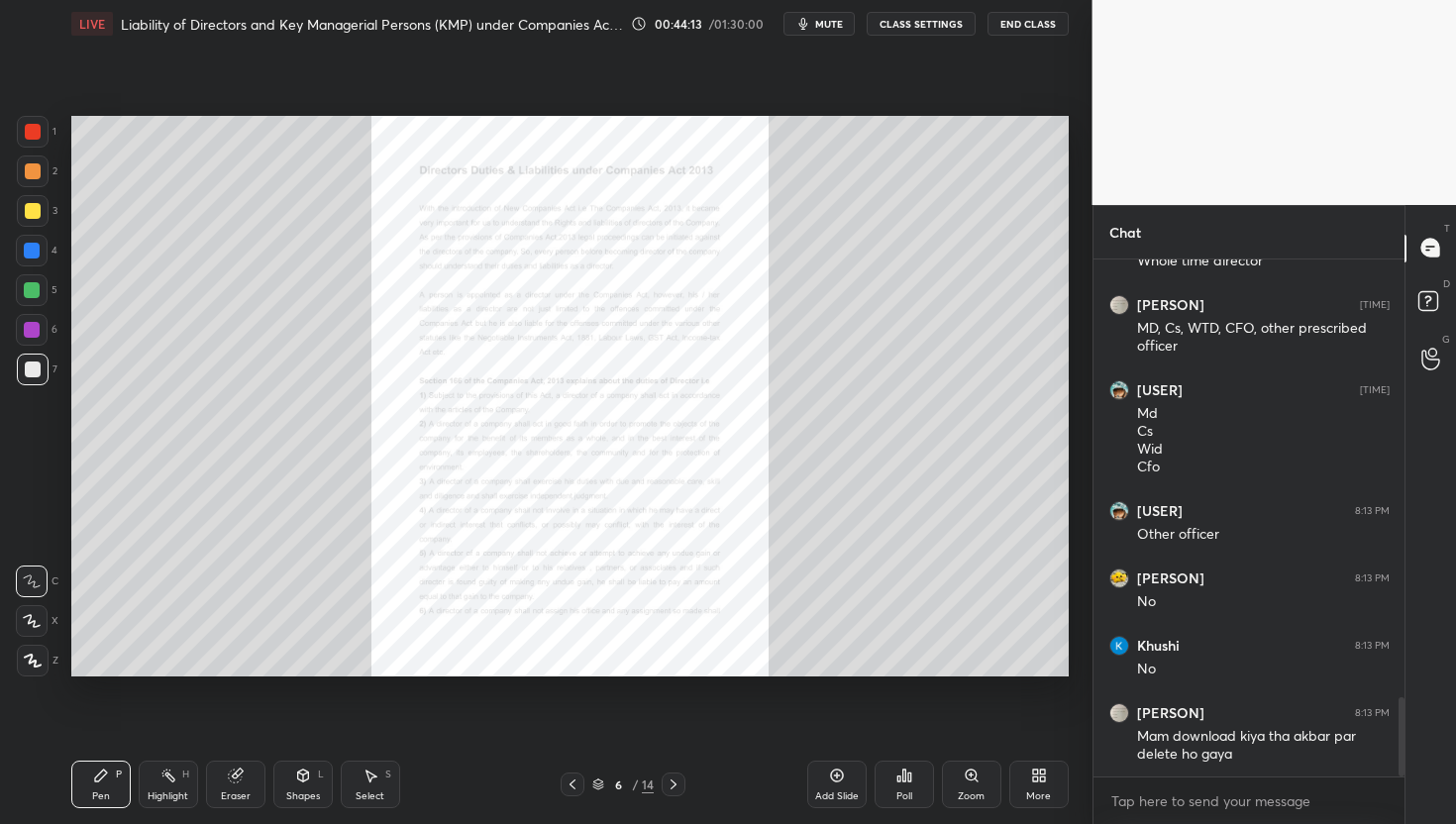 click on "More" at bounding box center [1039, 784] 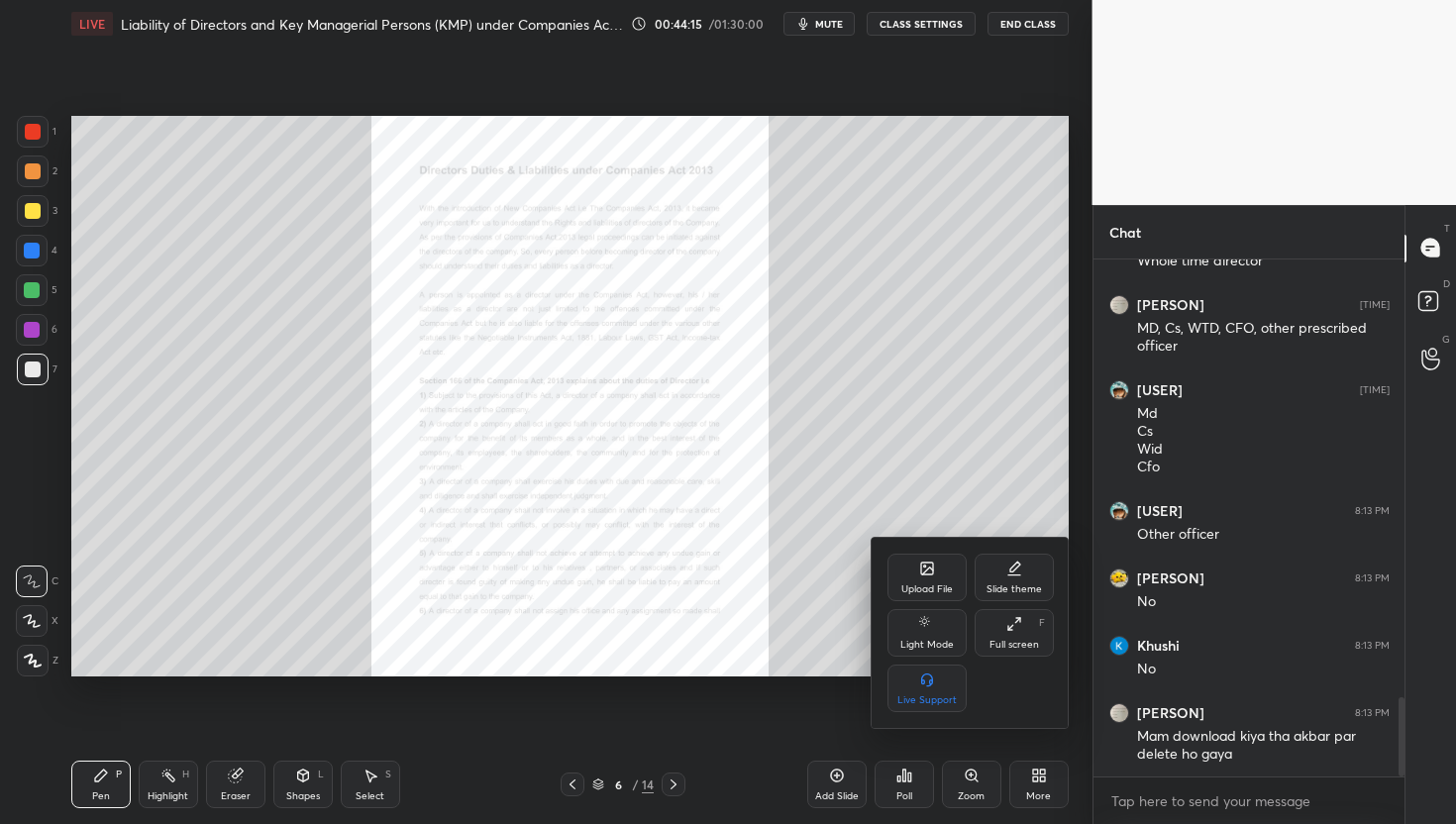 click on "Upload File" at bounding box center (927, 577) 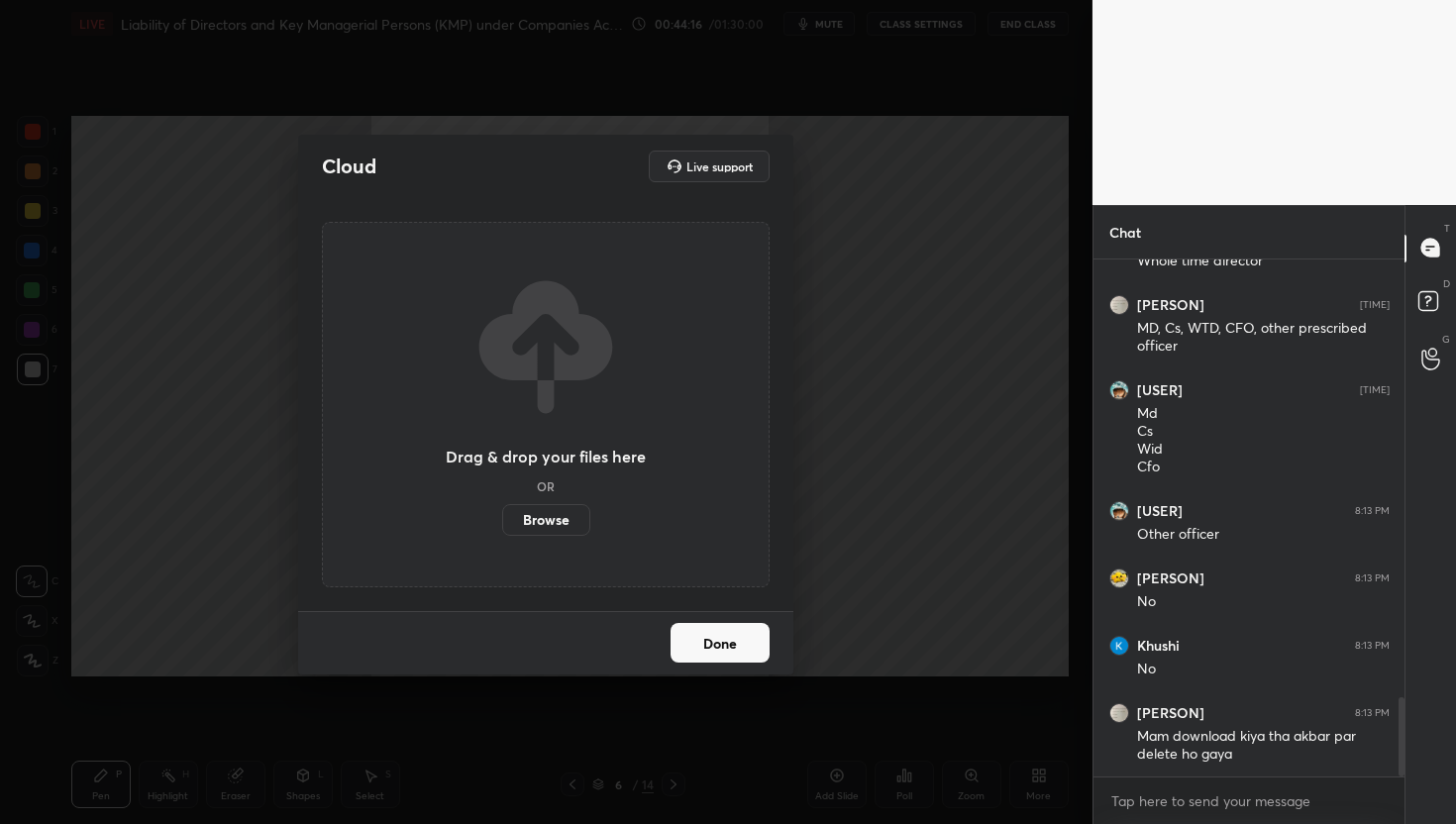 click on "Browse" at bounding box center (546, 520) 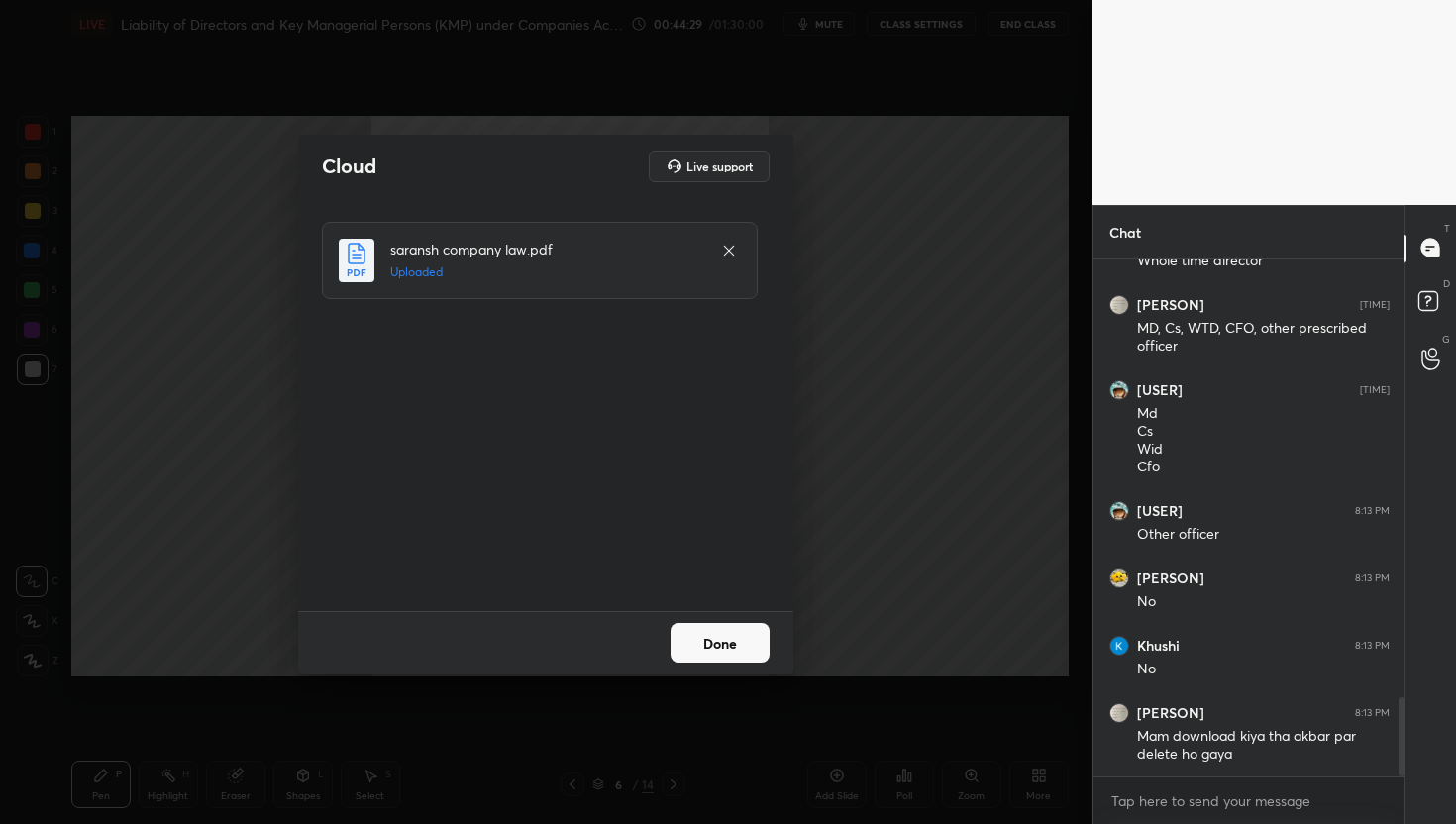 click on "Done" at bounding box center (720, 643) 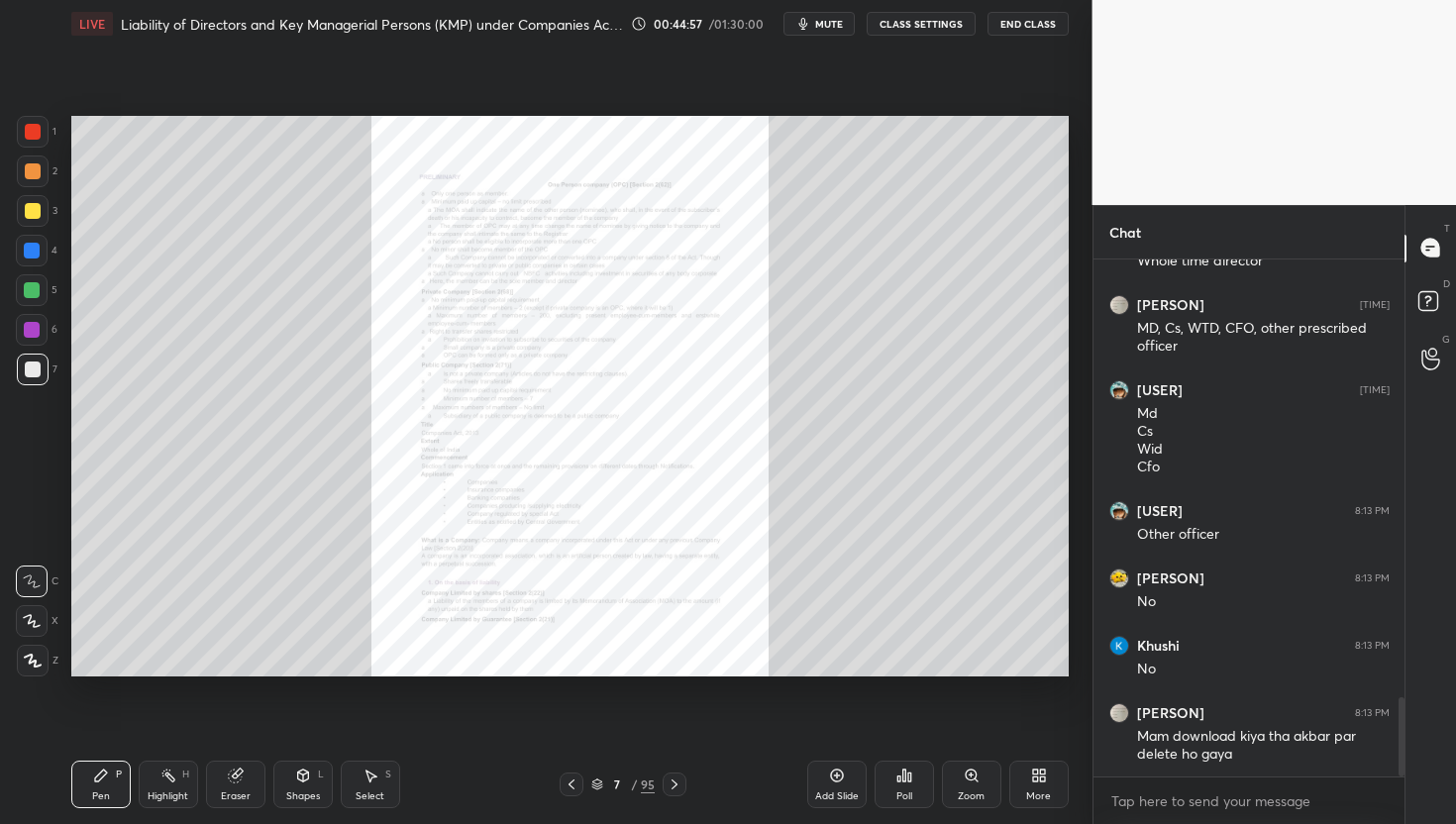 click on "Zoom" at bounding box center [971, 796] 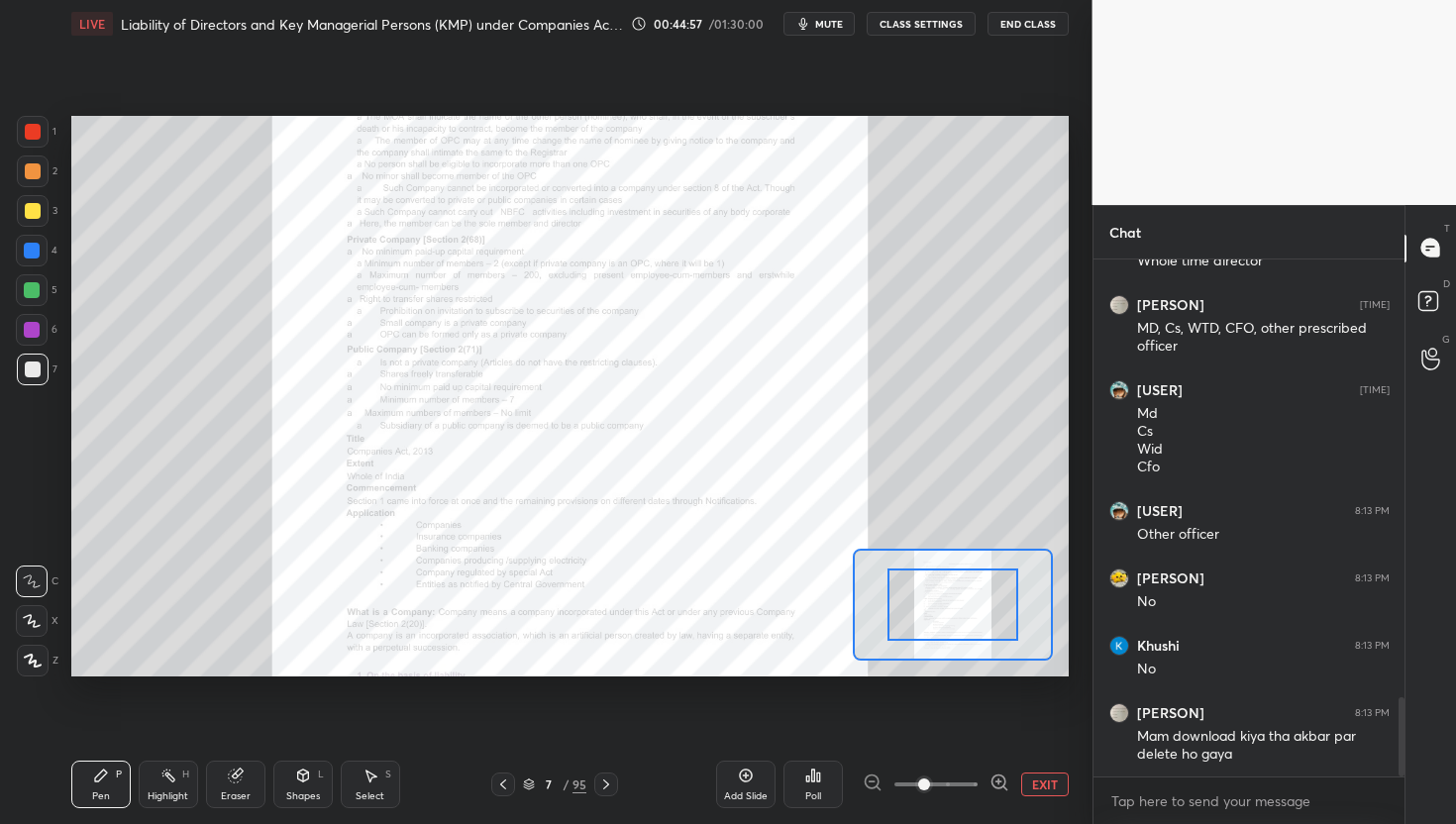 click at bounding box center (936, 784) 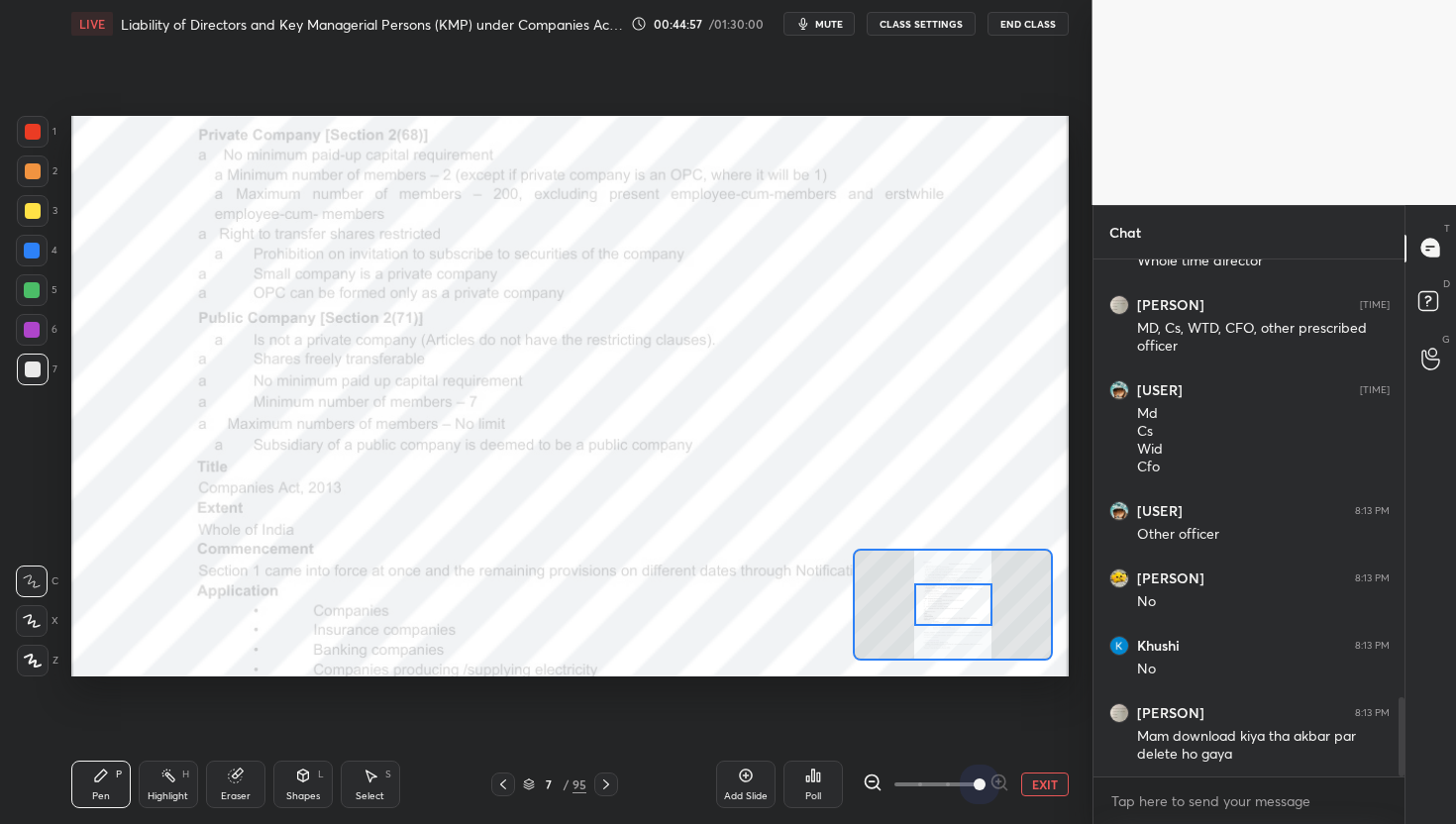 click at bounding box center (980, 784) 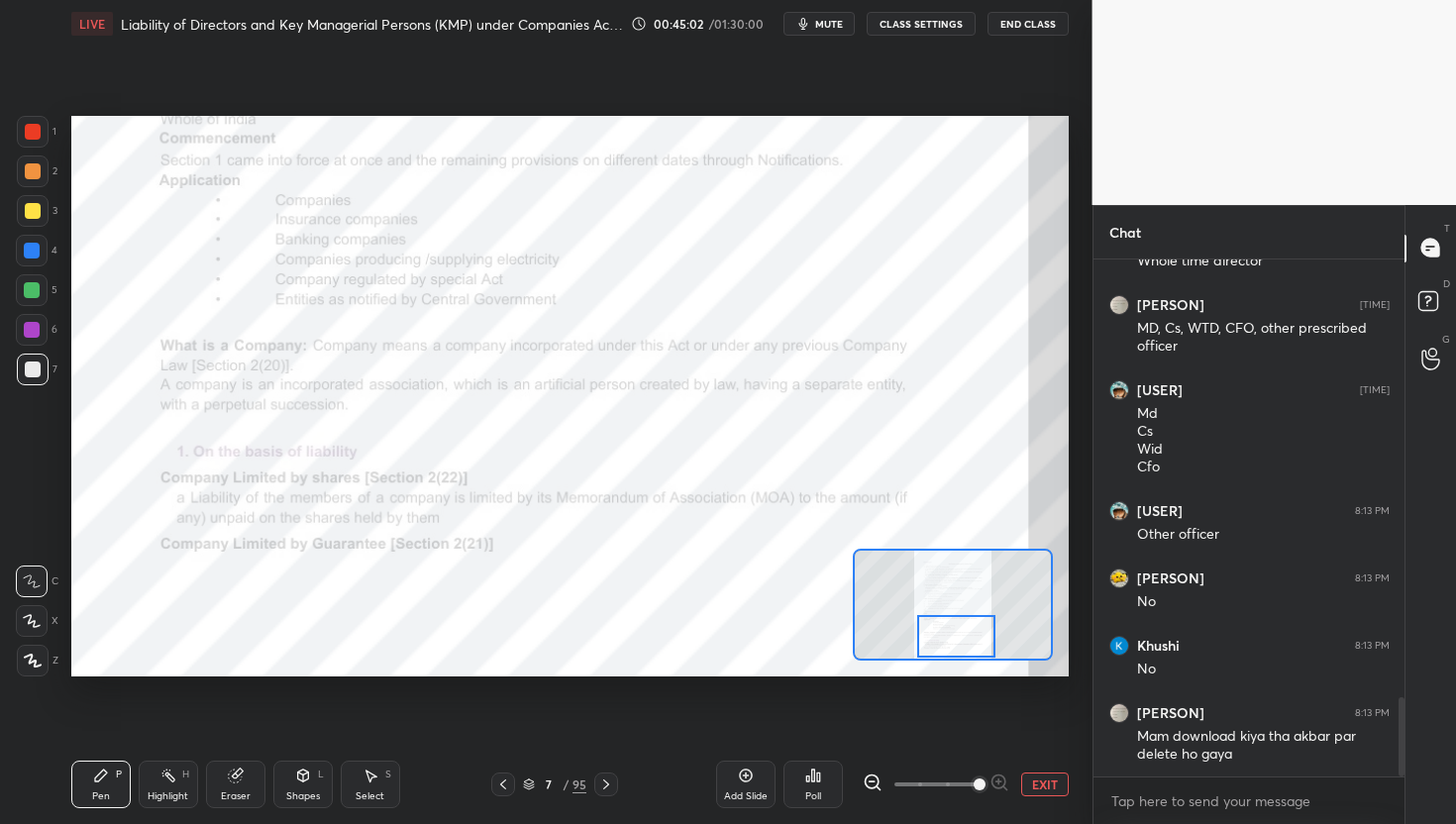 drag, startPoint x: 950, startPoint y: 617, endPoint x: 953, endPoint y: 647, distance: 30.149627 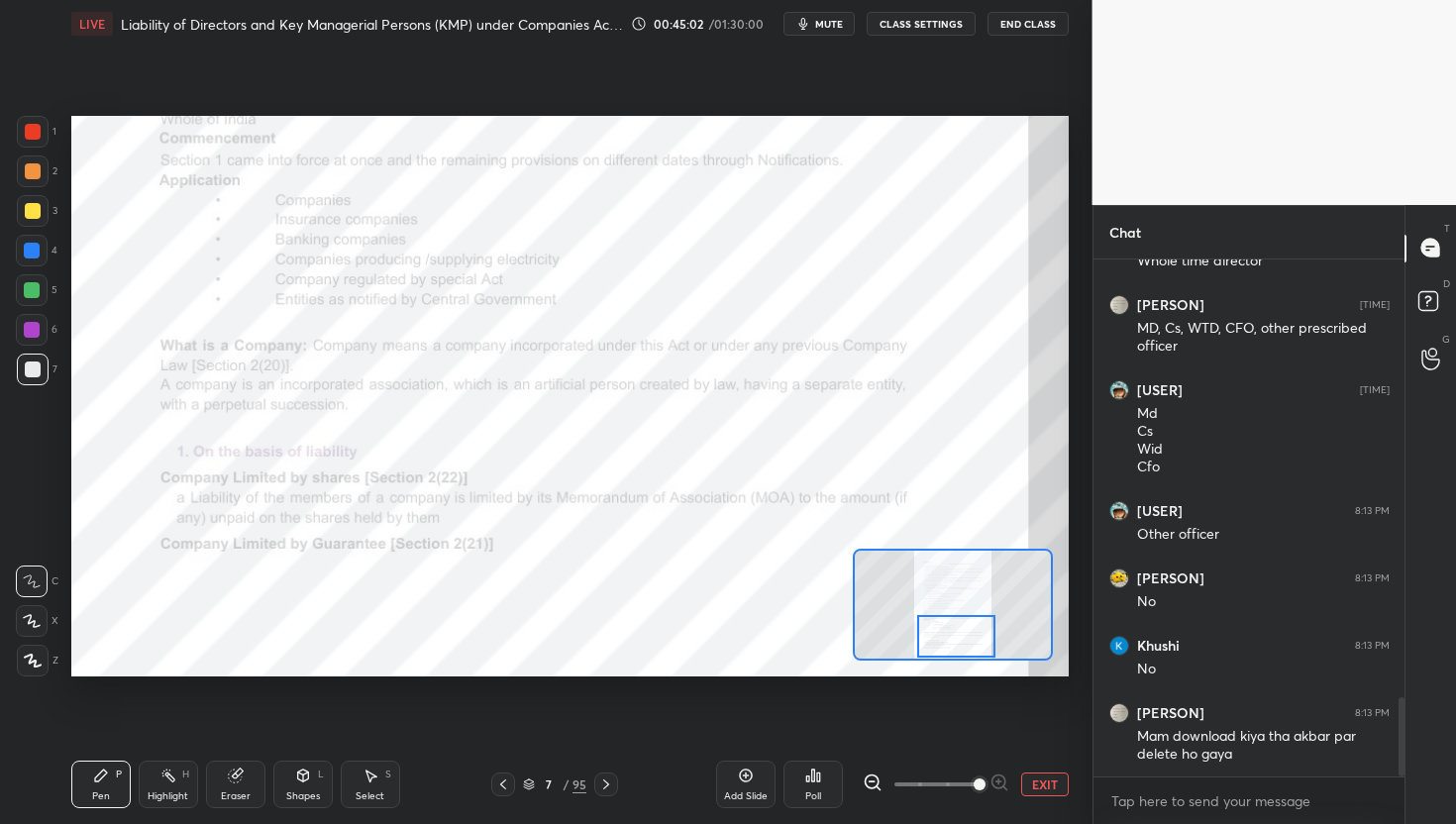 click at bounding box center [956, 637] 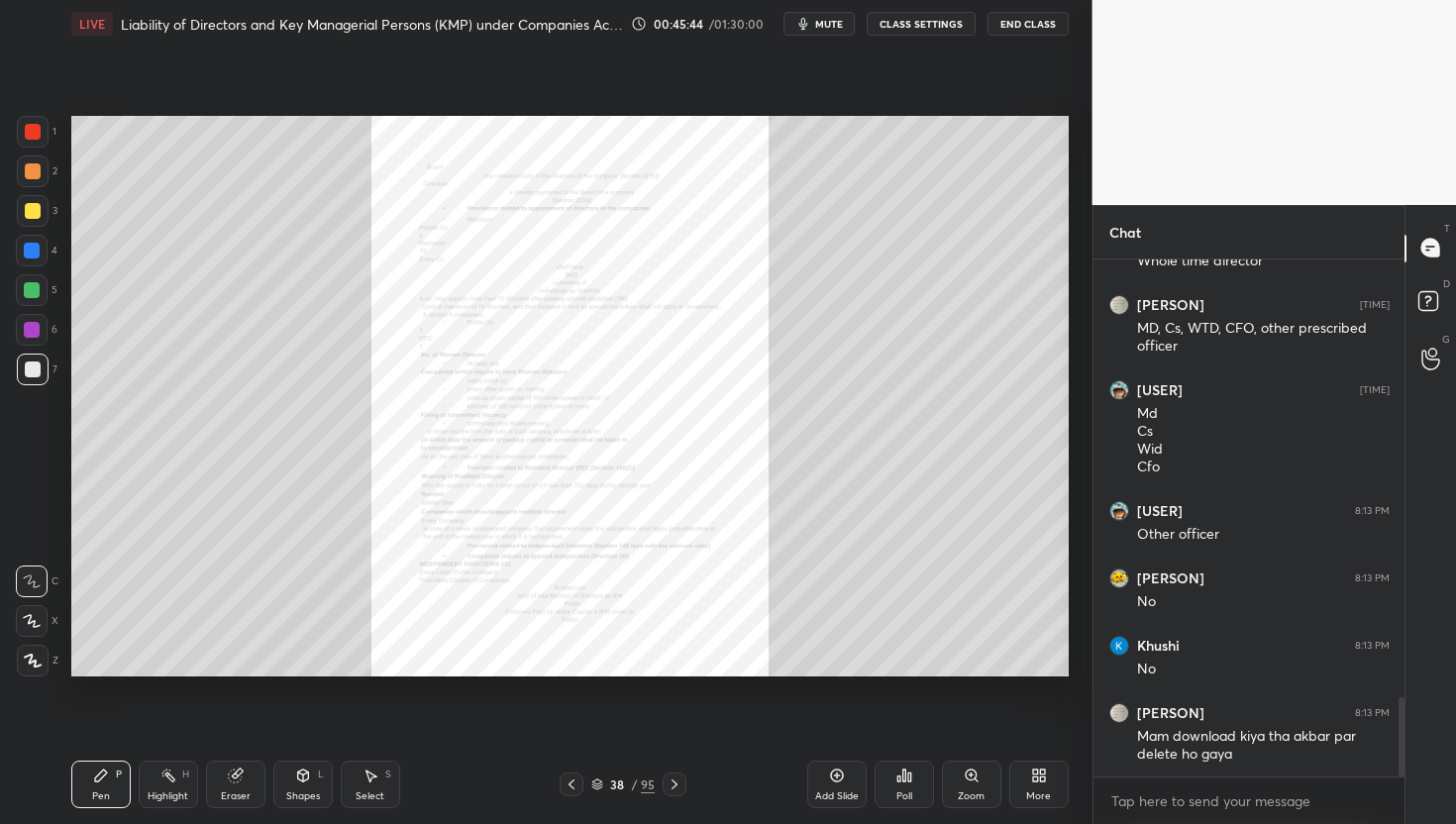 click on "Zoom" at bounding box center [972, 784] 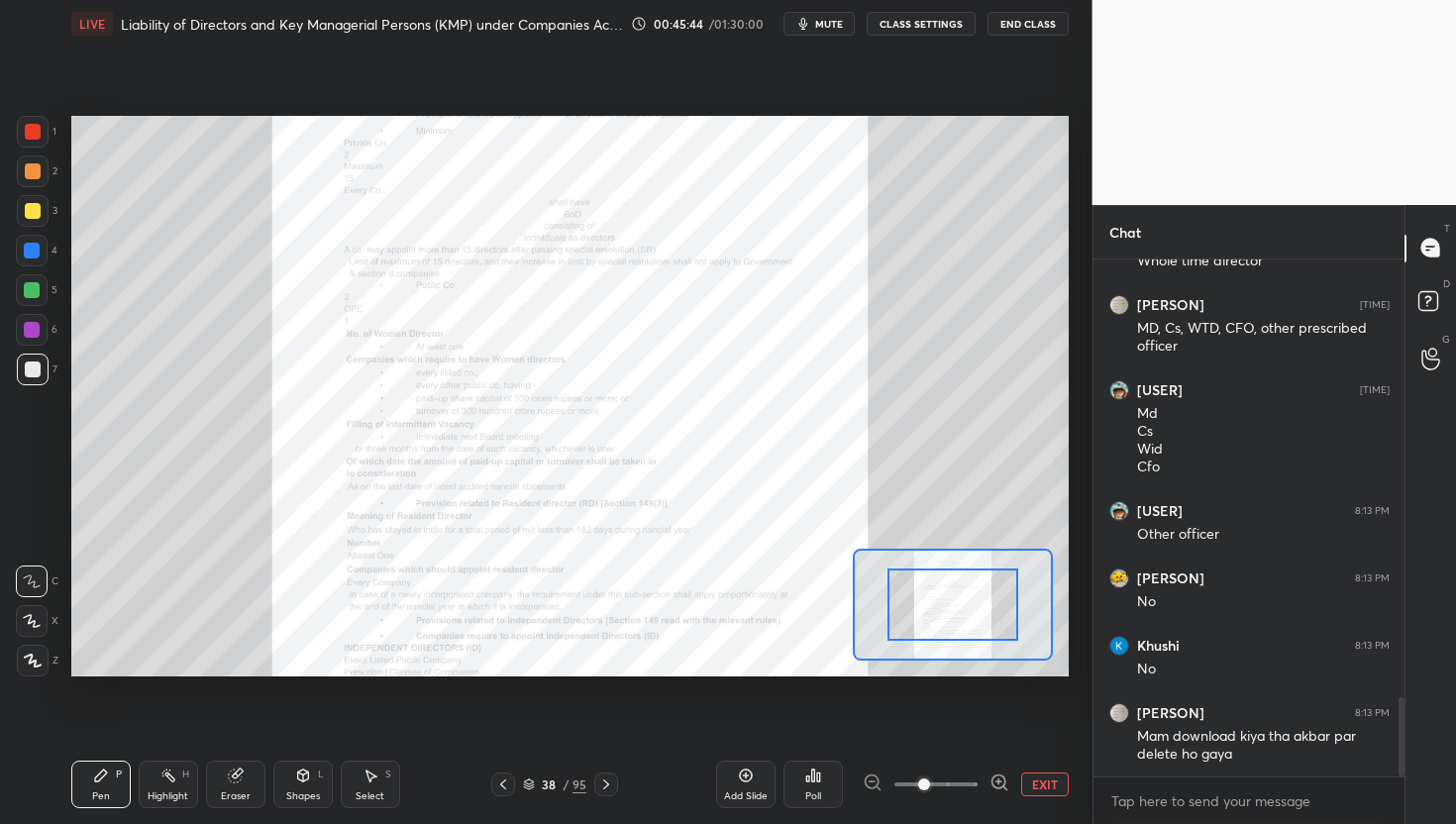 click 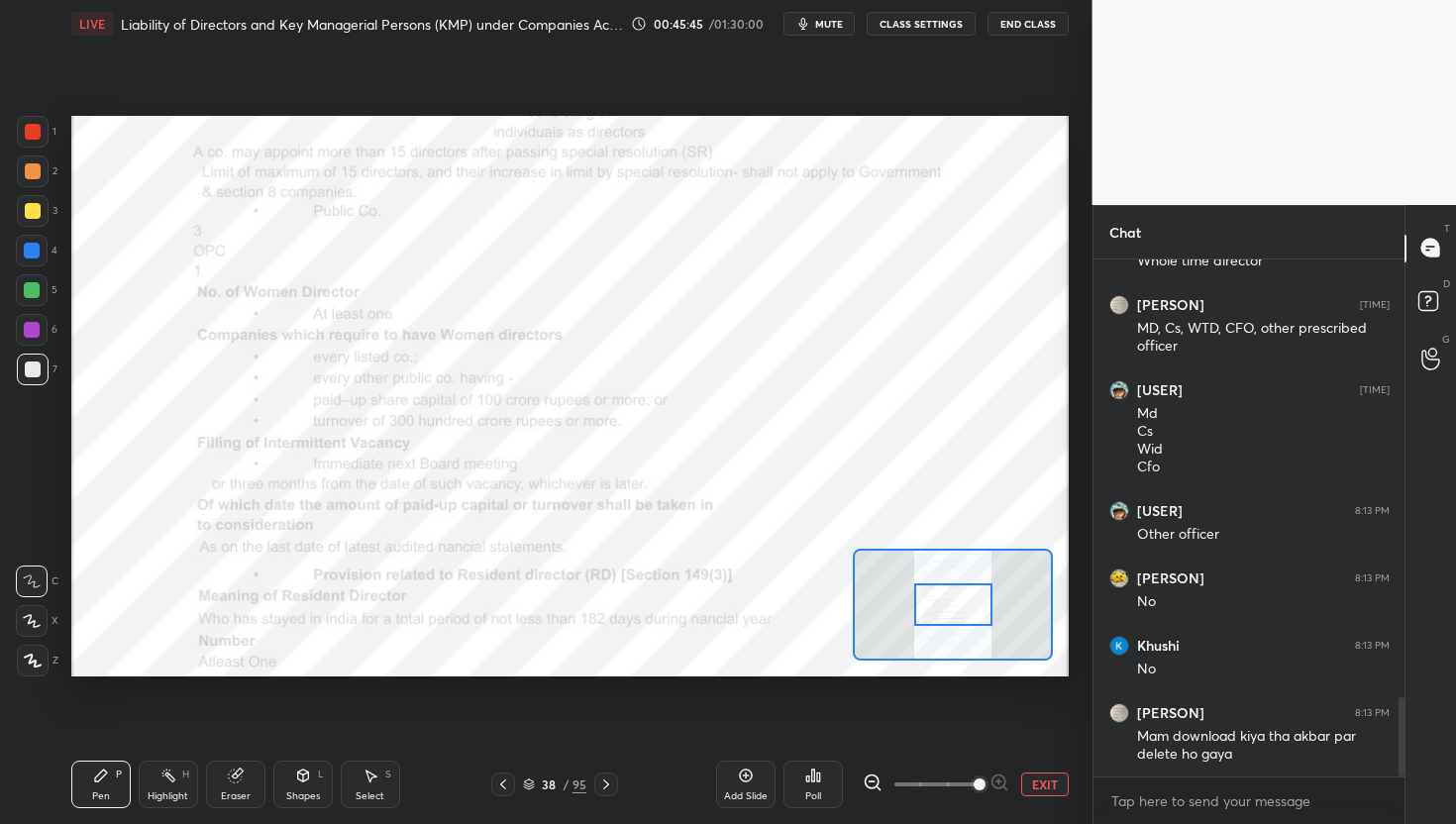 click at bounding box center (936, 784) 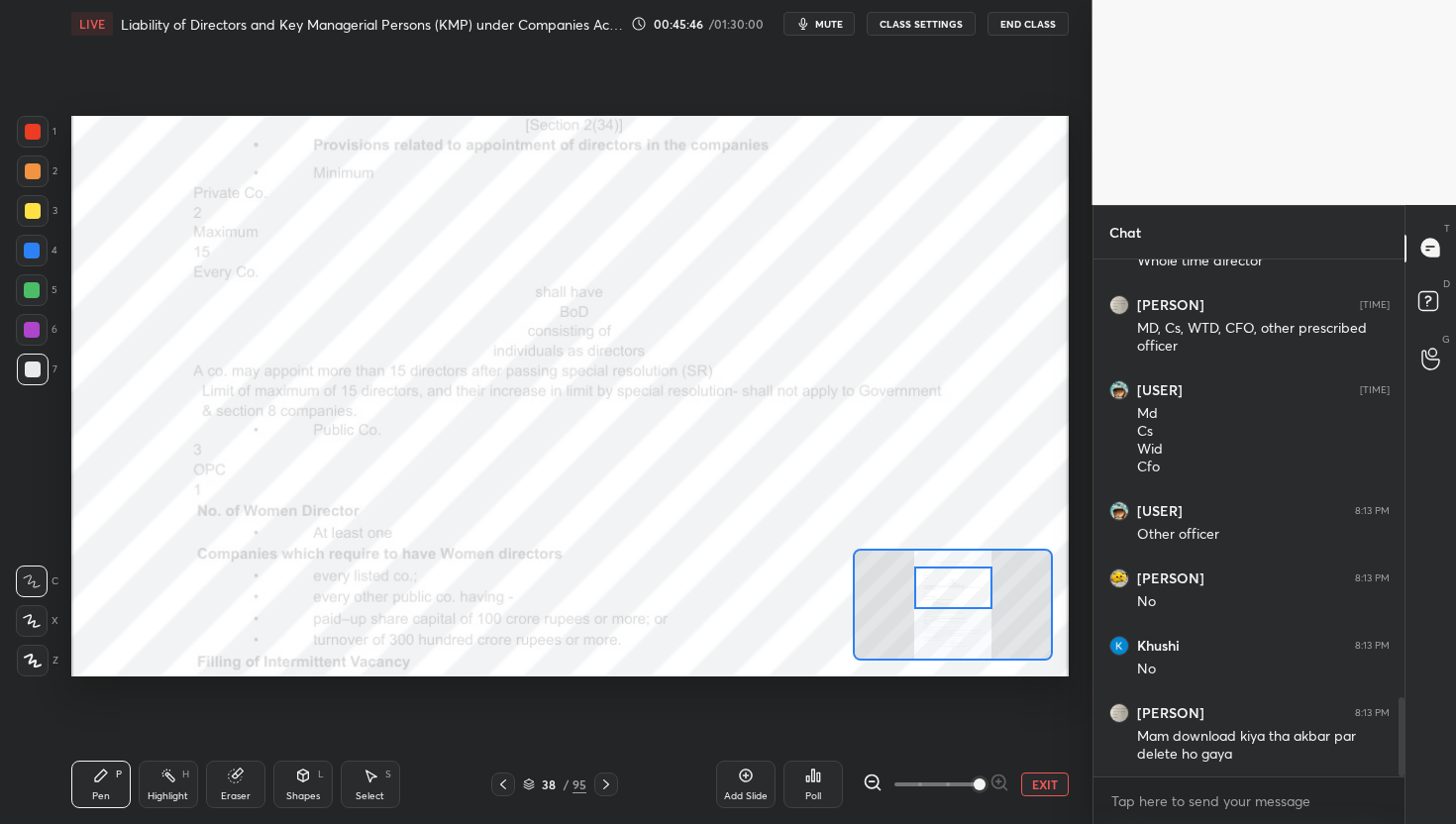 drag, startPoint x: 964, startPoint y: 611, endPoint x: 964, endPoint y: 597, distance: 14 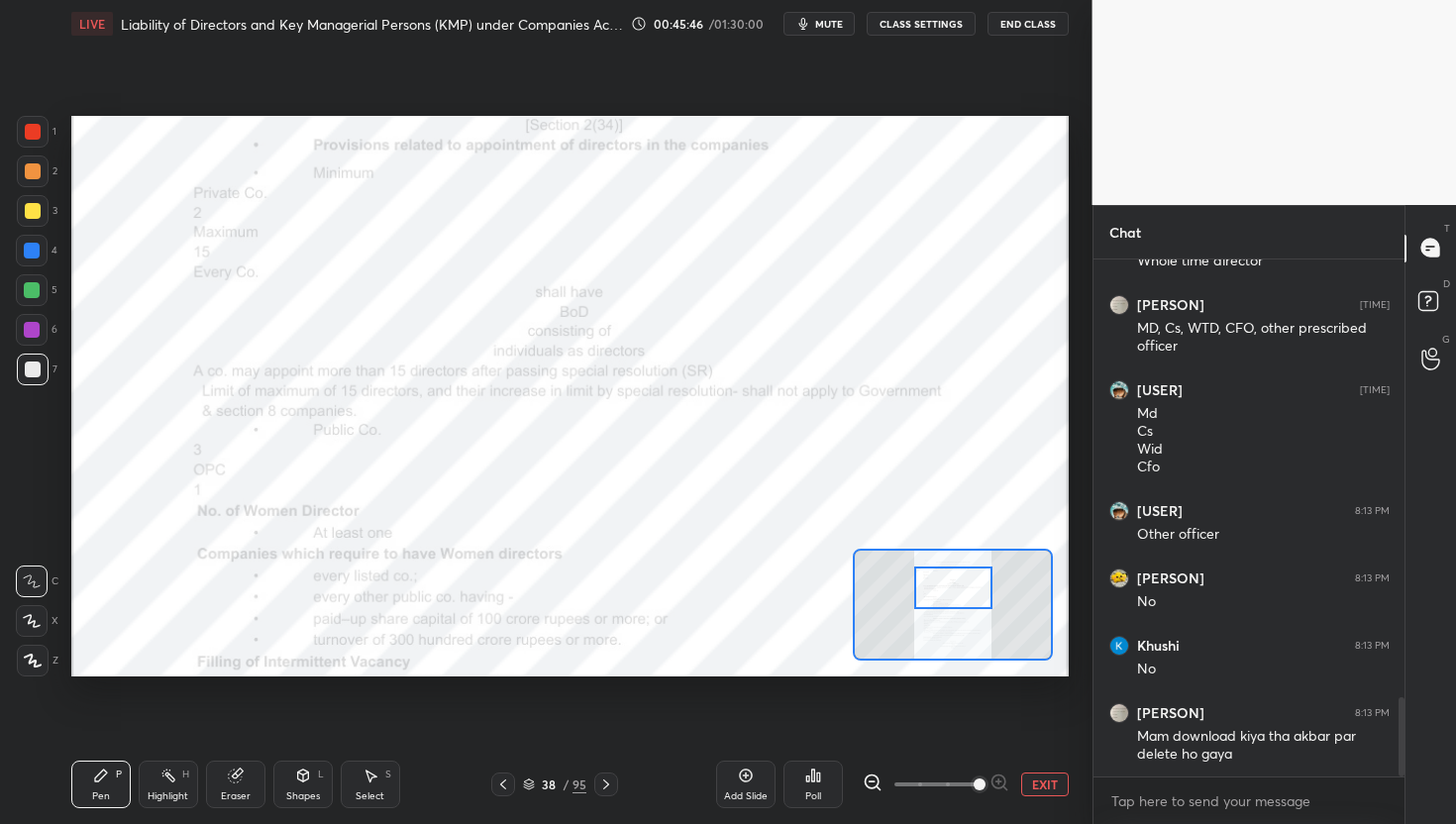 click at bounding box center (953, 588) 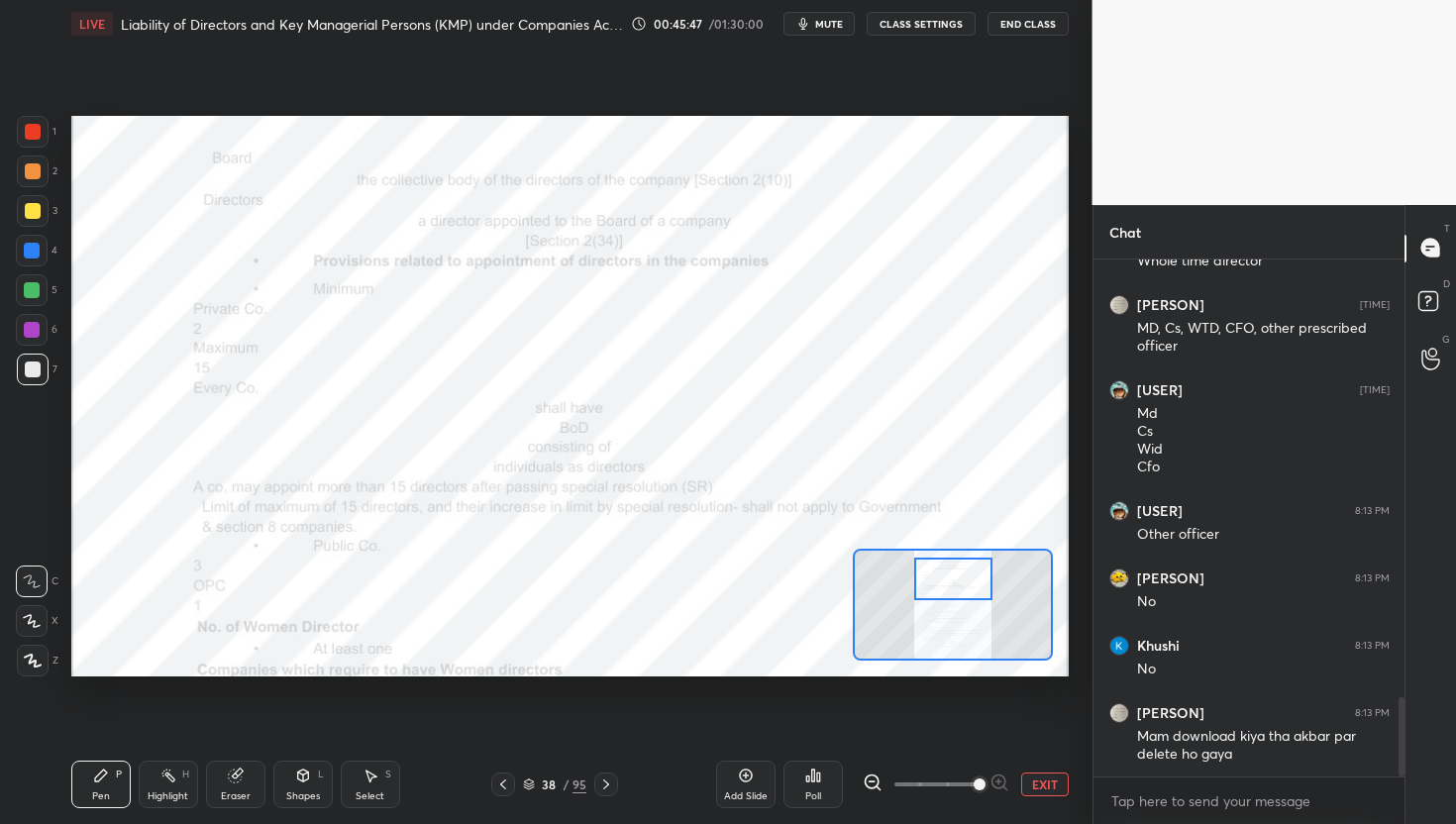 drag, startPoint x: 964, startPoint y: 597, endPoint x: 964, endPoint y: 586, distance: 11 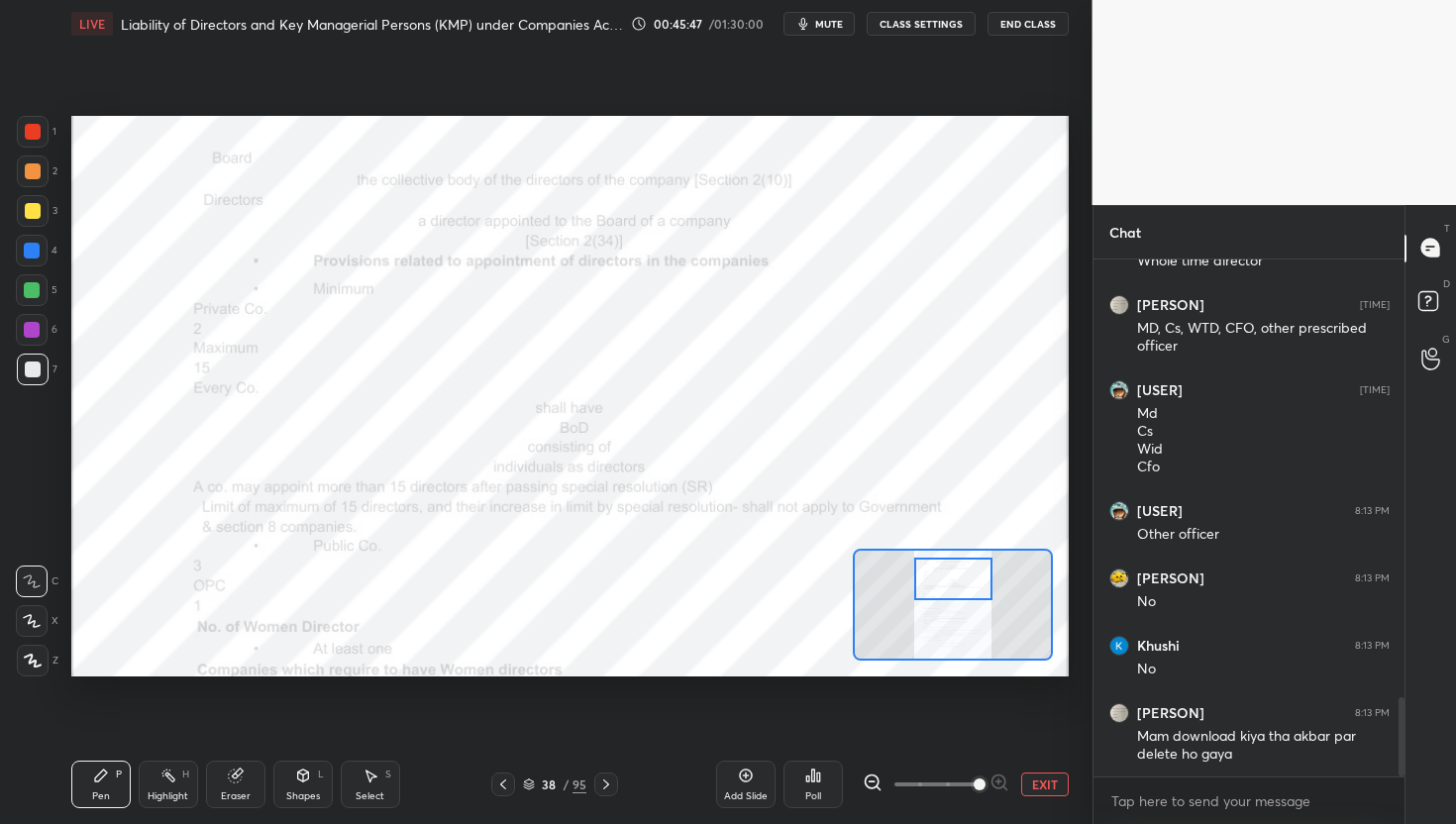 click at bounding box center (953, 579) 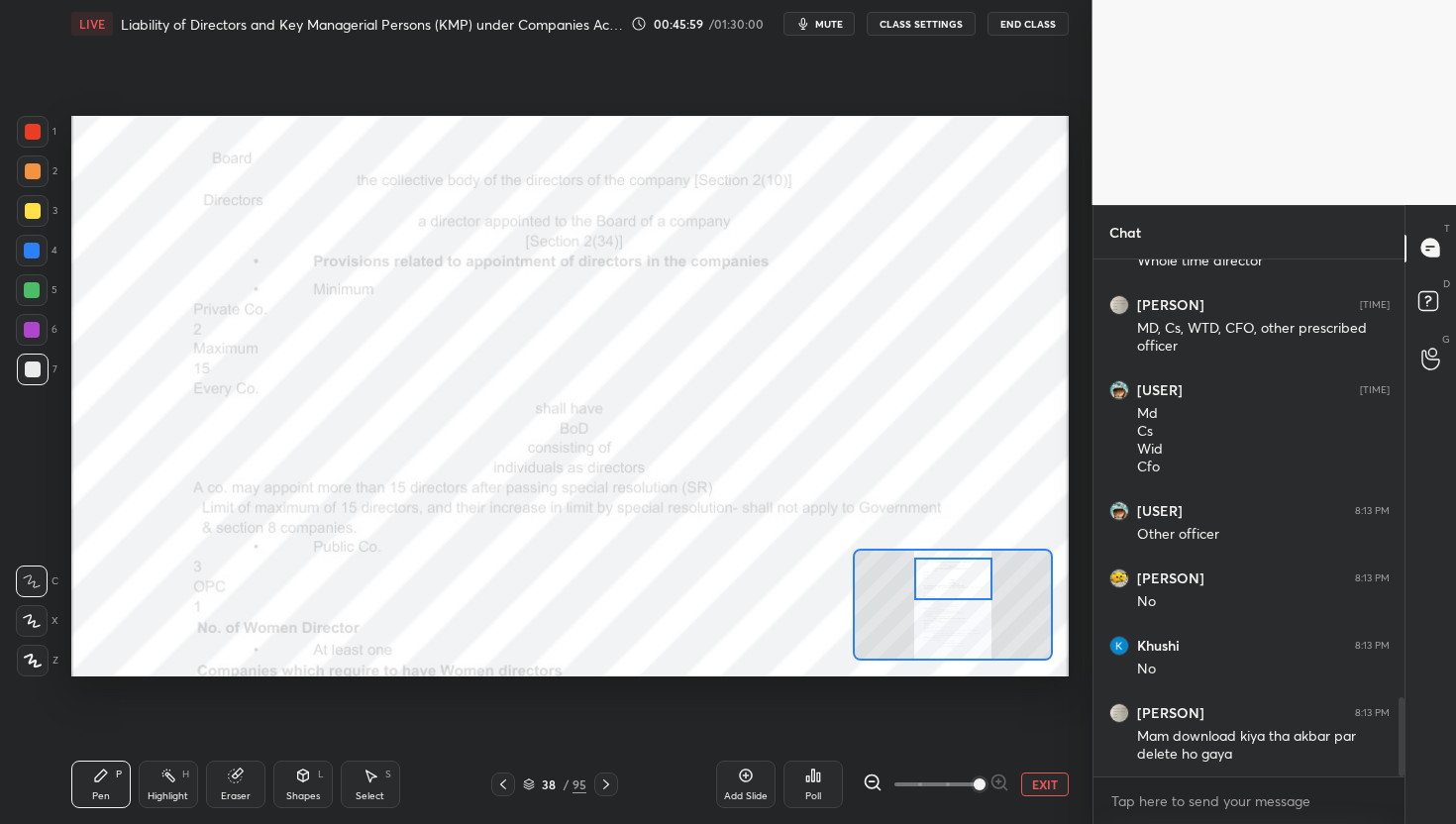 scroll, scrollTop: 2905, scrollLeft: 0, axis: vertical 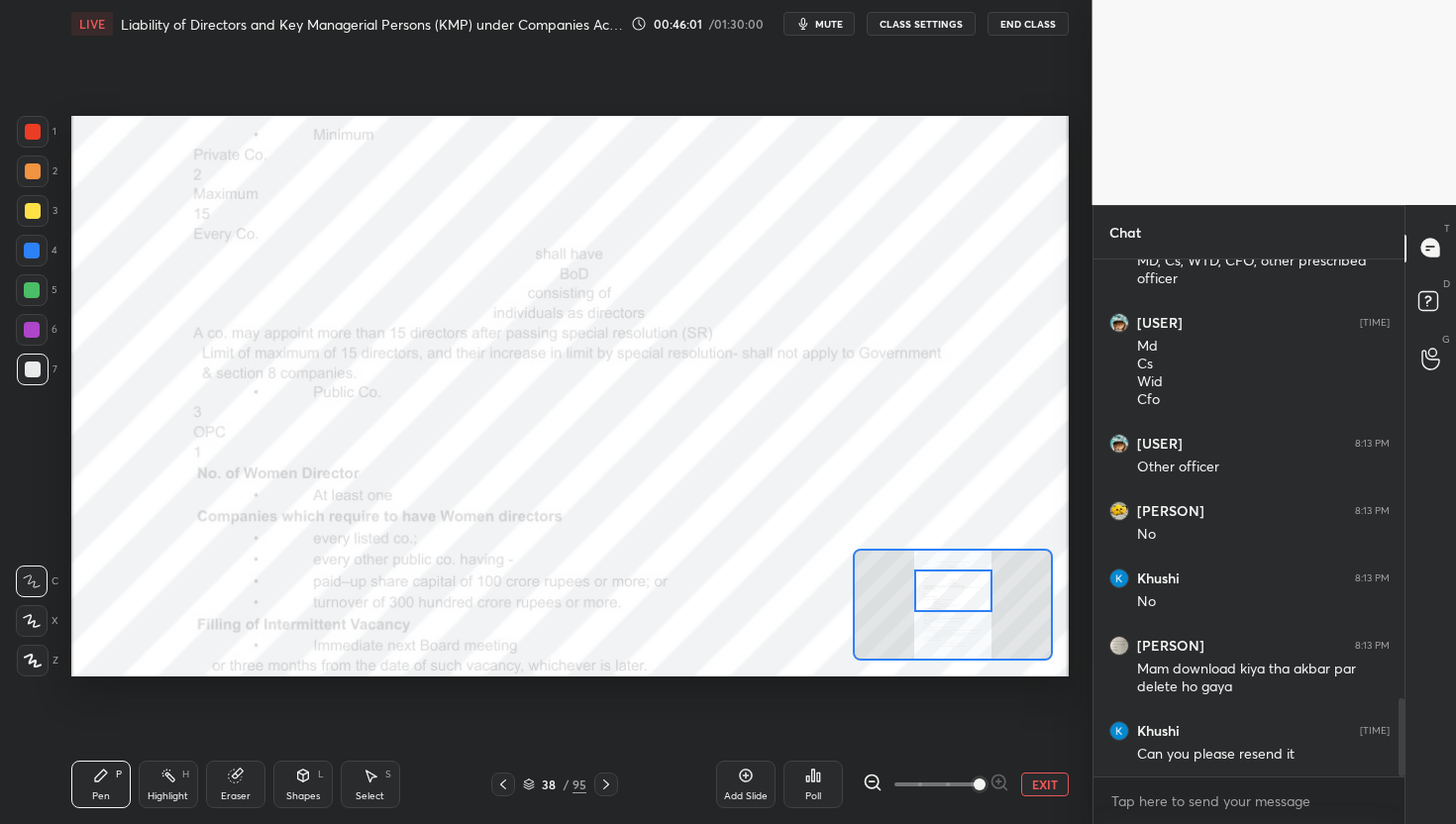drag, startPoint x: 953, startPoint y: 587, endPoint x: 953, endPoint y: 598, distance: 11 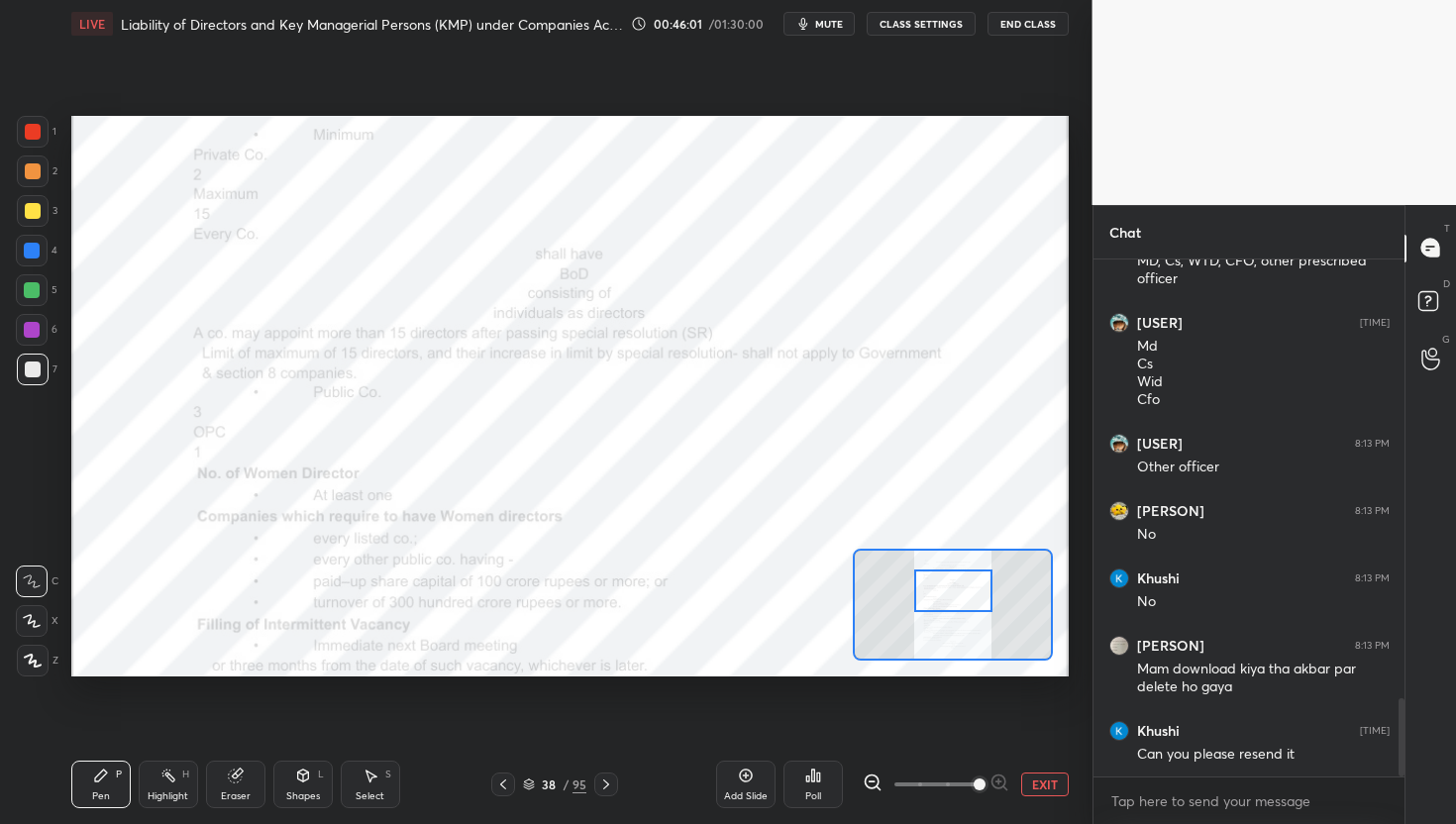 click at bounding box center [953, 591] 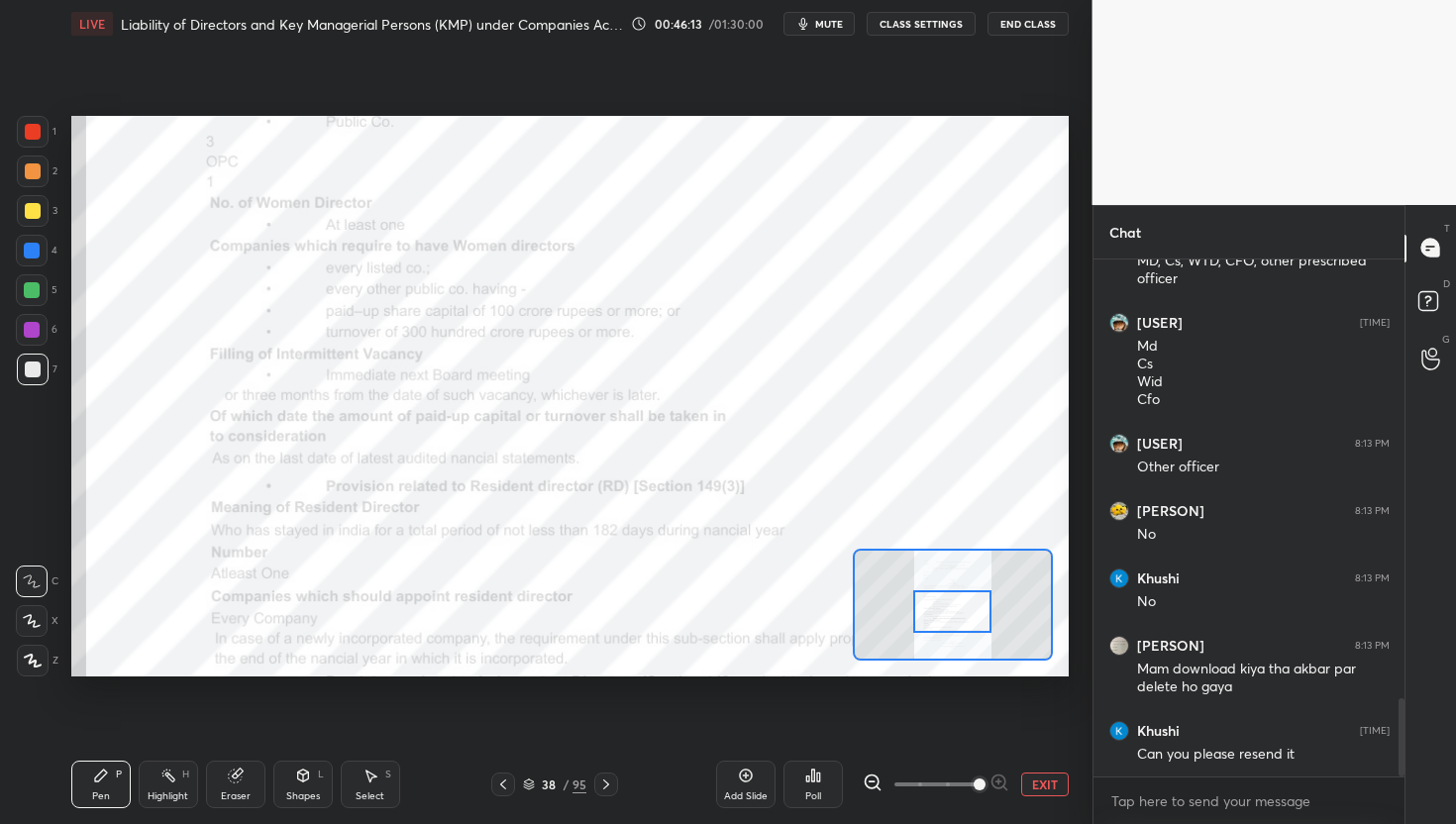 drag, startPoint x: 965, startPoint y: 597, endPoint x: 964, endPoint y: 618, distance: 21.023796 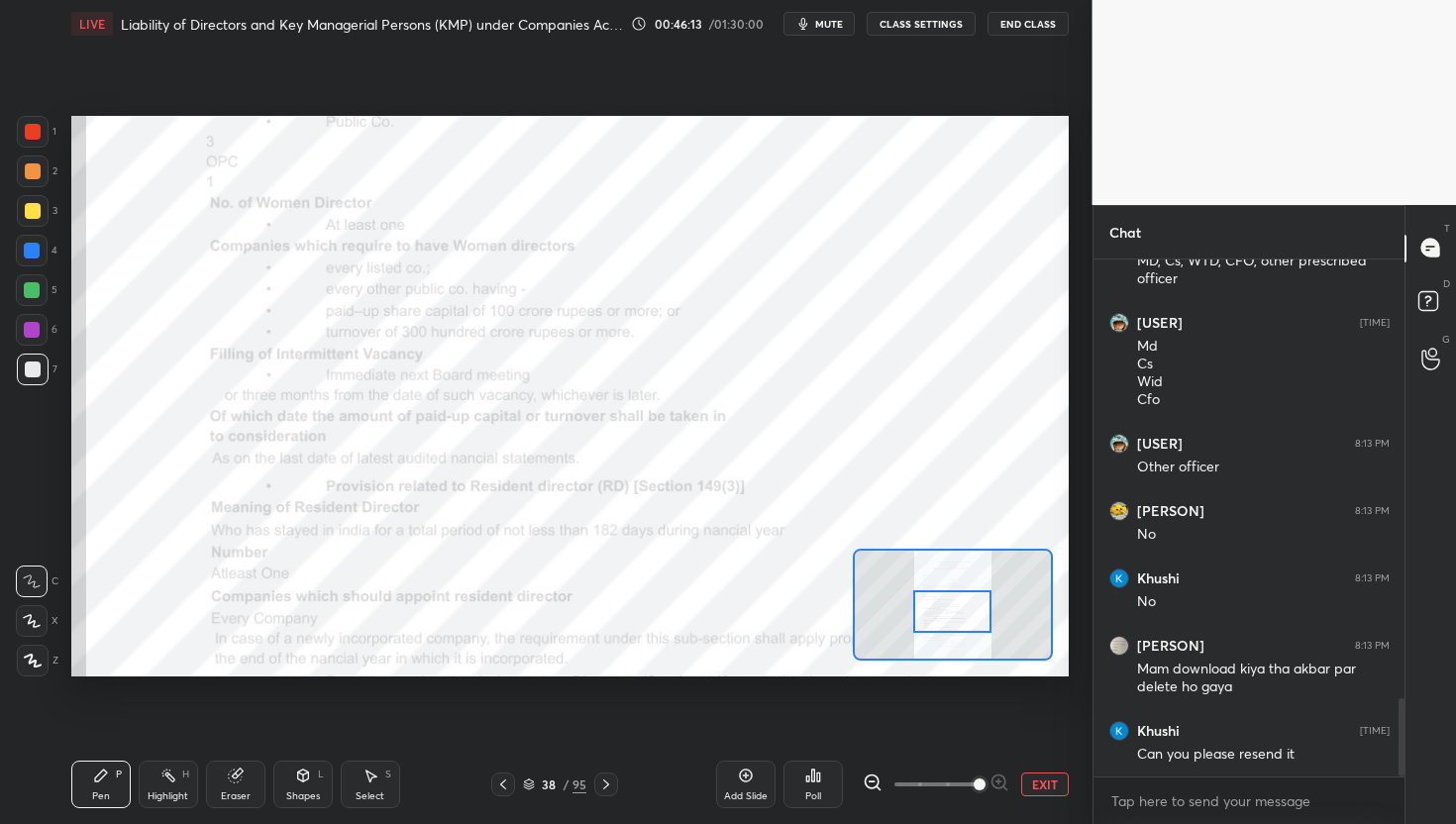 click at bounding box center (952, 612) 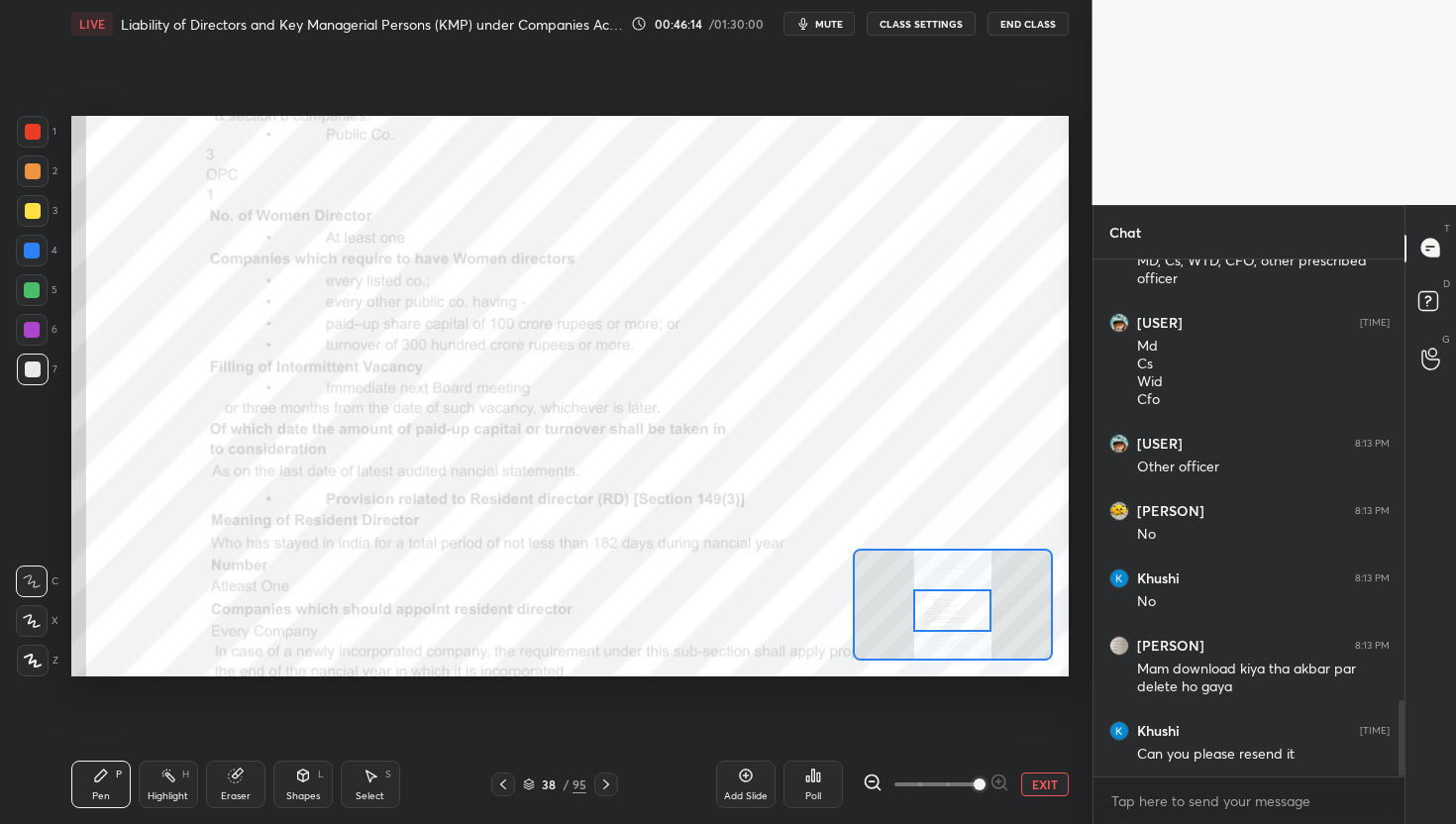 scroll, scrollTop: 2972, scrollLeft: 0, axis: vertical 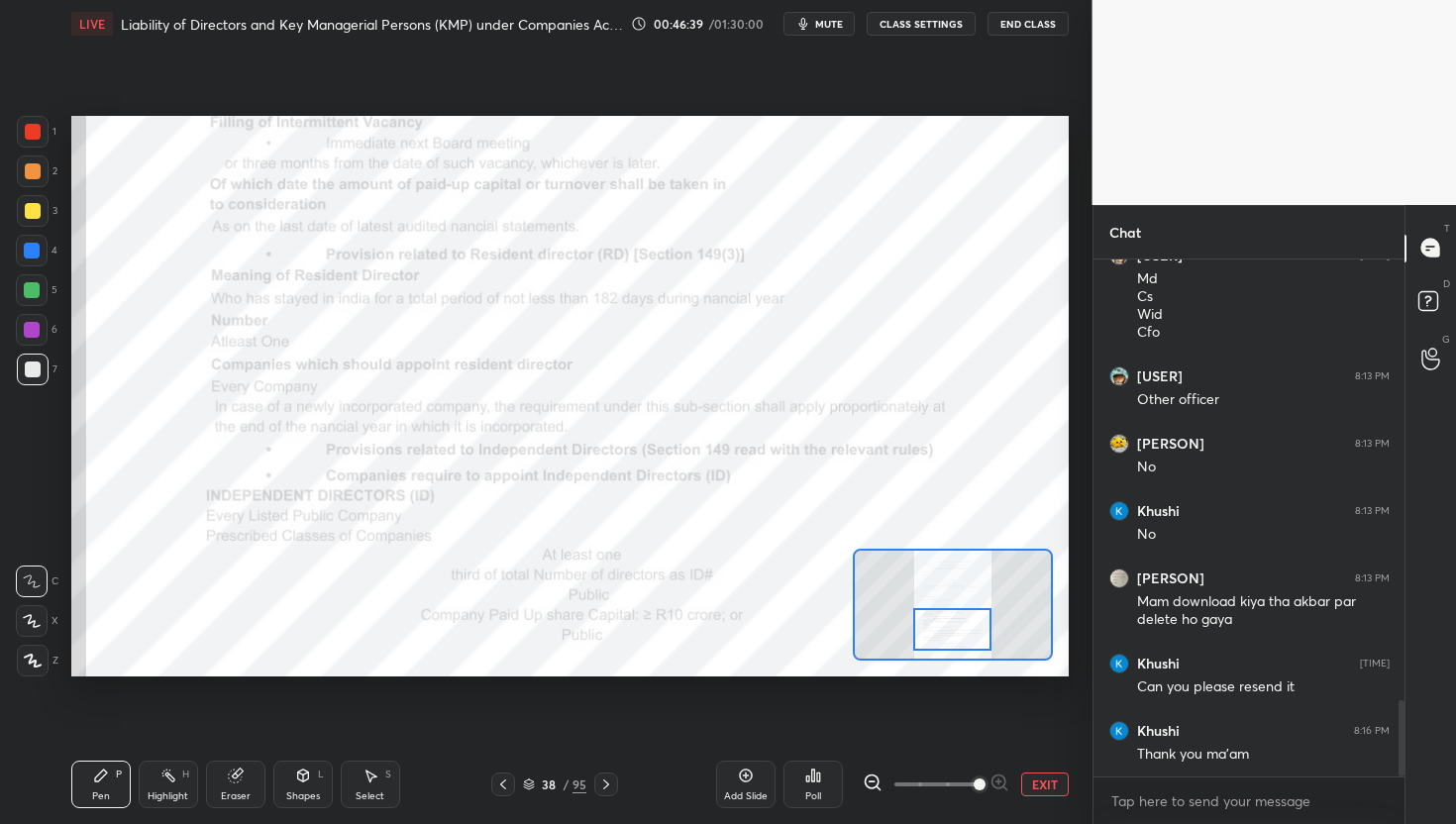 drag, startPoint x: 971, startPoint y: 611, endPoint x: 971, endPoint y: 630, distance: 19 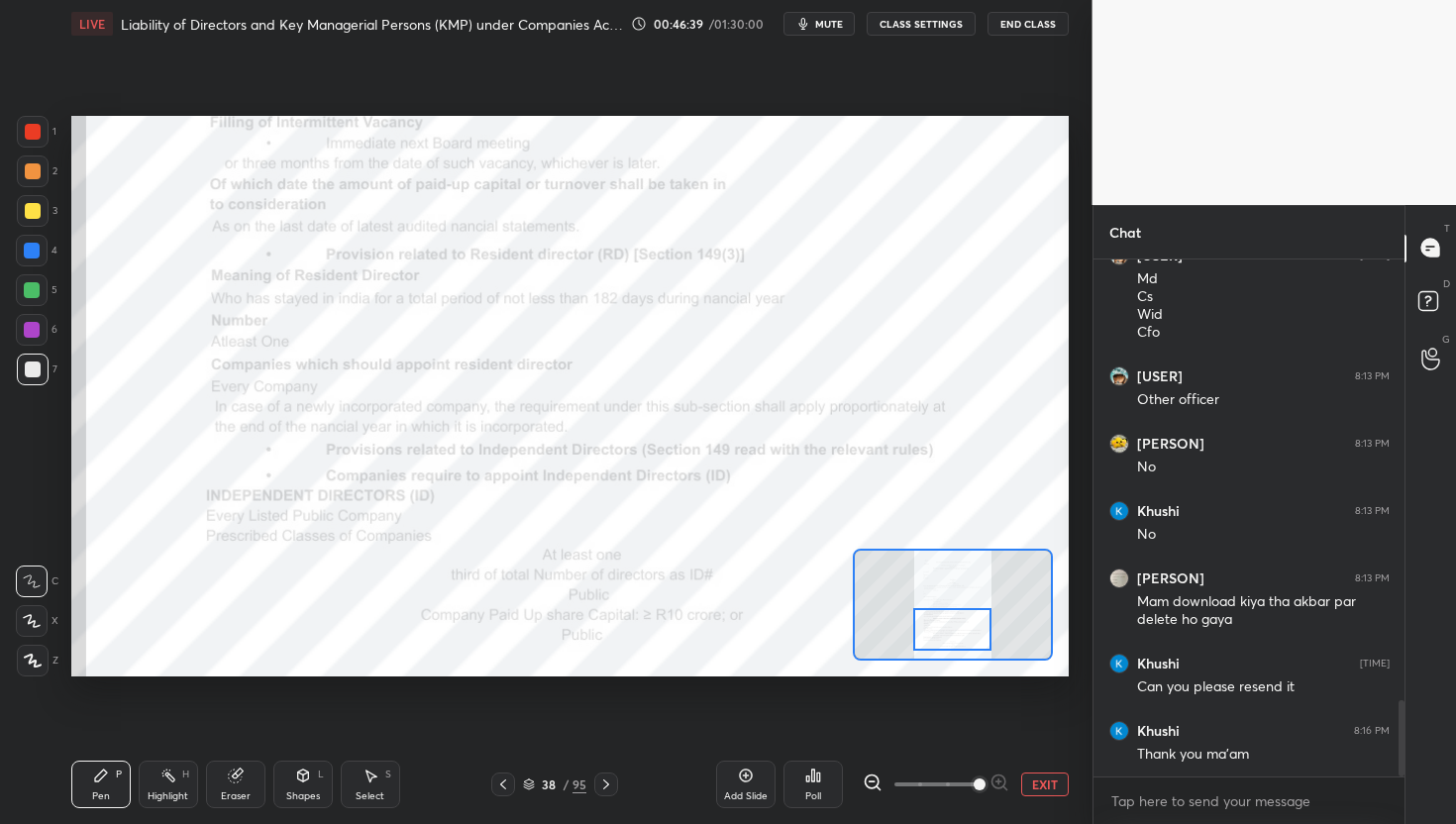 click at bounding box center (952, 630) 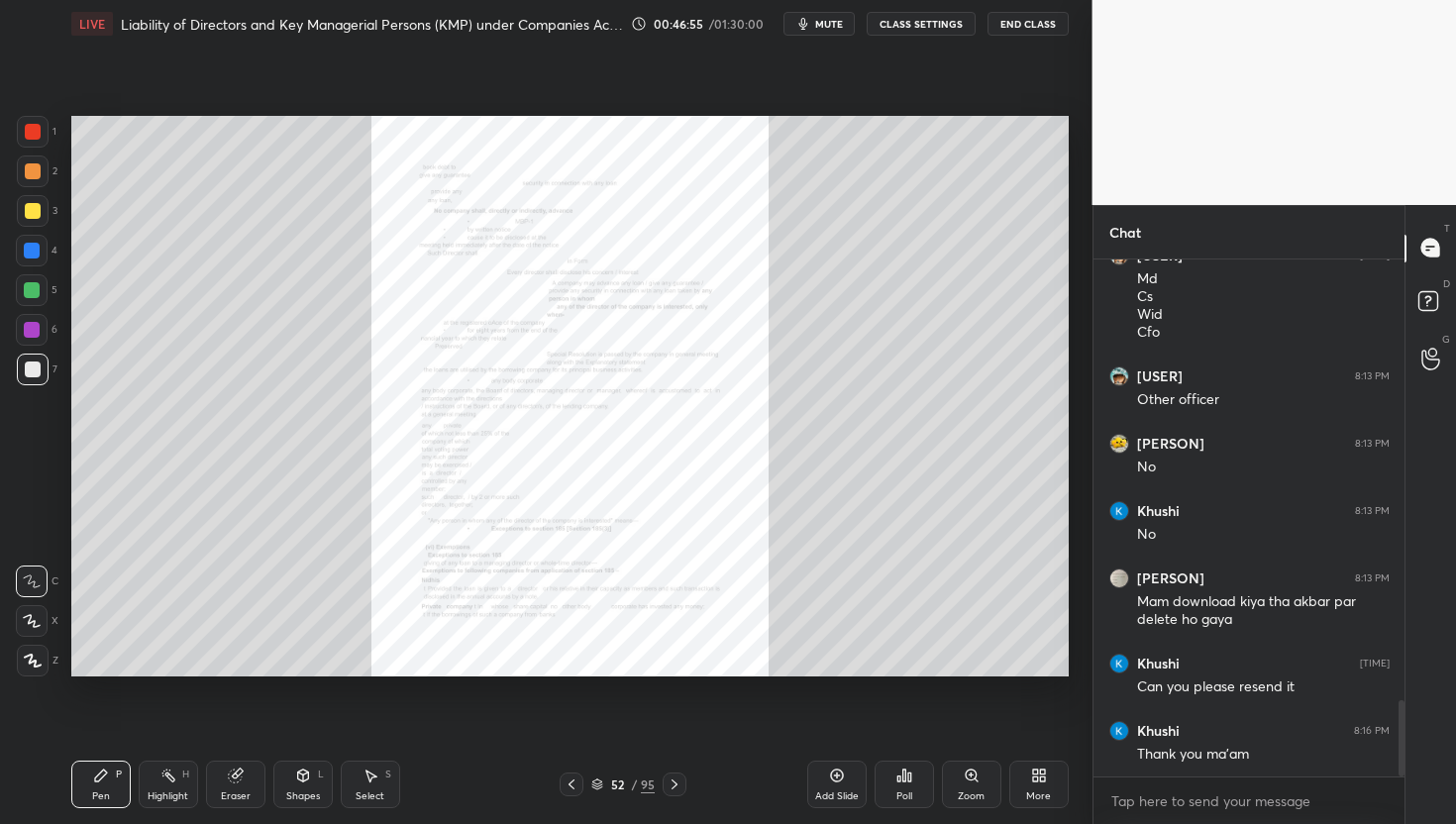 click on "95" at bounding box center (648, 784) 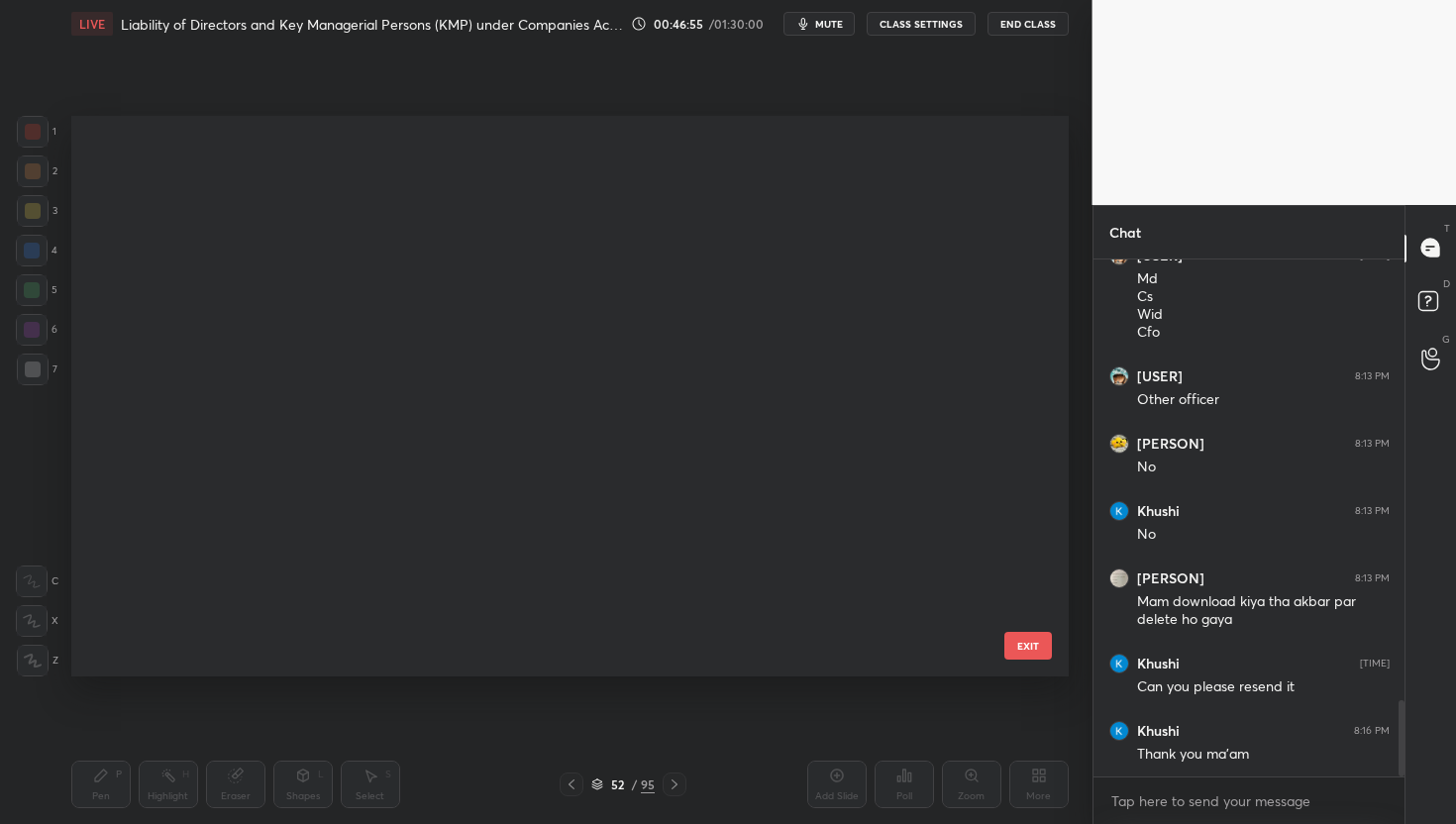 scroll, scrollTop: 2536, scrollLeft: 0, axis: vertical 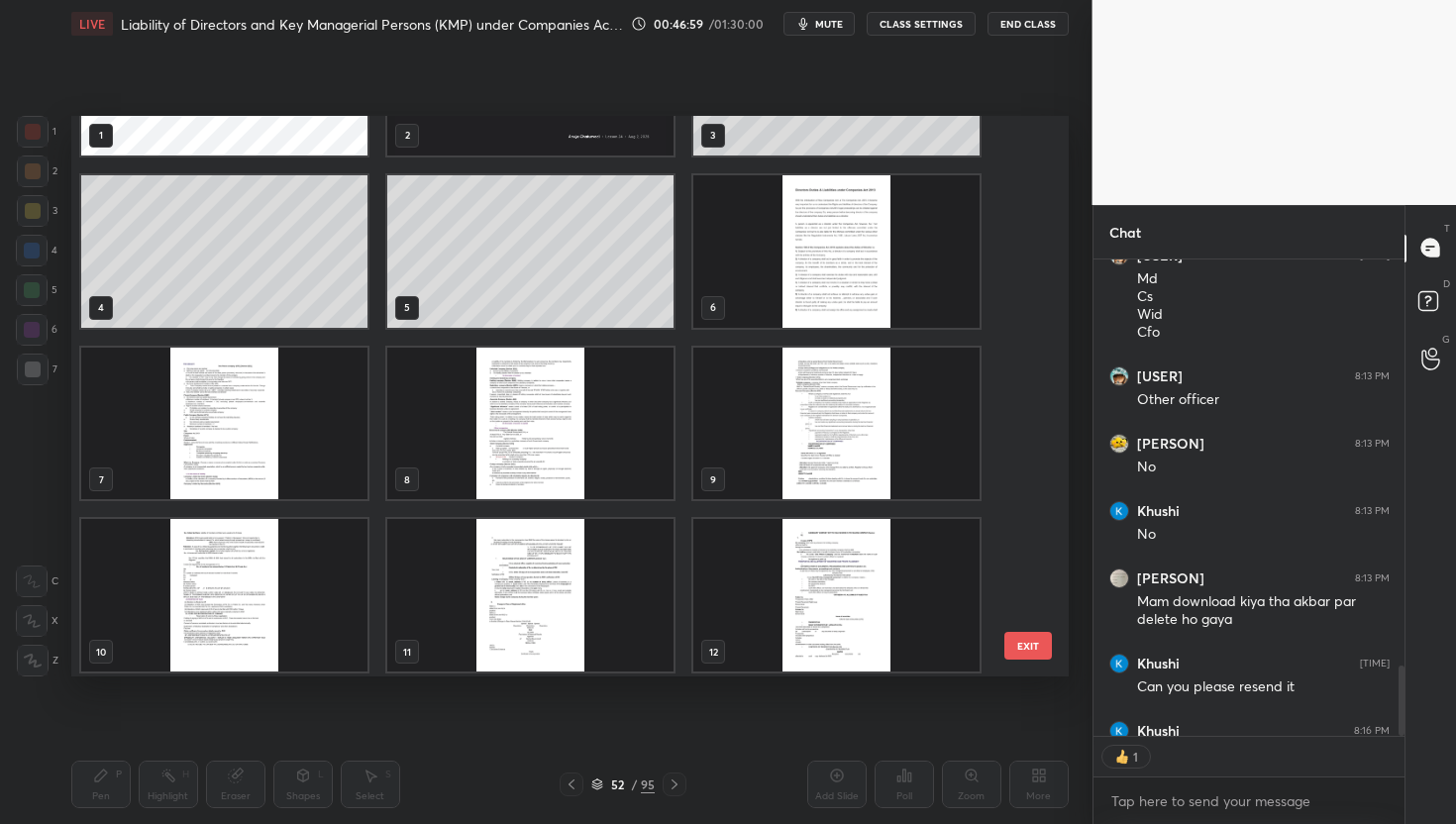 click at bounding box center [836, 252] 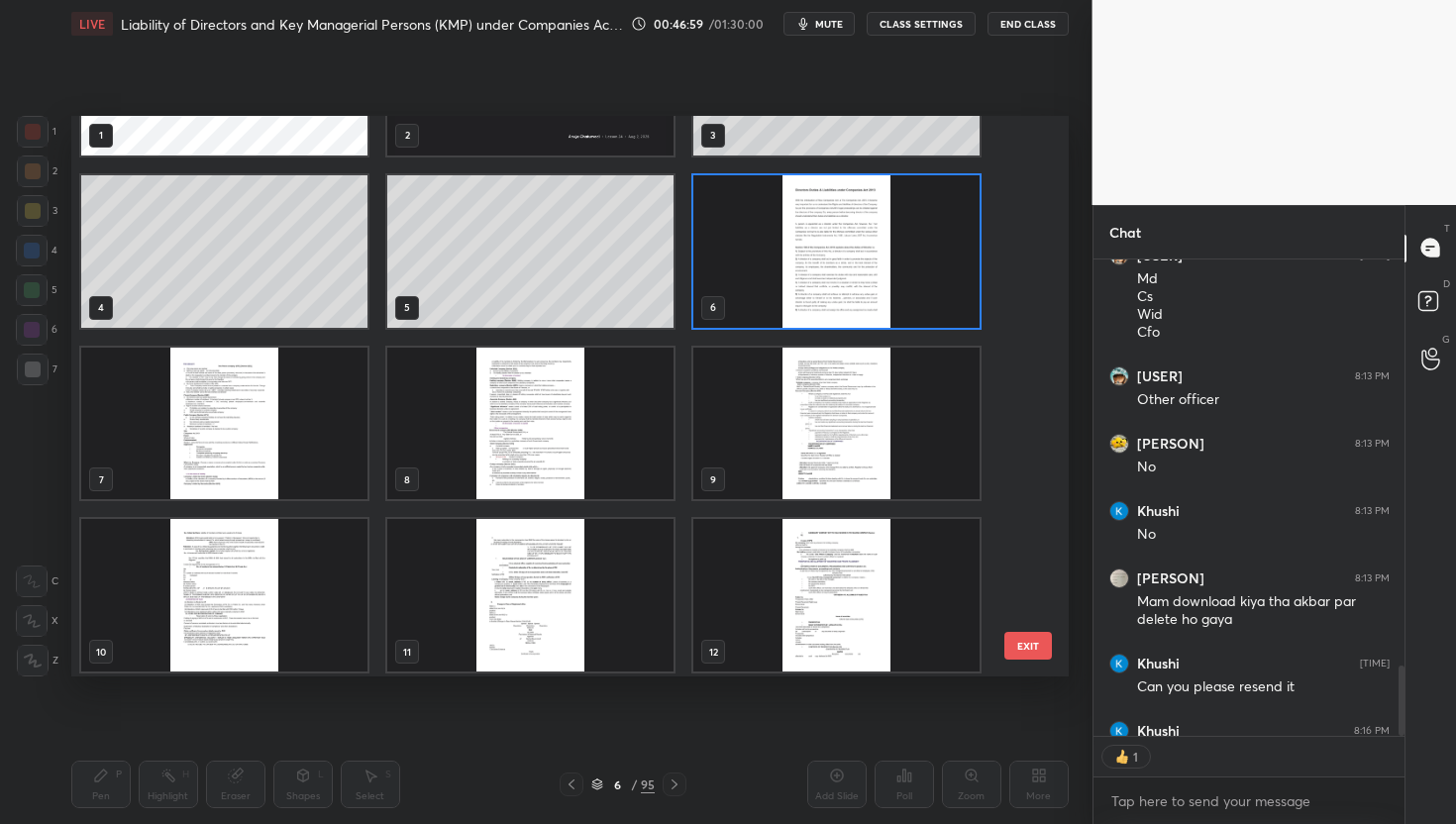click at bounding box center (836, 252) 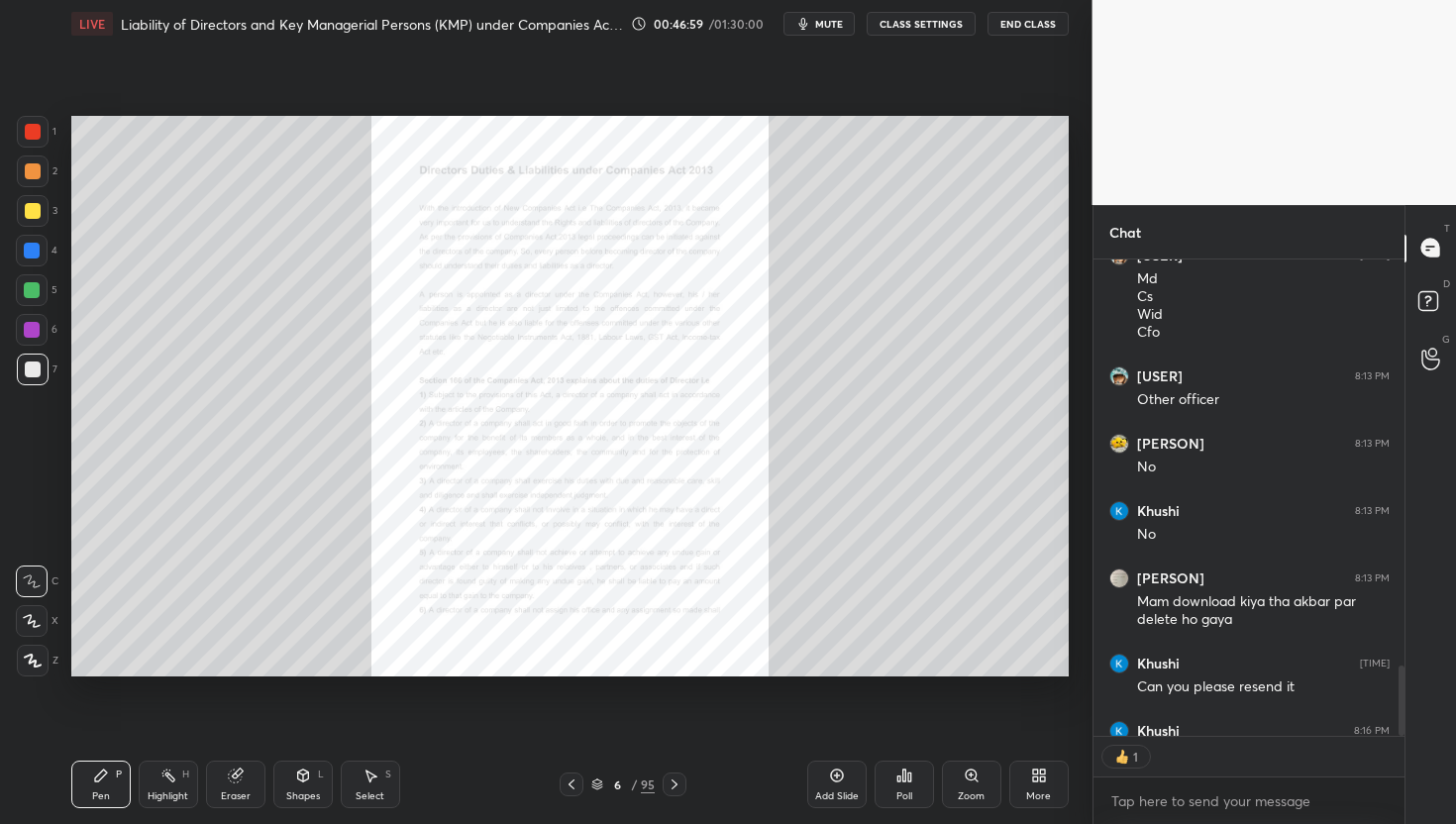 click at bounding box center (836, 252) 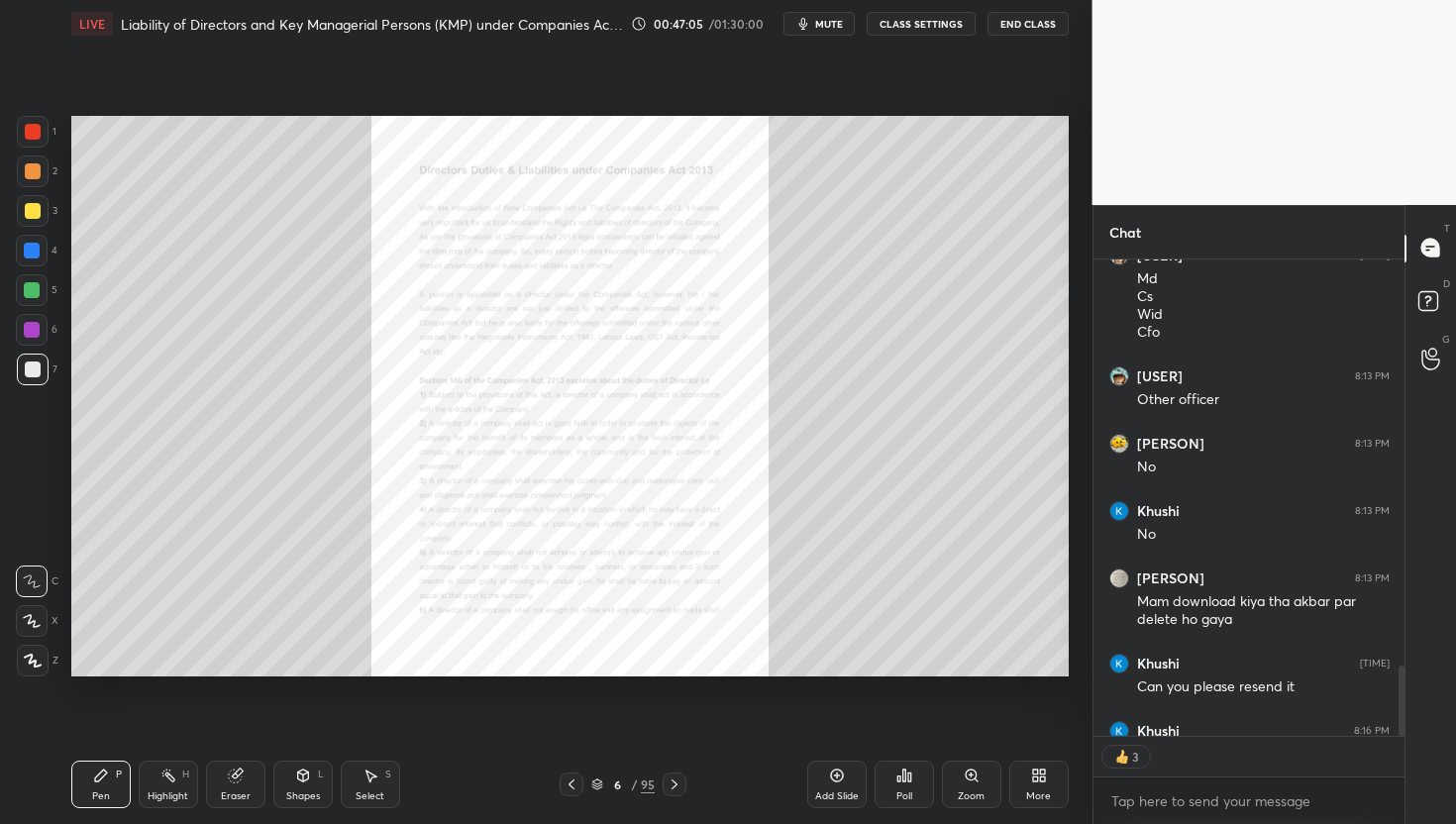 click on "Add Slide Poll Zoom More" at bounding box center (938, 784) 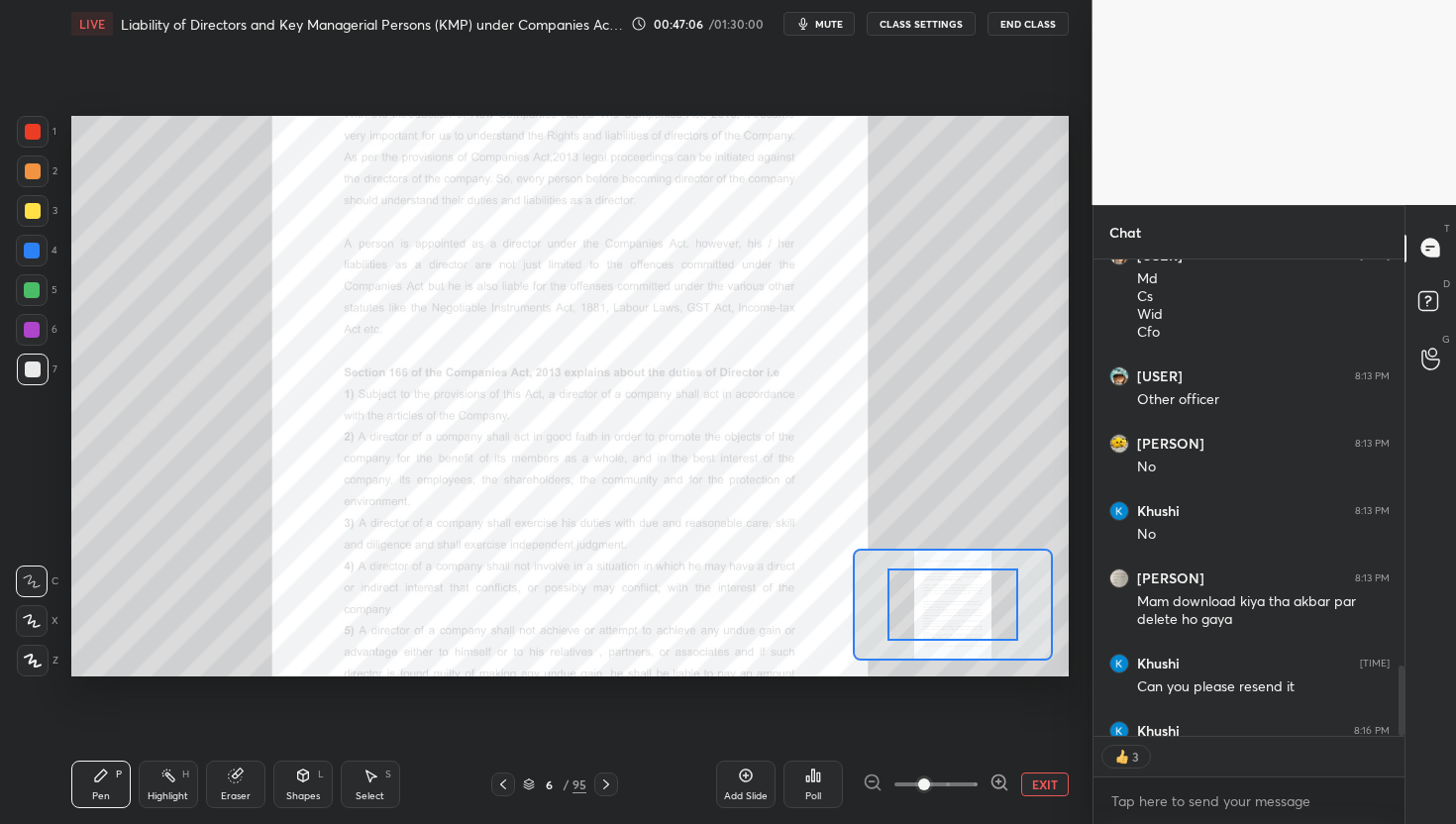 click 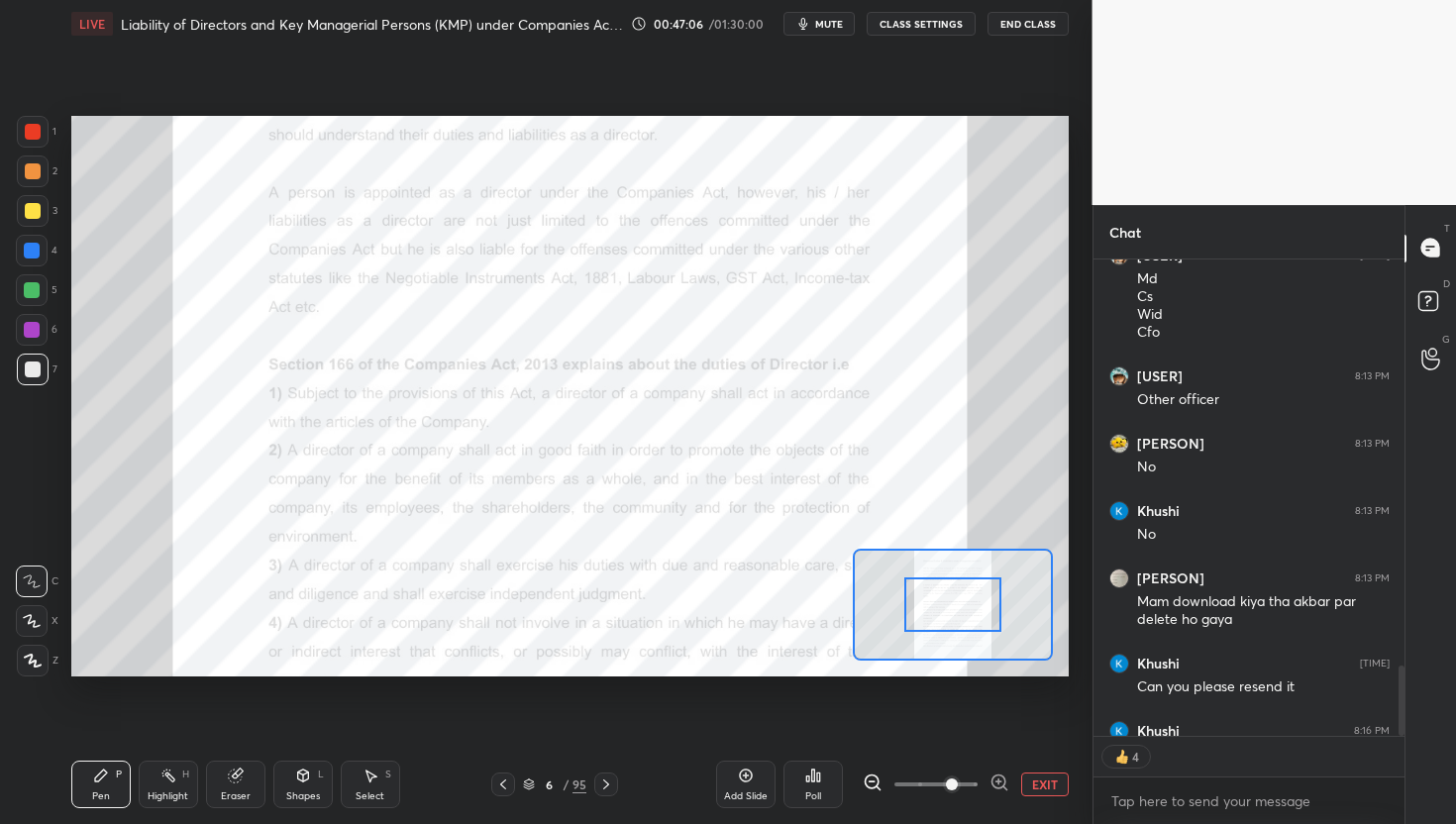 click 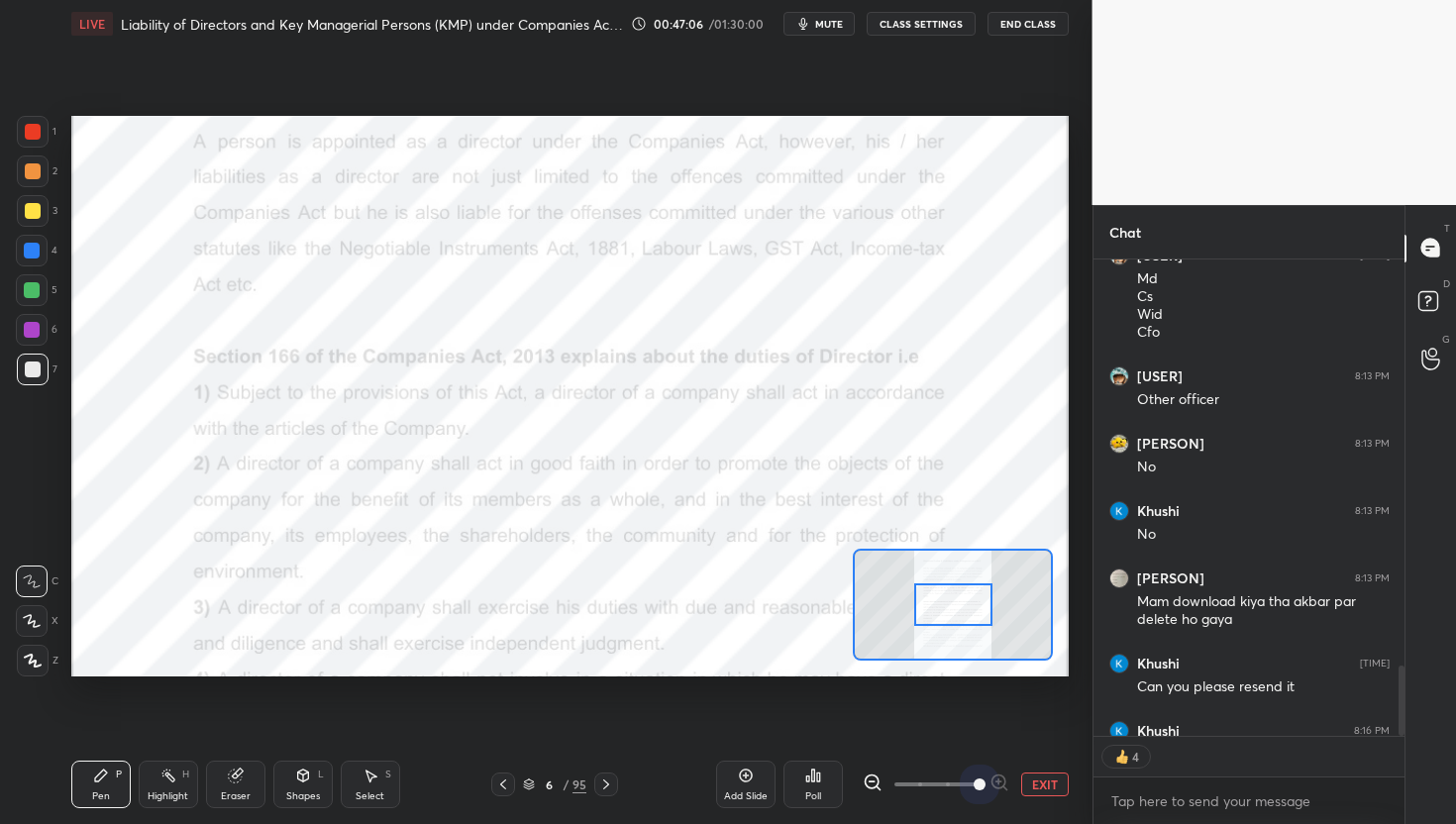 click at bounding box center [980, 784] 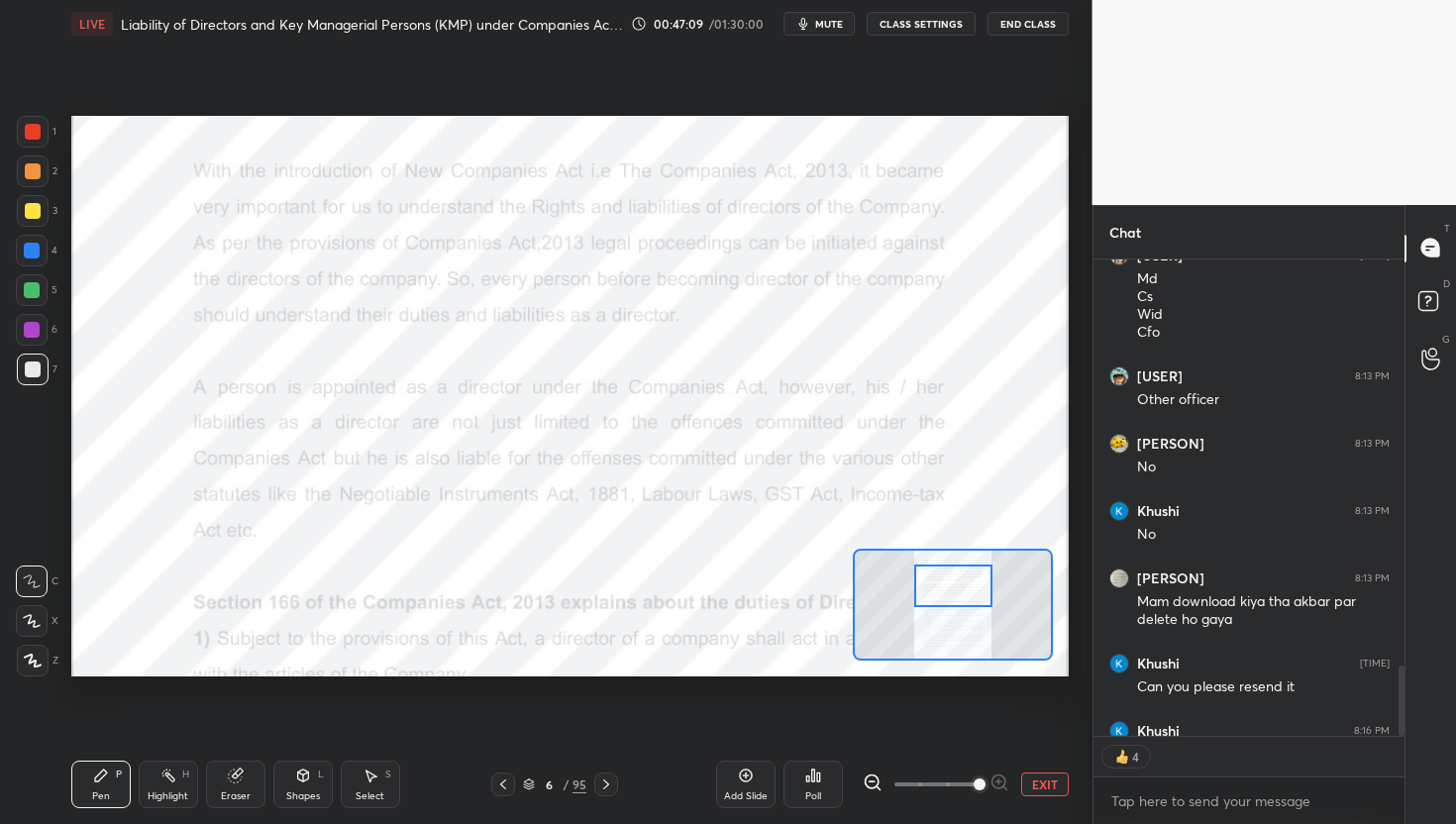 drag, startPoint x: 961, startPoint y: 603, endPoint x: 966, endPoint y: 582, distance: 21.587033 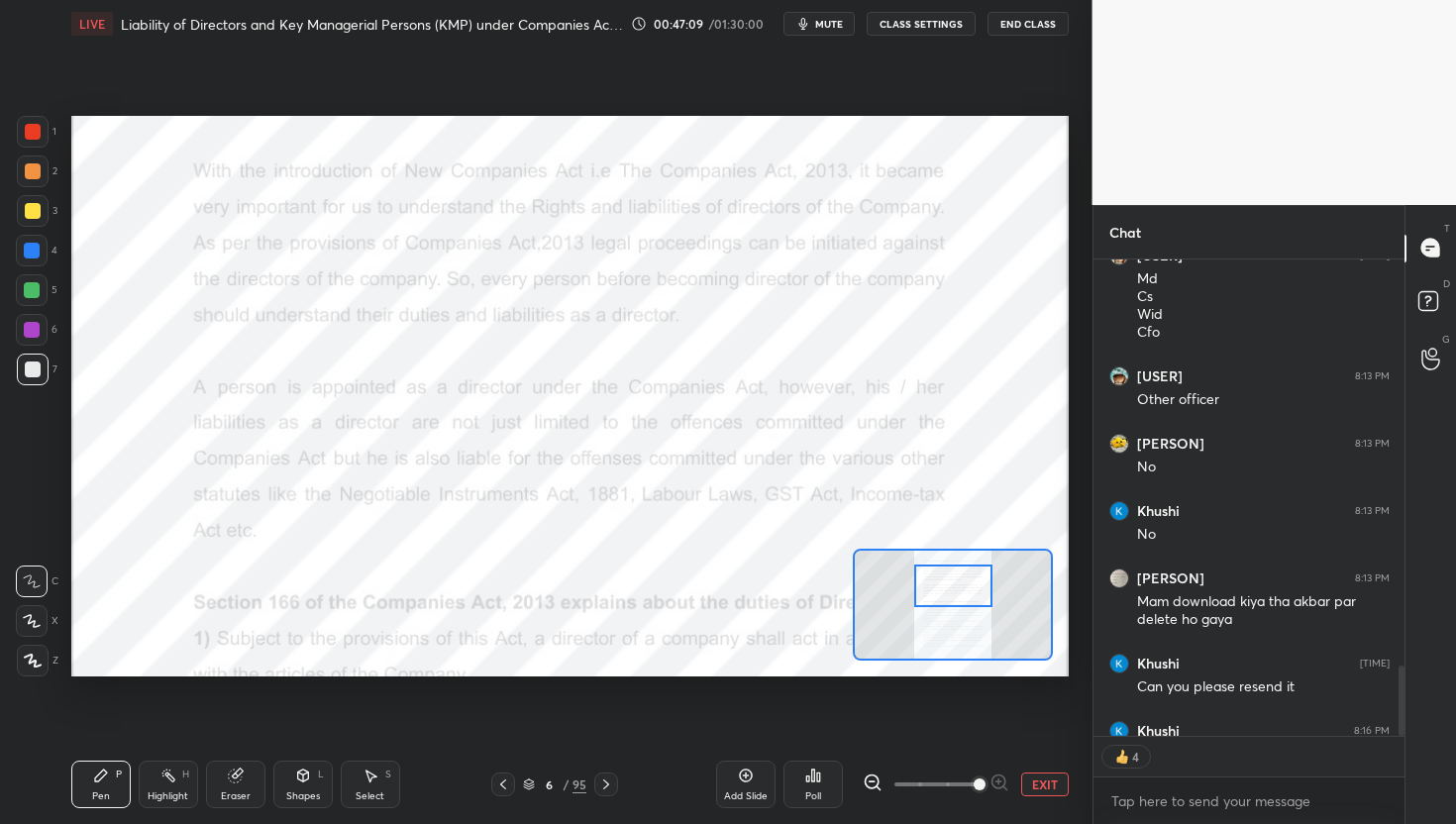 click at bounding box center [953, 586] 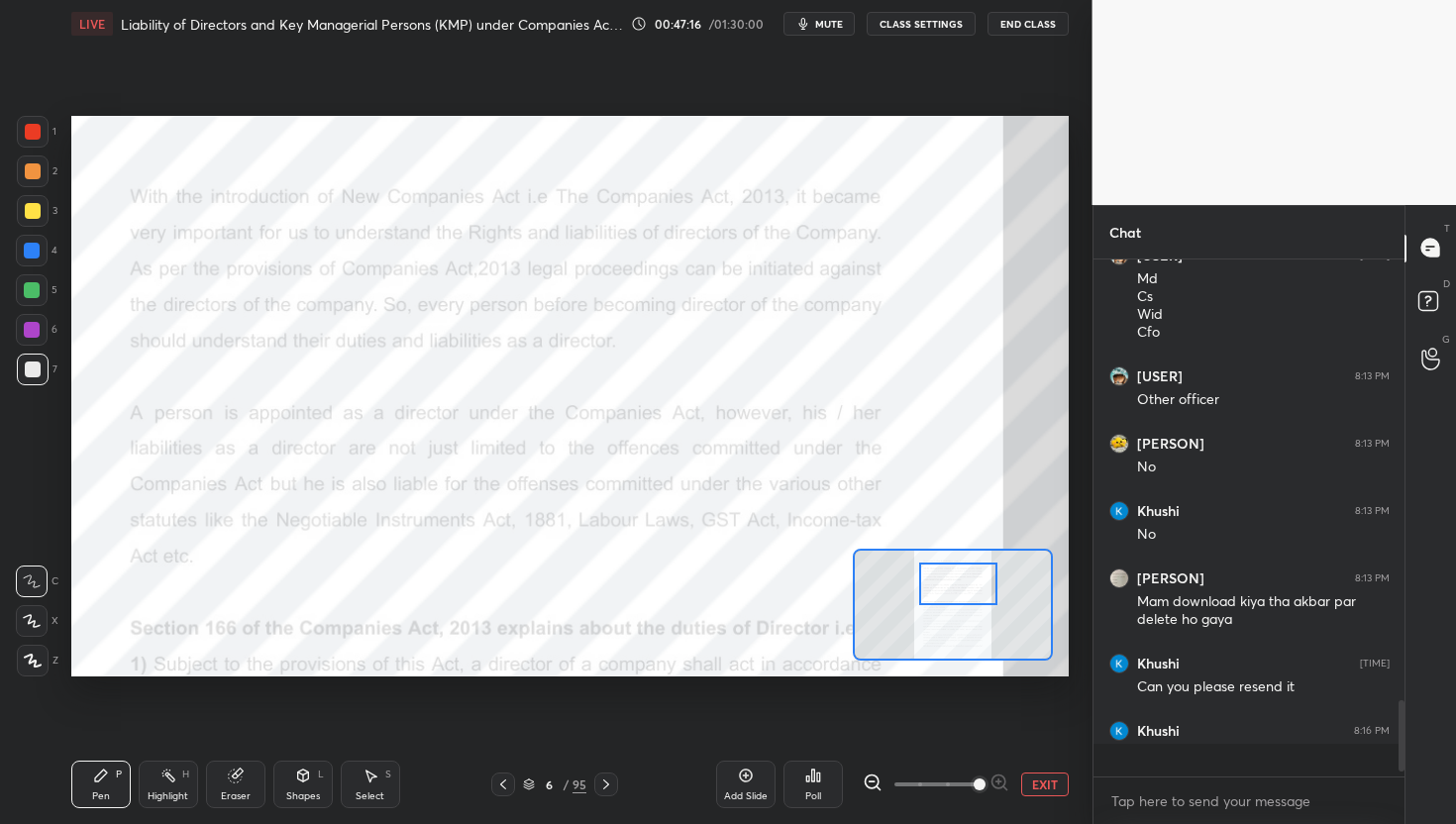 scroll, scrollTop: 6, scrollLeft: 7, axis: both 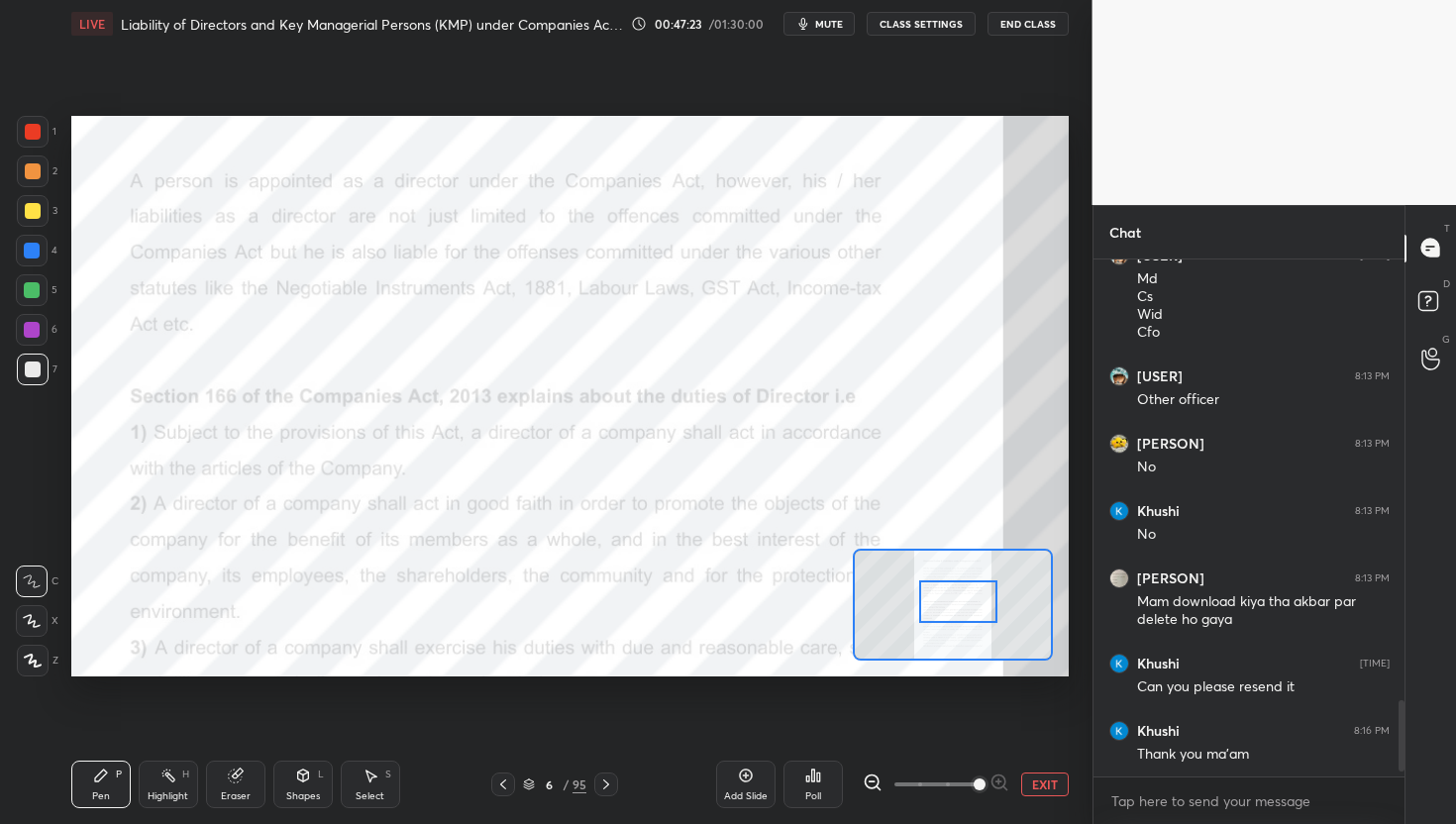 drag, startPoint x: 957, startPoint y: 584, endPoint x: 957, endPoint y: 600, distance: 16 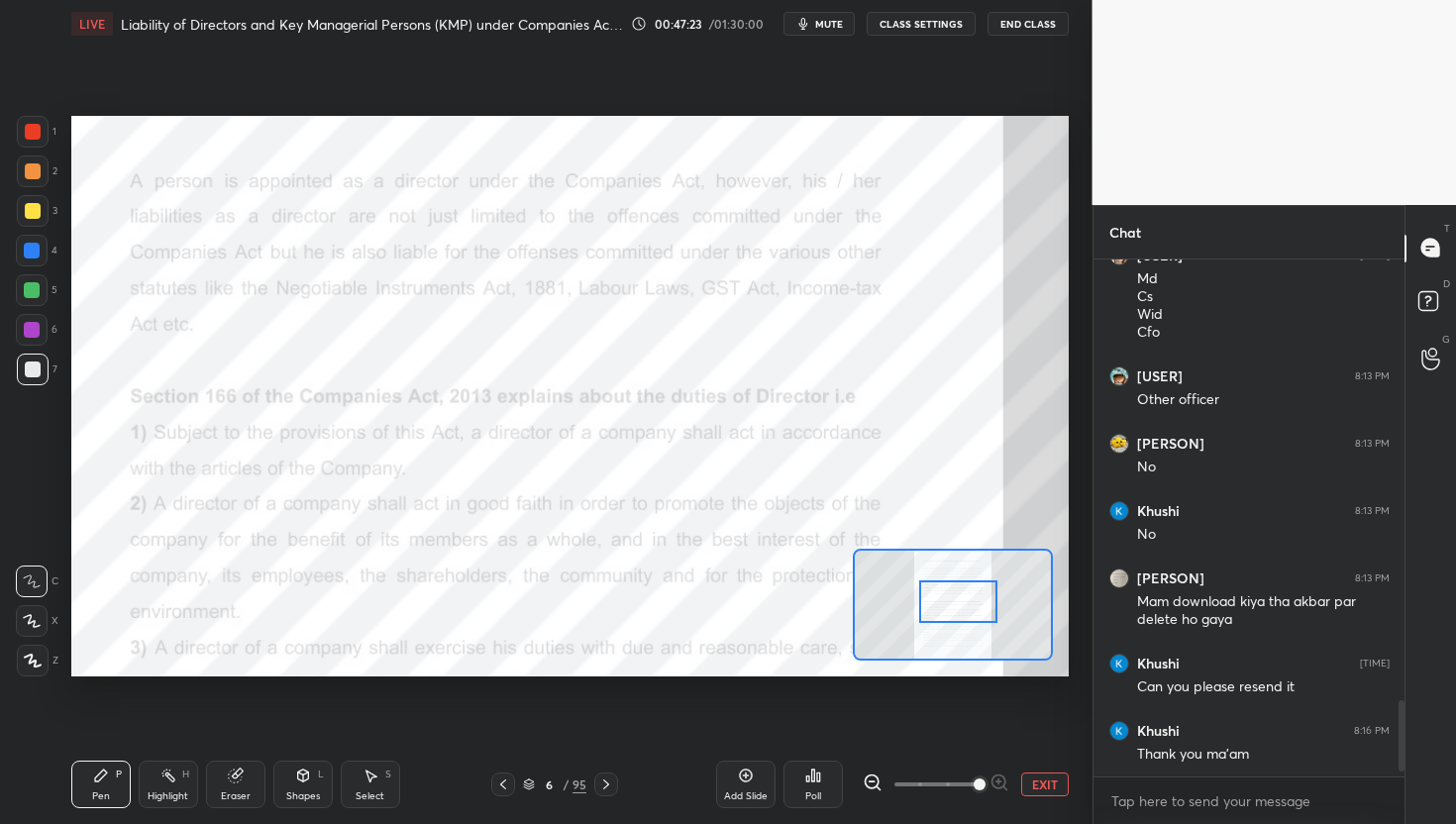 click at bounding box center (958, 602) 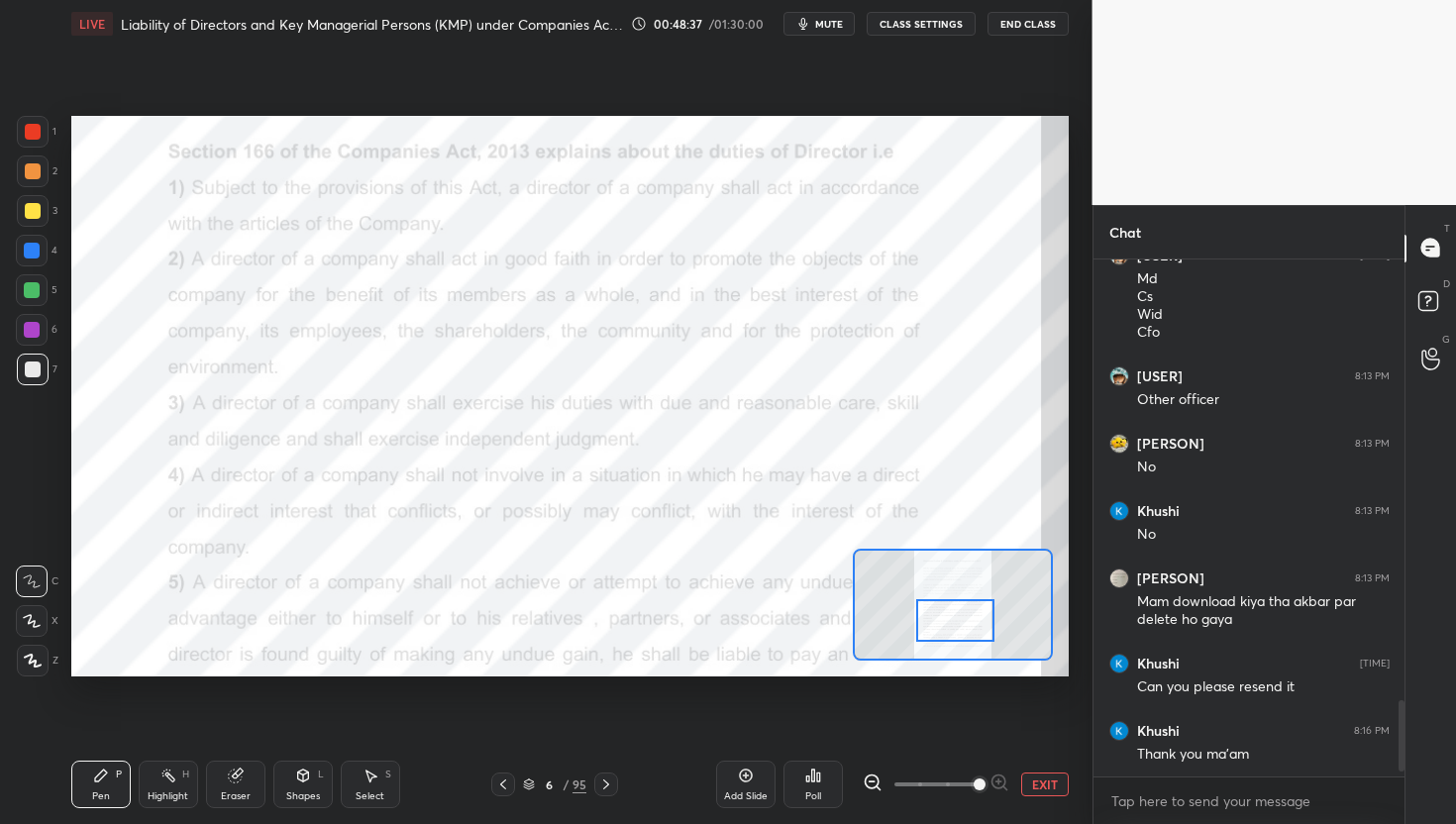 drag, startPoint x: 961, startPoint y: 605, endPoint x: 958, endPoint y: 626, distance: 21.213203 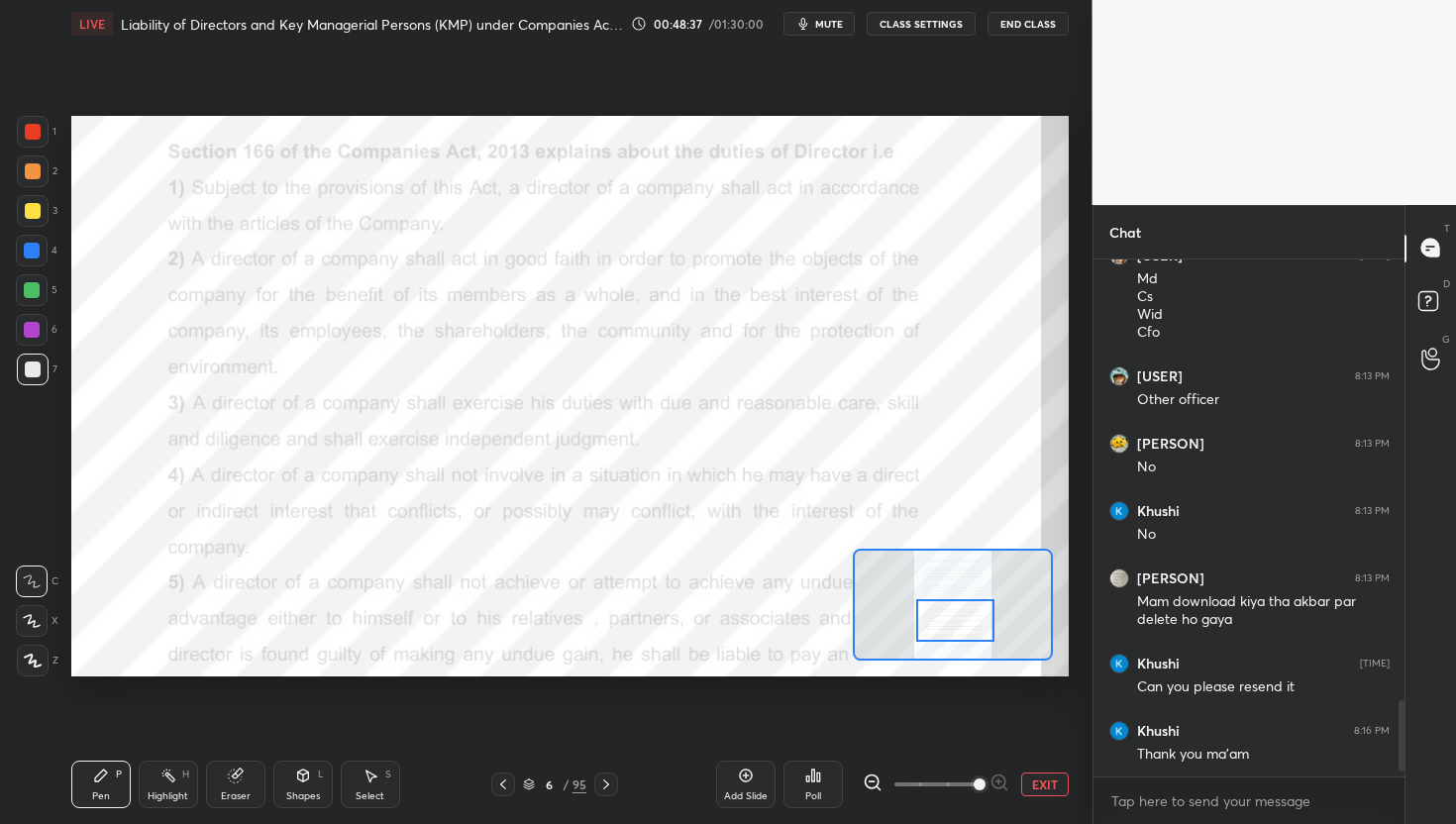 click at bounding box center [955, 621] 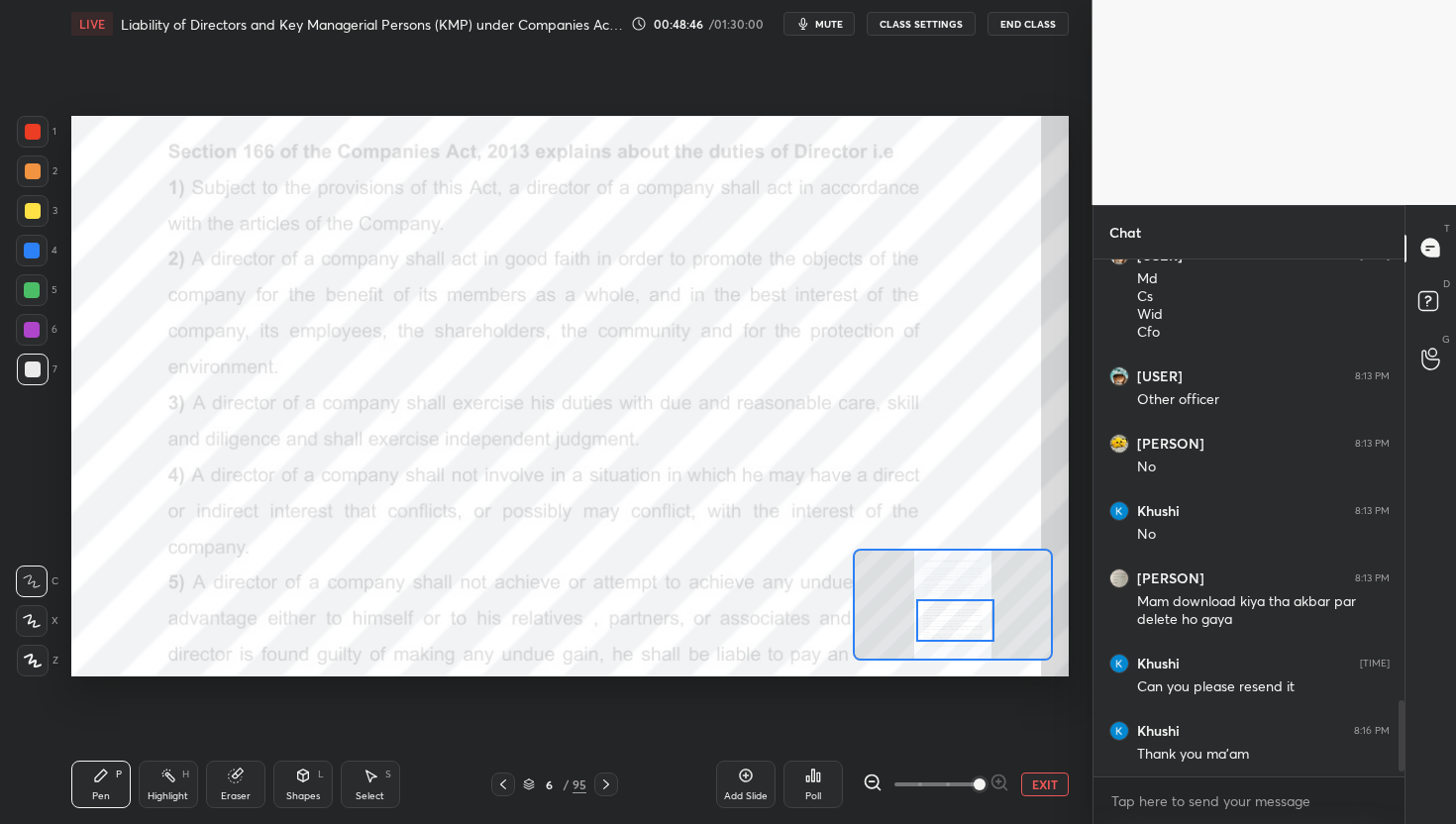 scroll, scrollTop: 470, scrollLeft: 305, axis: both 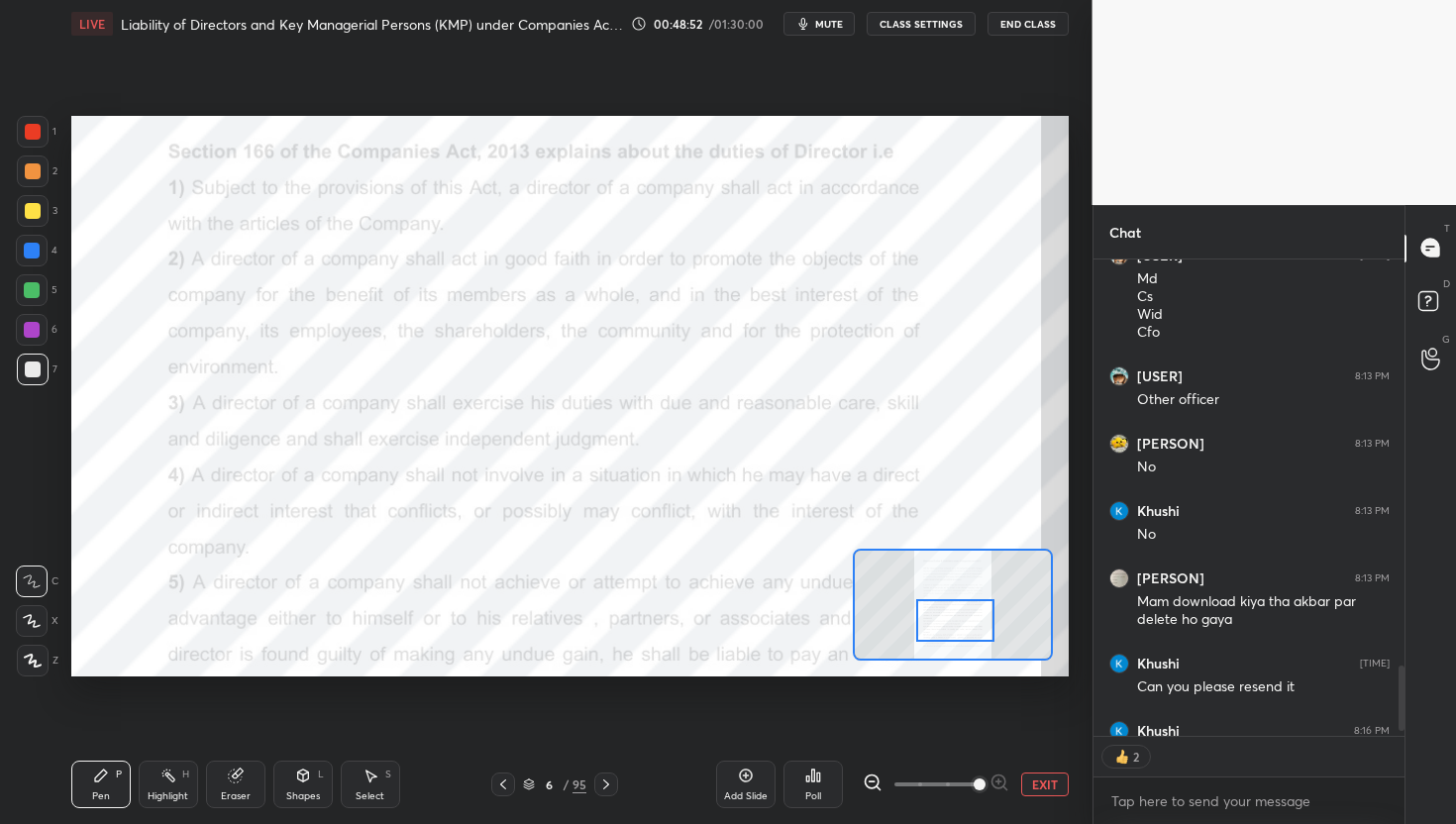 click at bounding box center [33, 132] 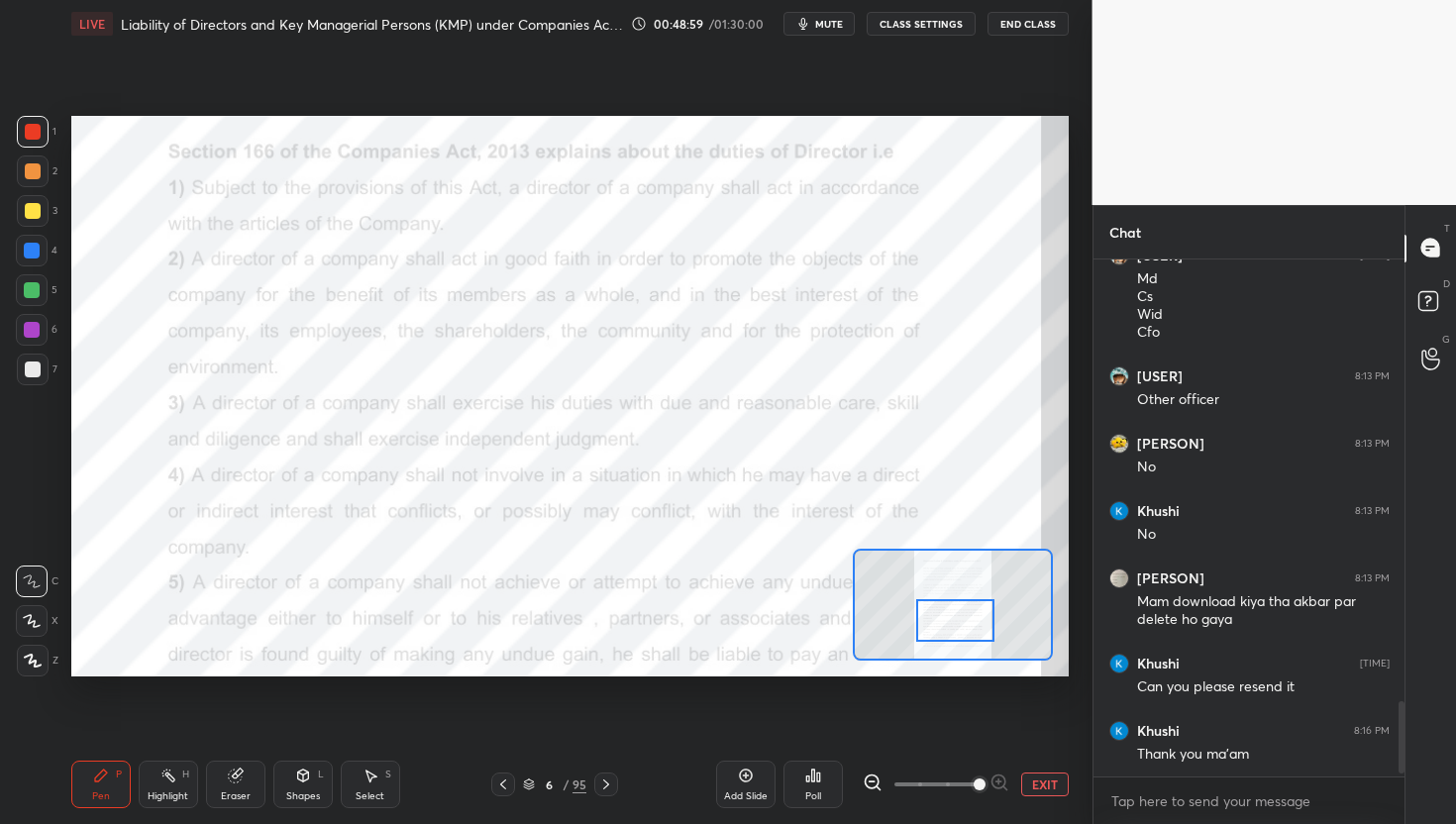 scroll, scrollTop: 6, scrollLeft: 7, axis: both 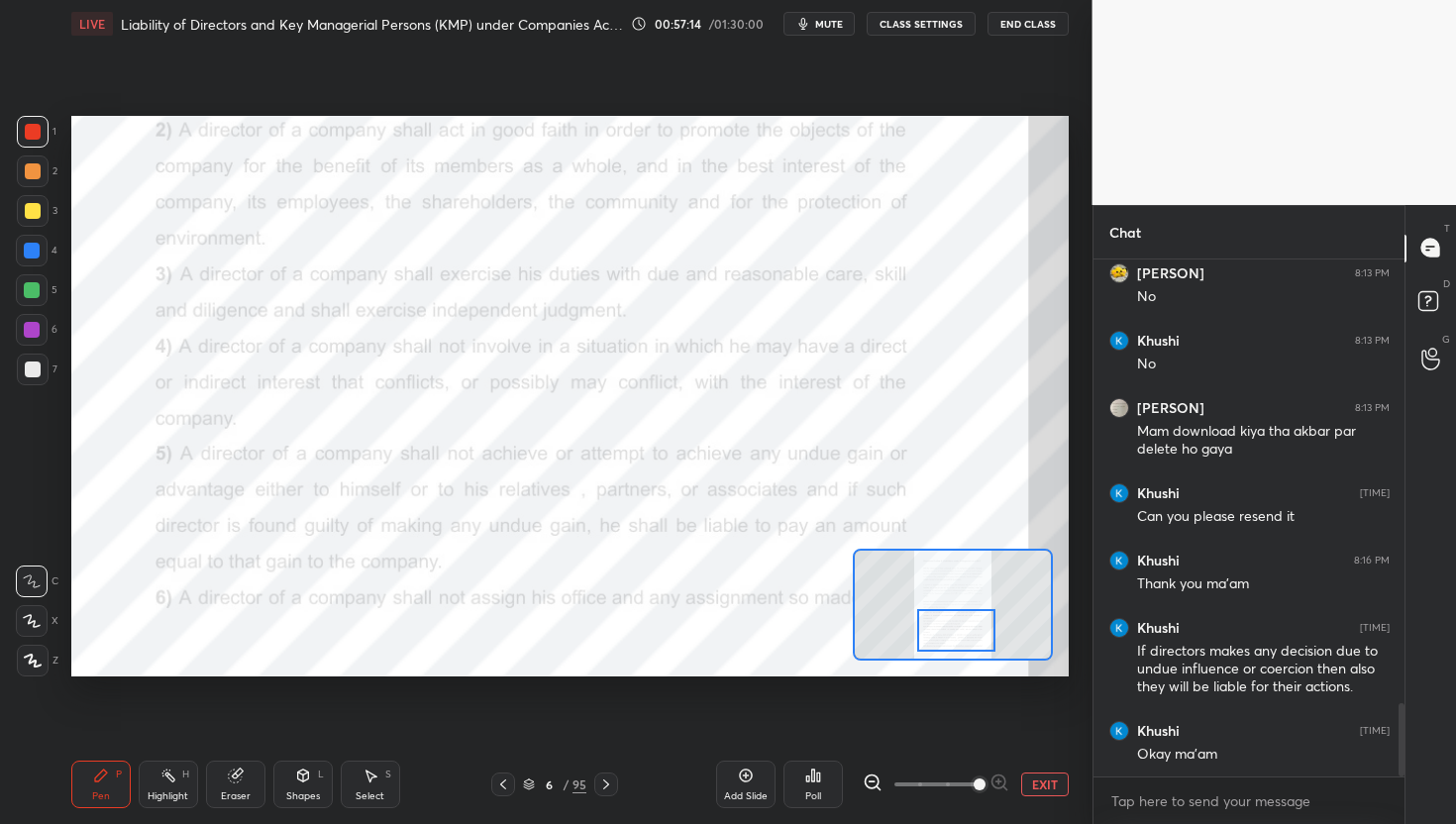 drag, startPoint x: 965, startPoint y: 607, endPoint x: 966, endPoint y: 617, distance: 10.049876 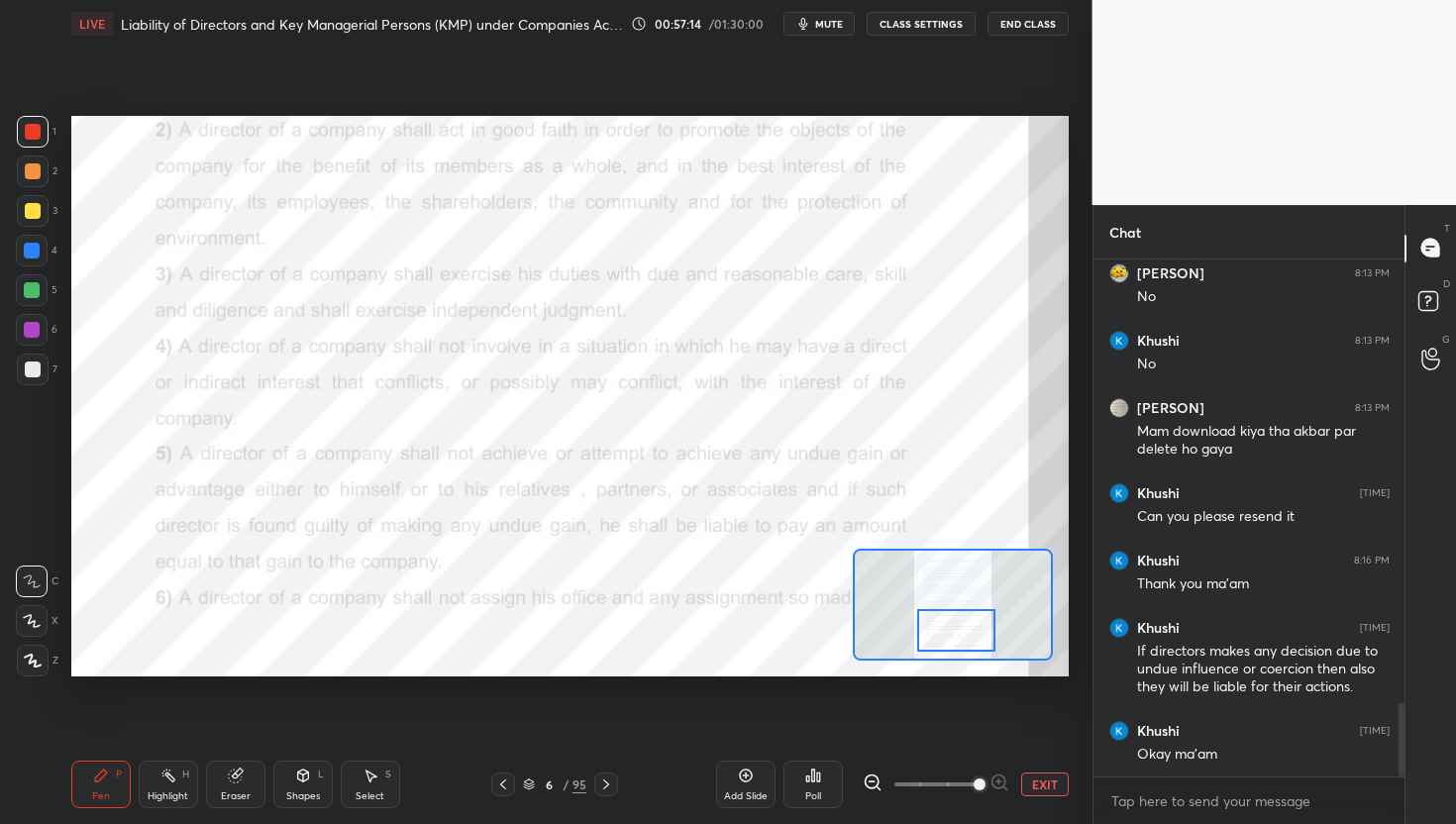 click at bounding box center [956, 631] 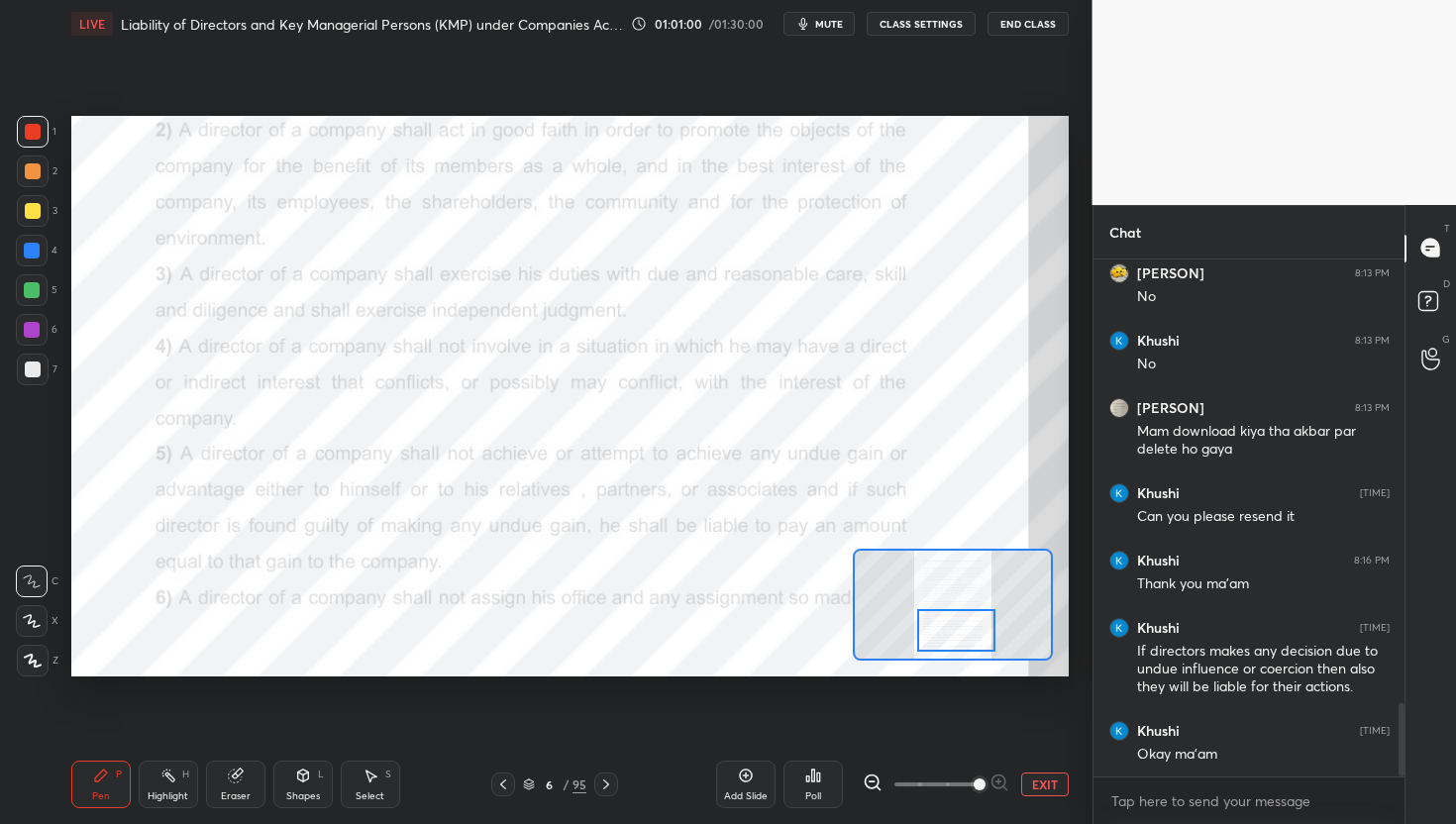 scroll, scrollTop: 3215, scrollLeft: 0, axis: vertical 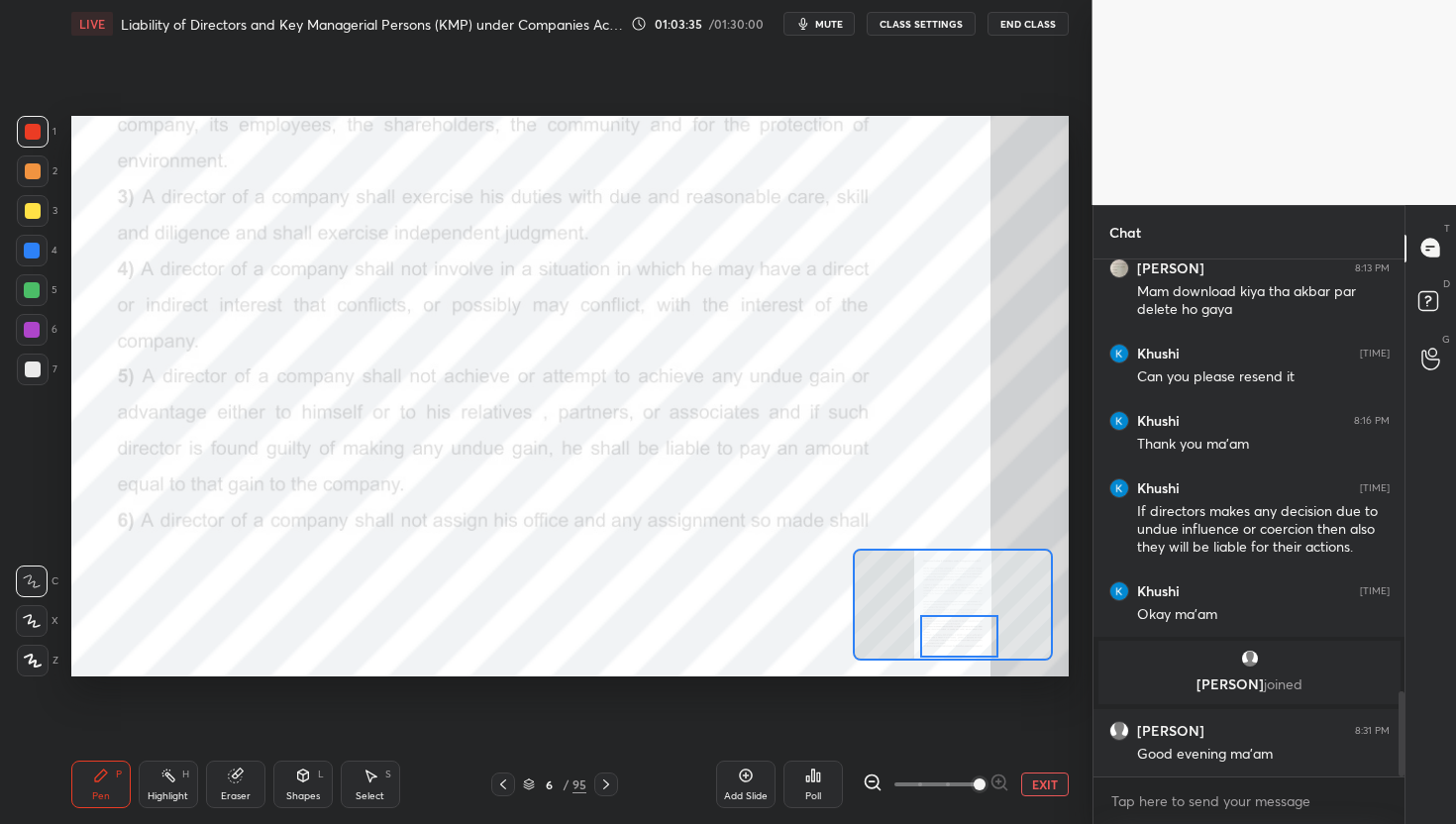 drag, startPoint x: 974, startPoint y: 618, endPoint x: 977, endPoint y: 643, distance: 25.179357 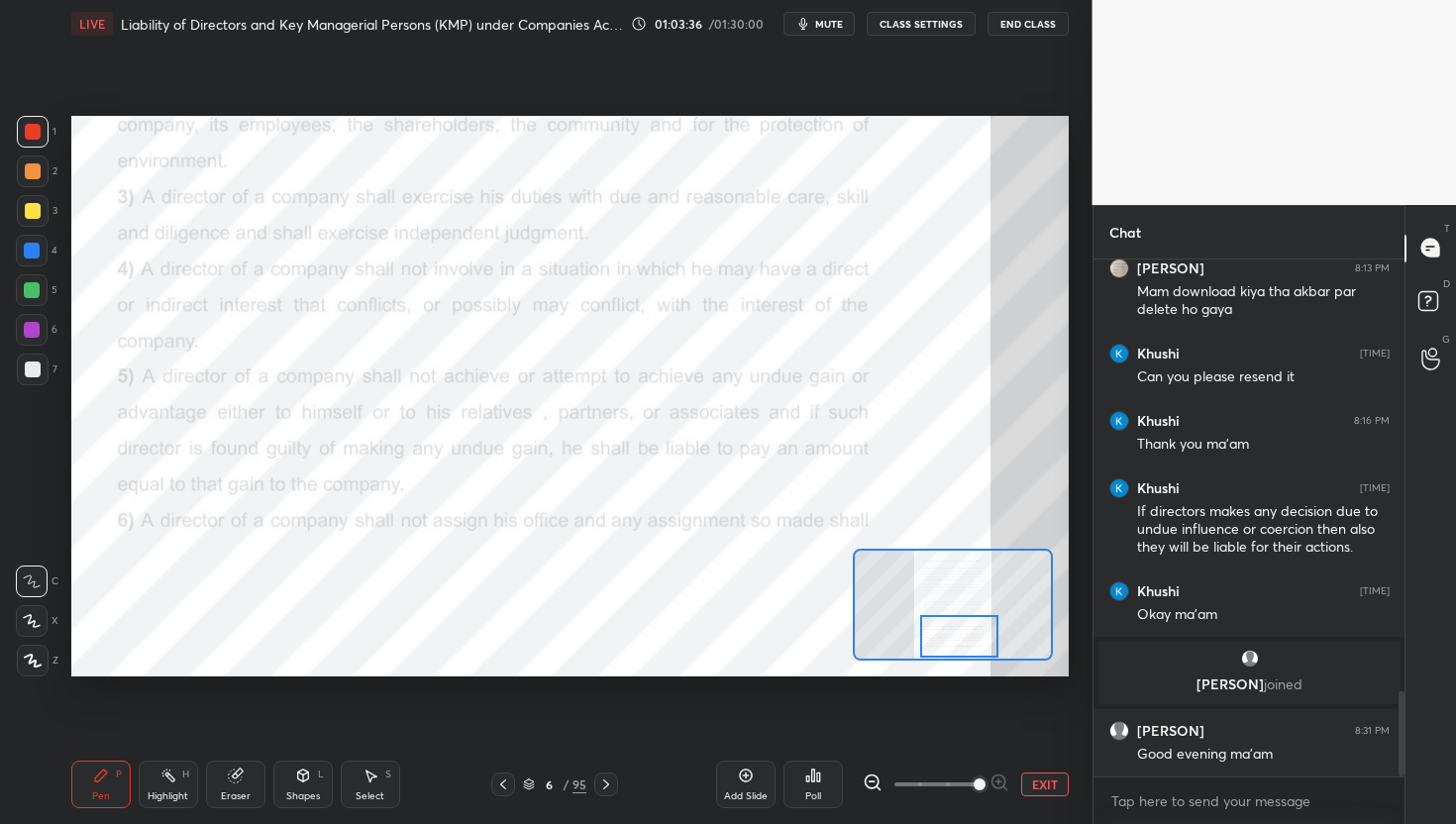 click at bounding box center [959, 637] 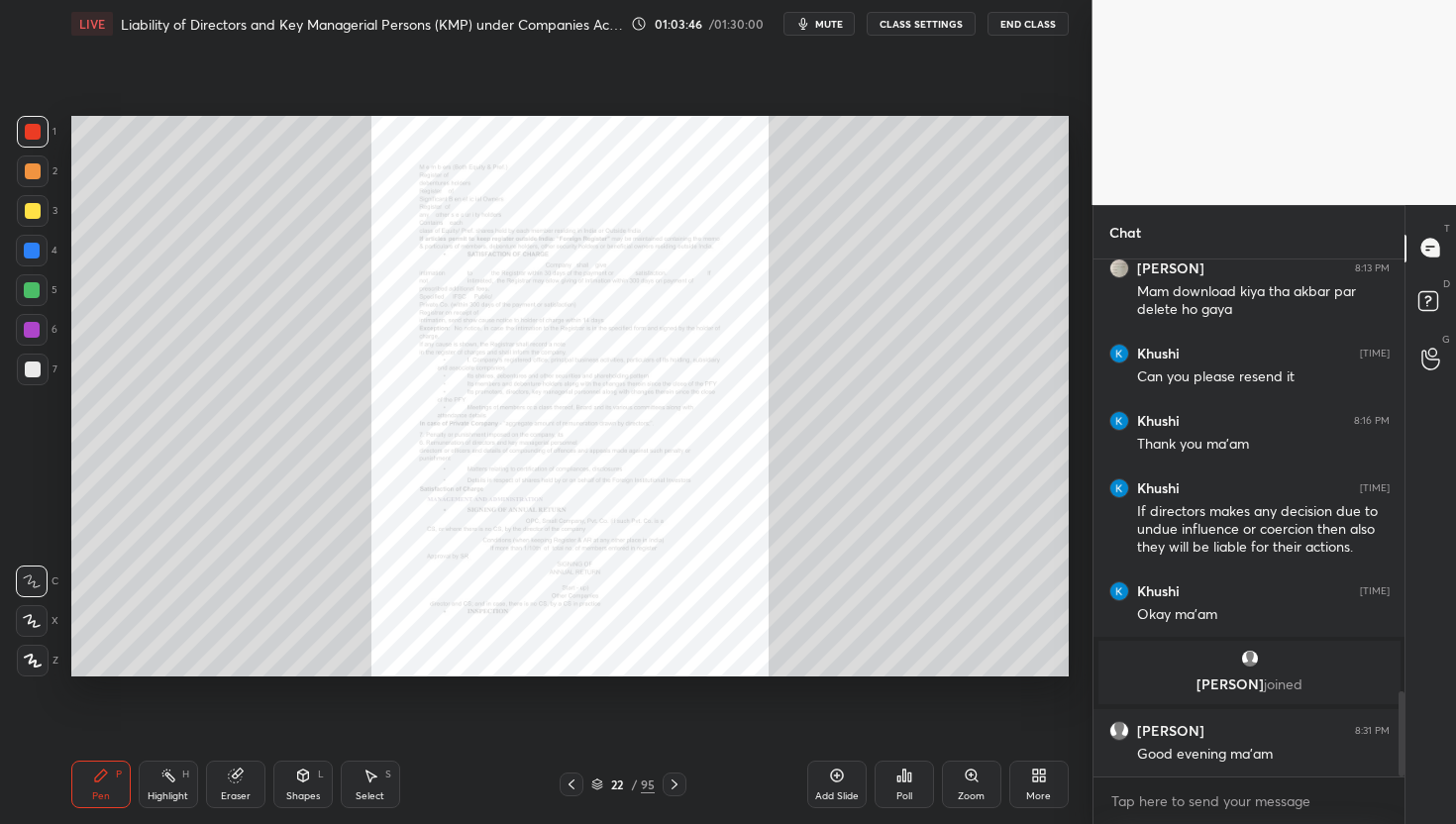 click on "95" at bounding box center (648, 784) 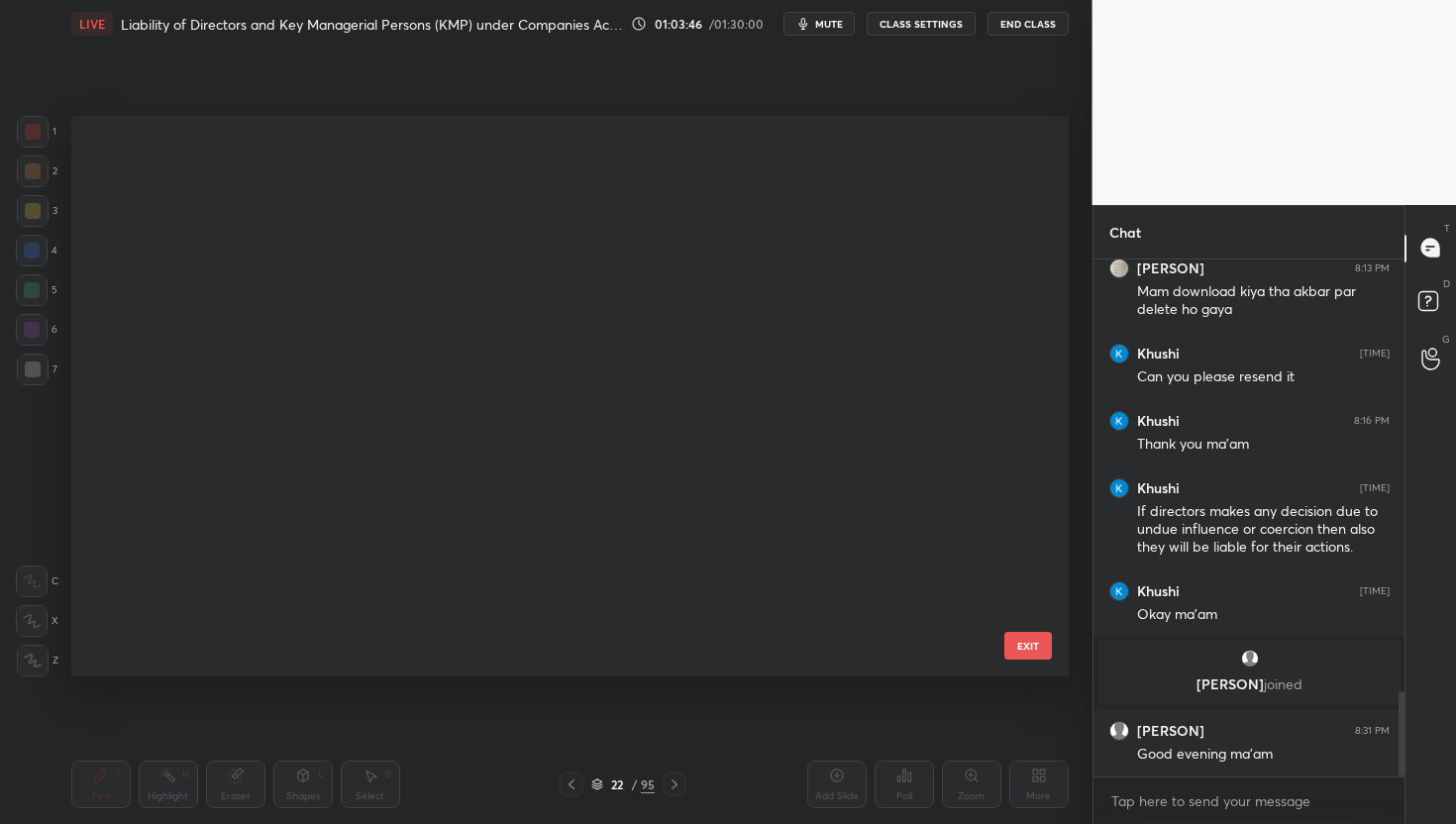 scroll, scrollTop: 815, scrollLeft: 0, axis: vertical 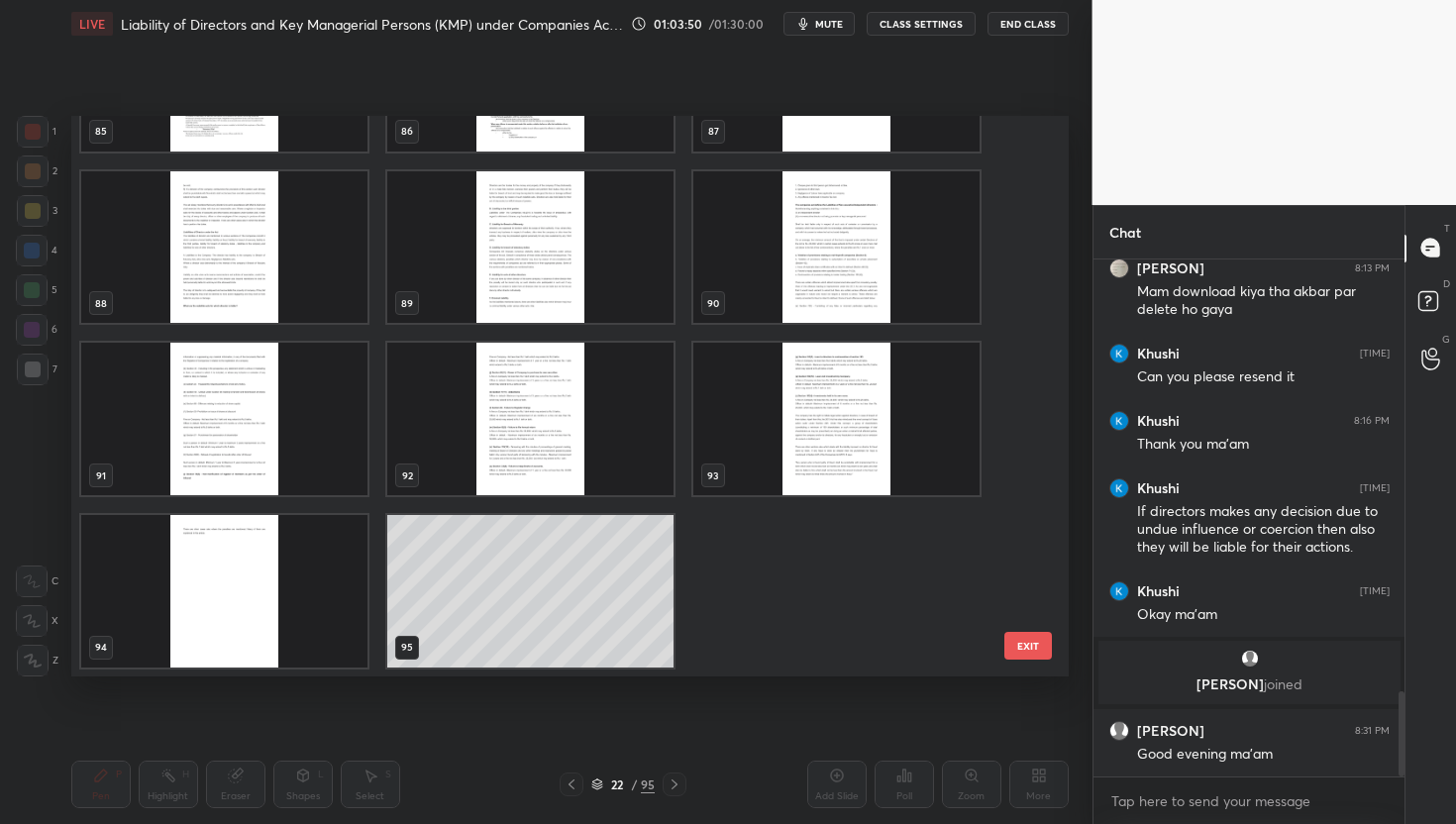 click at bounding box center (530, 247) 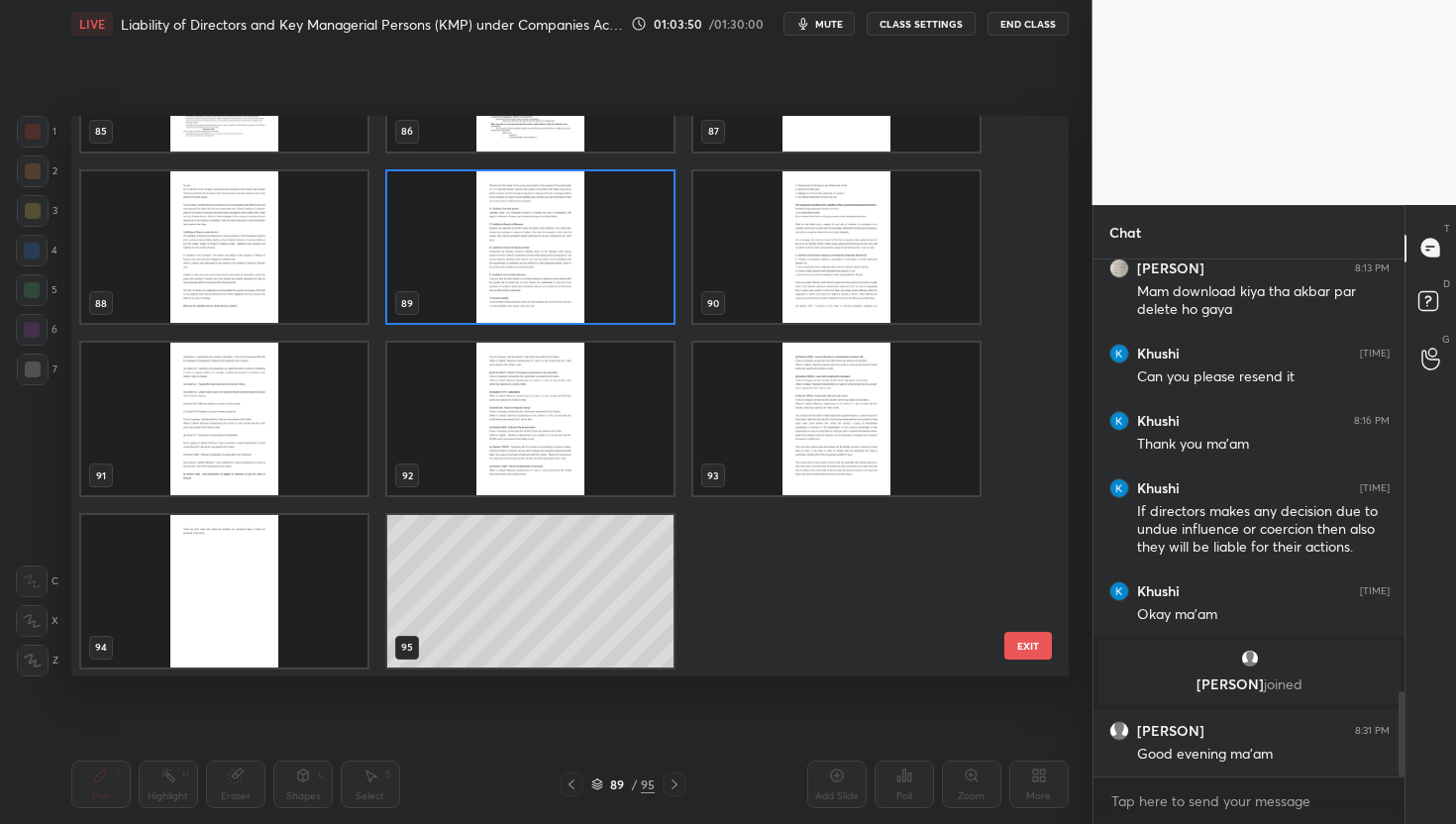 click at bounding box center (530, 247) 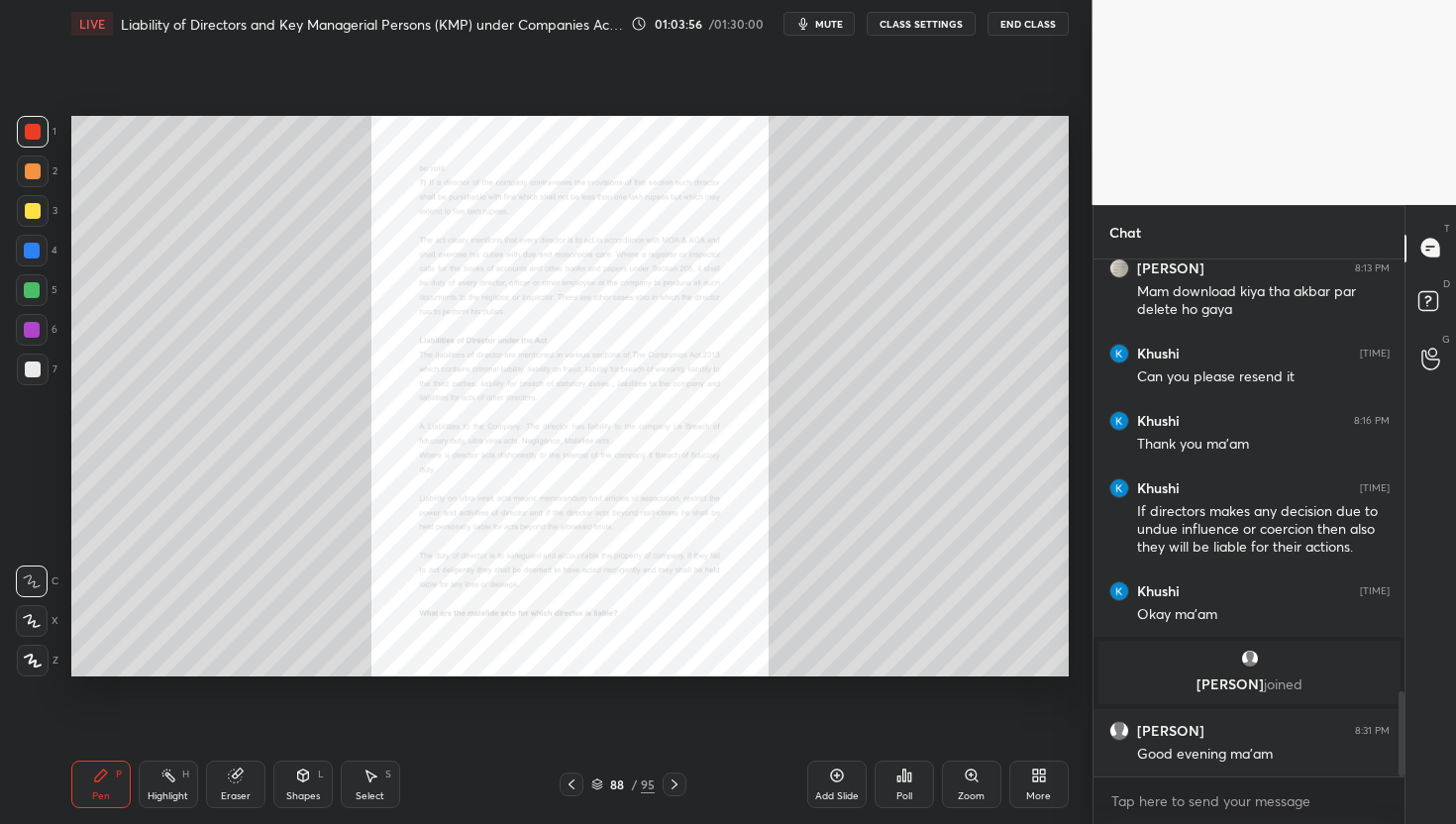 click on "Zoom" at bounding box center (971, 796) 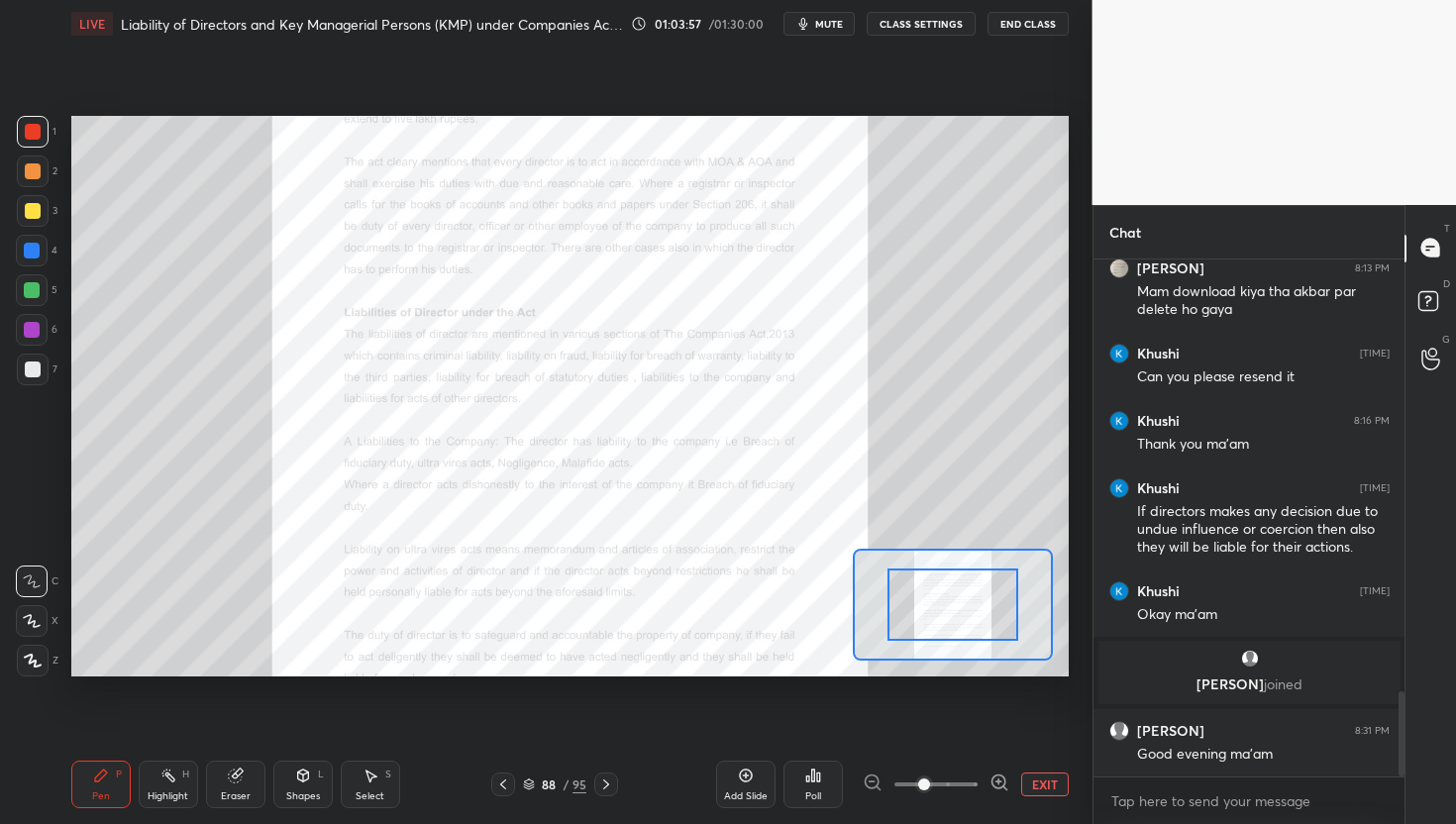 click 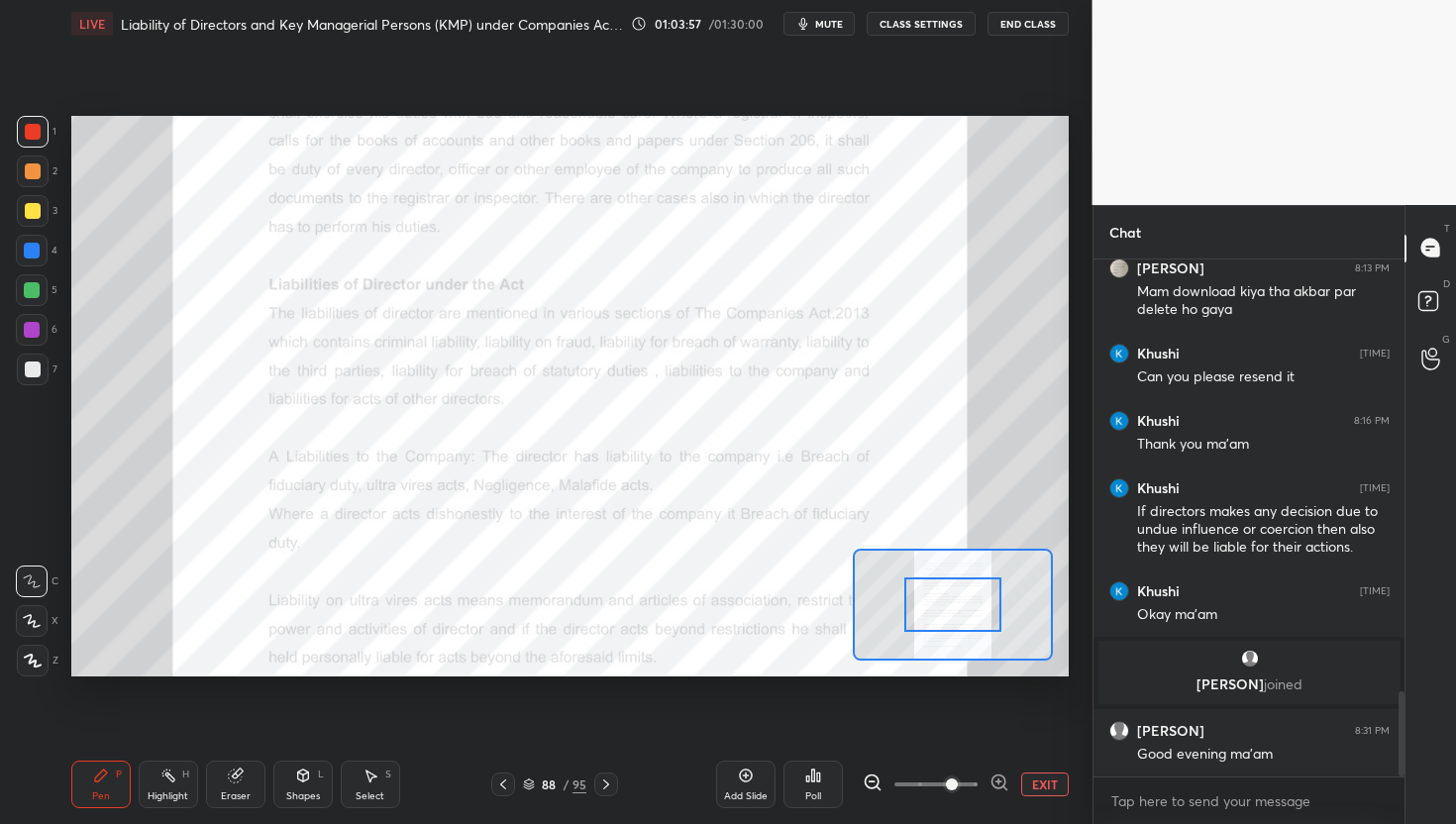 click 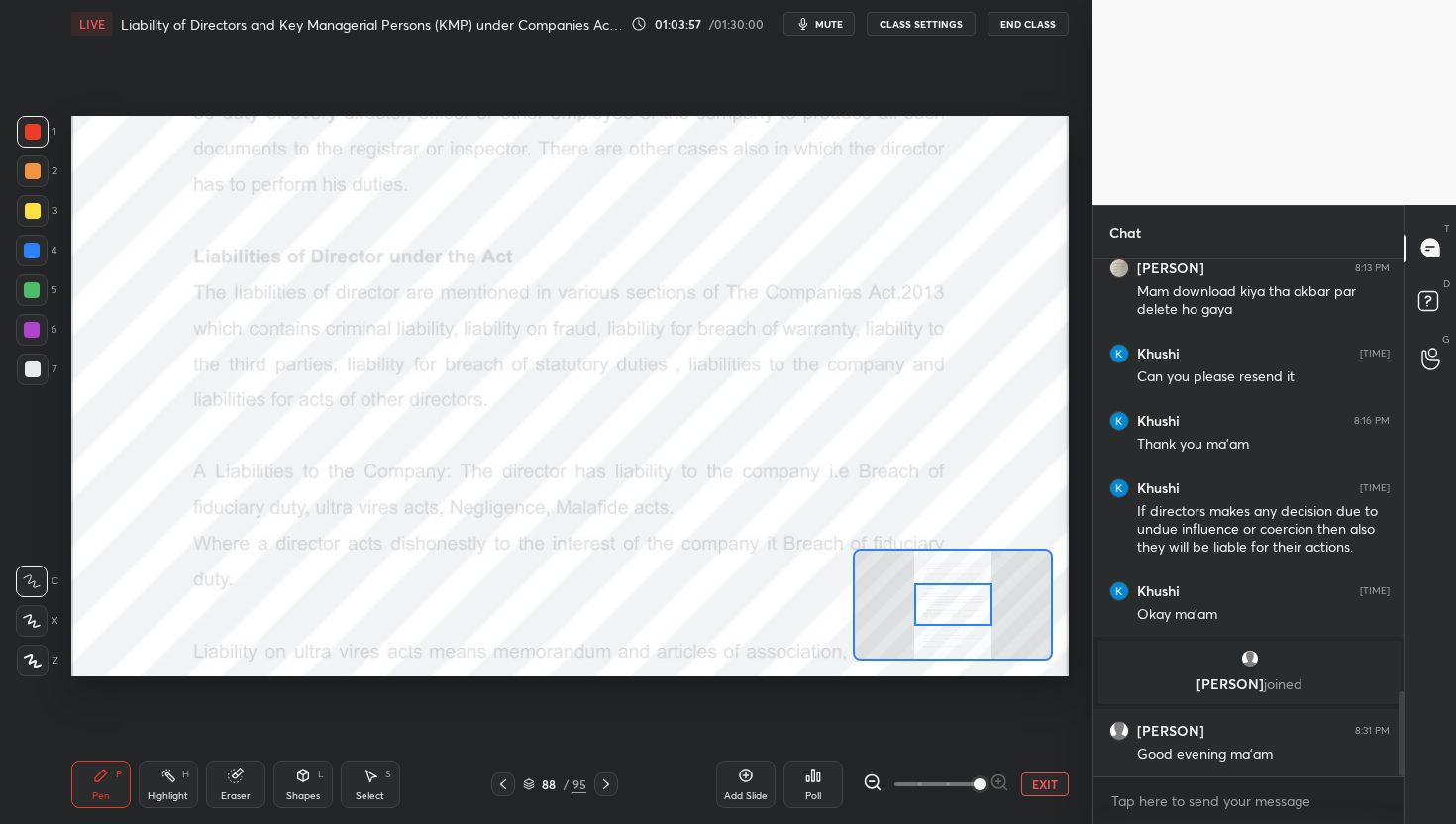 click at bounding box center [936, 784] 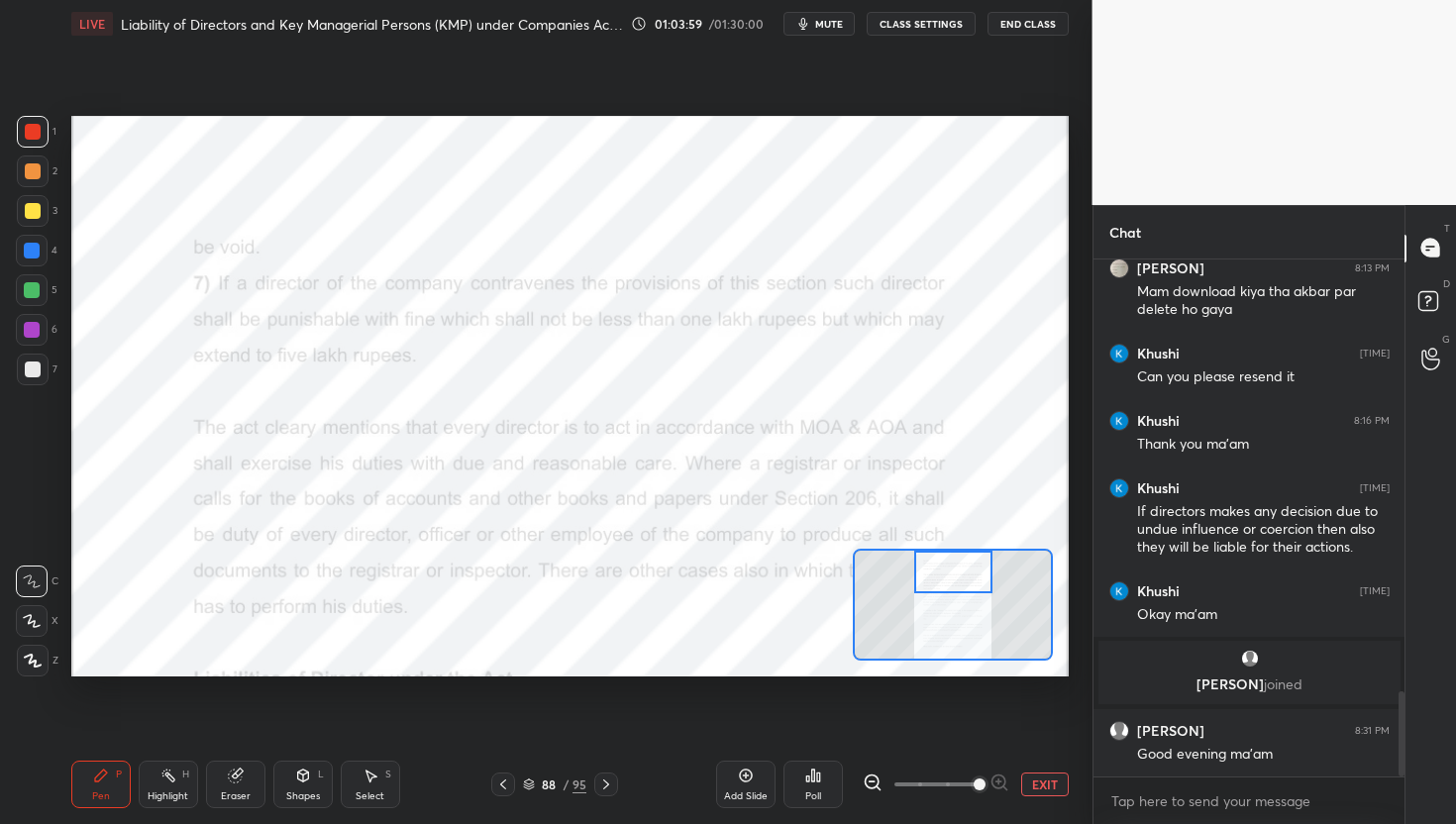 drag, startPoint x: 976, startPoint y: 601, endPoint x: 976, endPoint y: 559, distance: 42 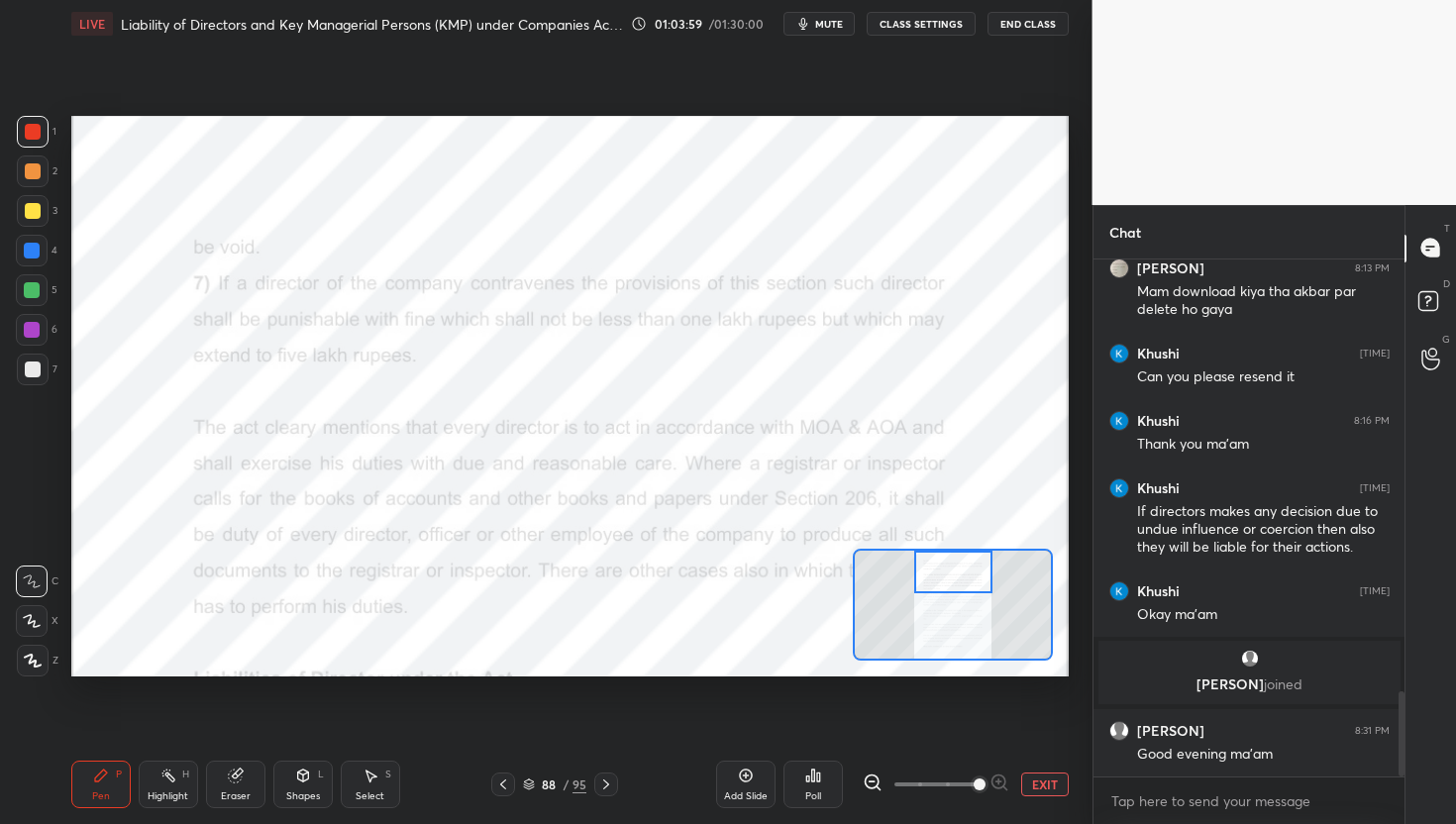 click at bounding box center [953, 572] 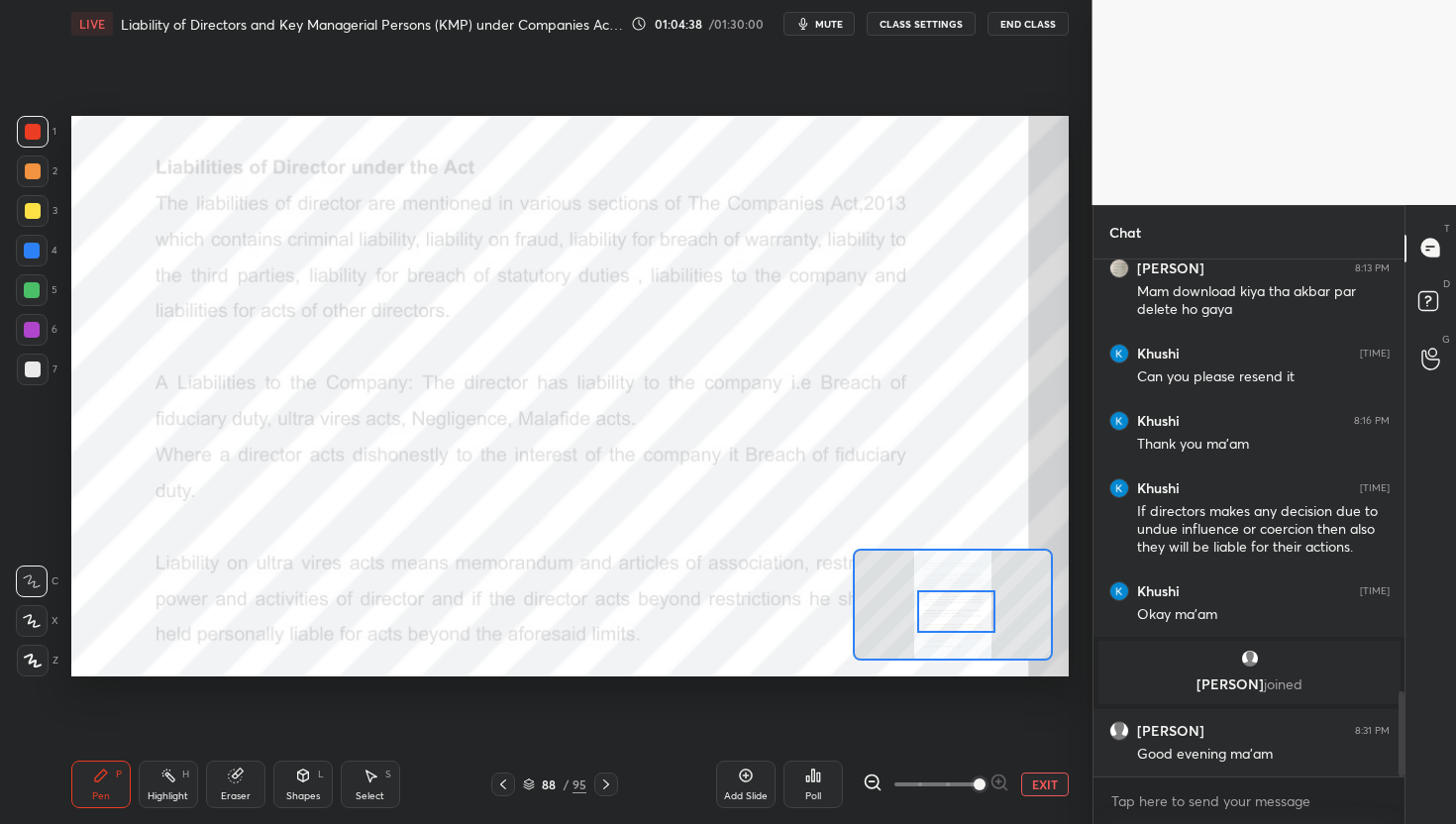 drag, startPoint x: 952, startPoint y: 592, endPoint x: 955, endPoint y: 631, distance: 39.115214 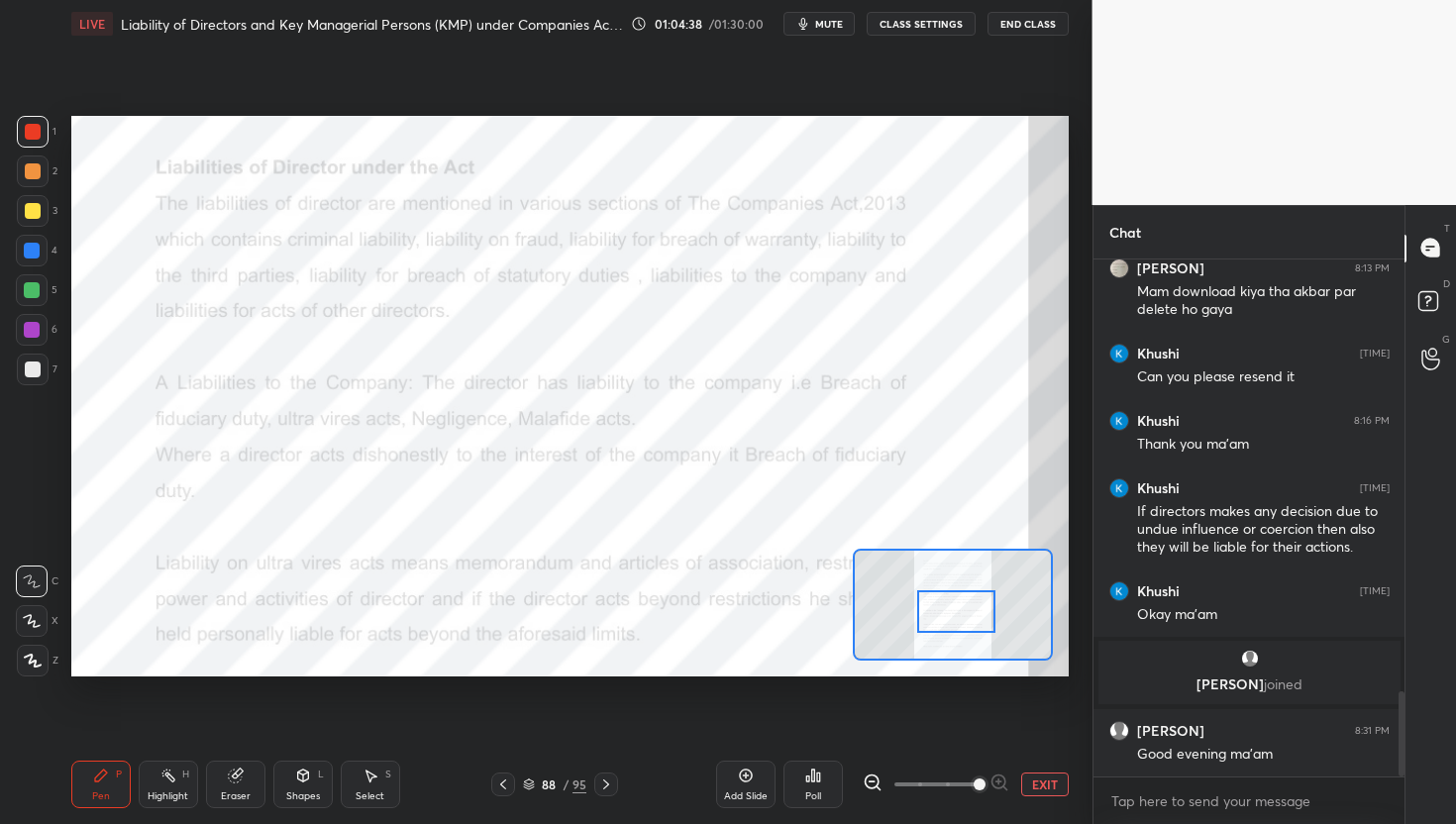 click at bounding box center (956, 612) 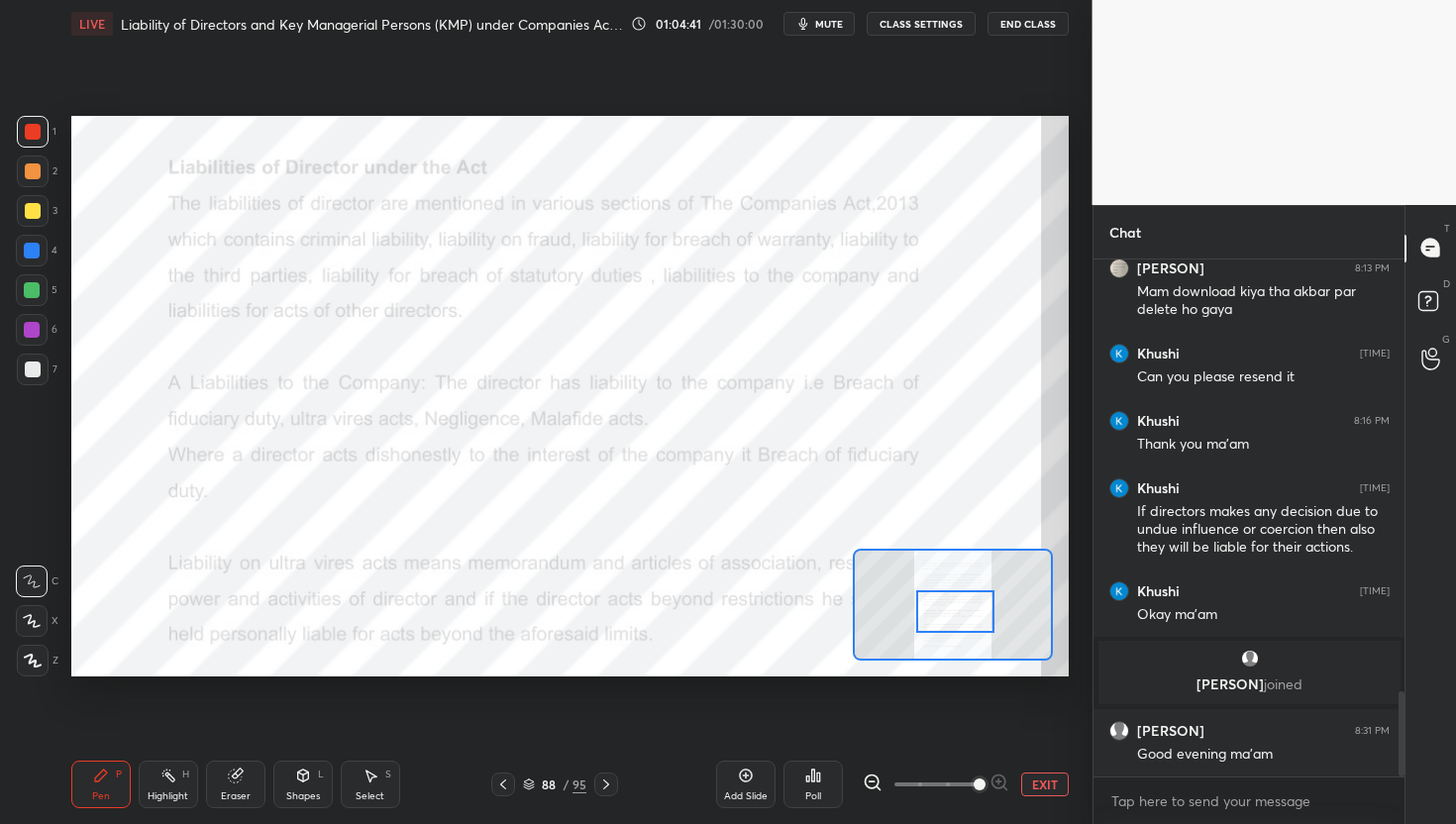 click at bounding box center [955, 612] 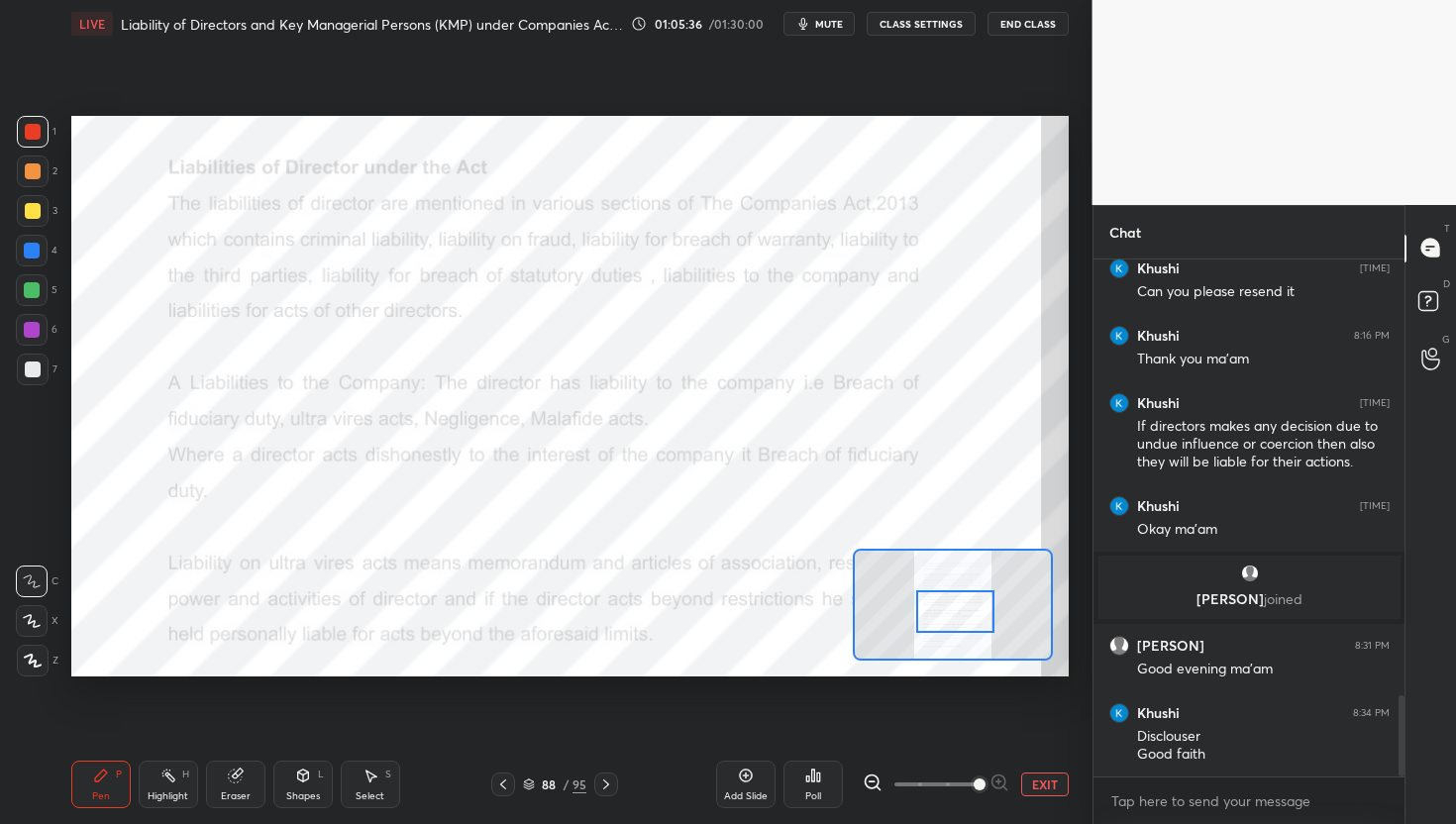 scroll, scrollTop: 2780, scrollLeft: 0, axis: vertical 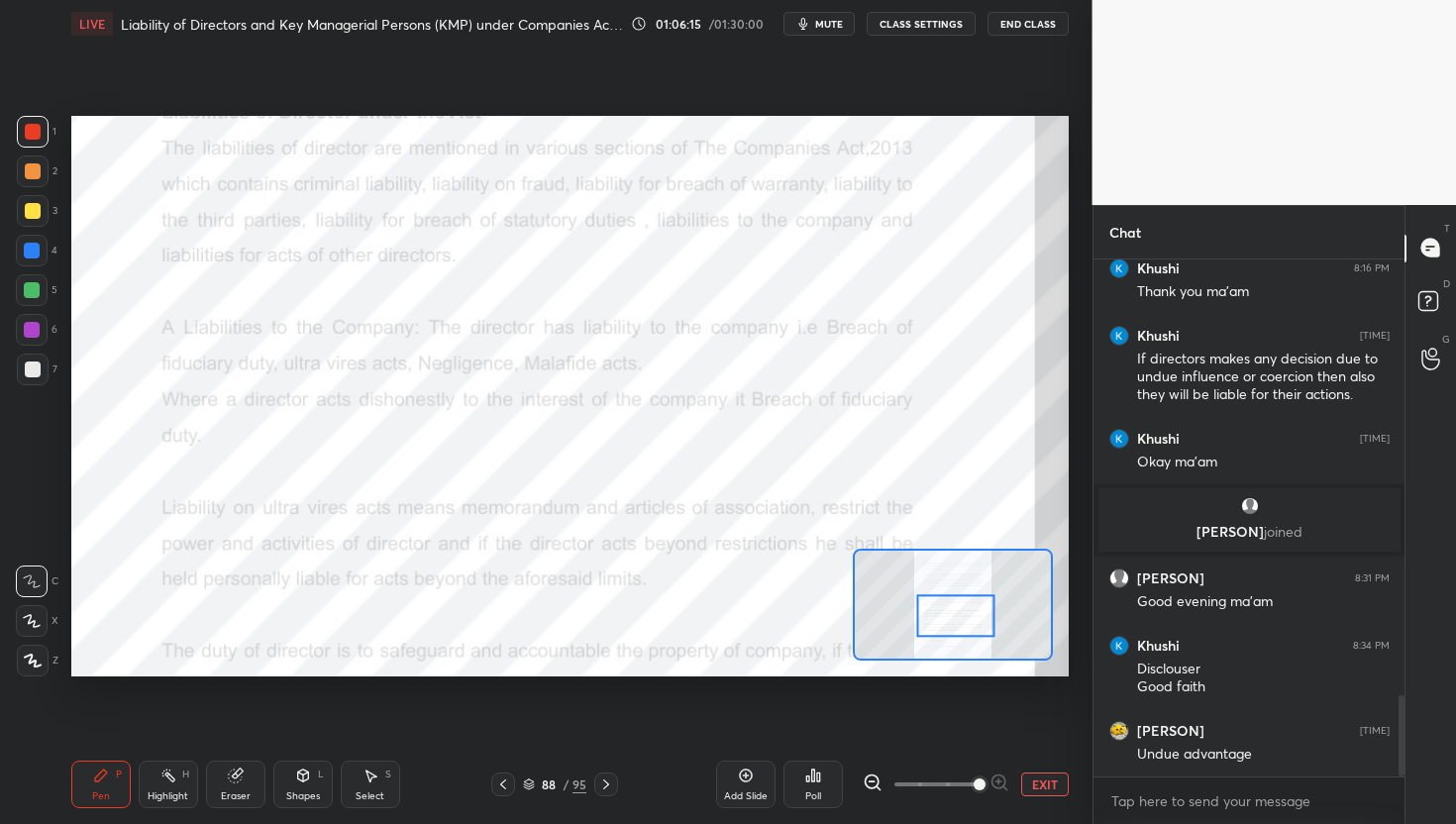 drag, startPoint x: 970, startPoint y: 567, endPoint x: 955, endPoint y: 610, distance: 45.54119 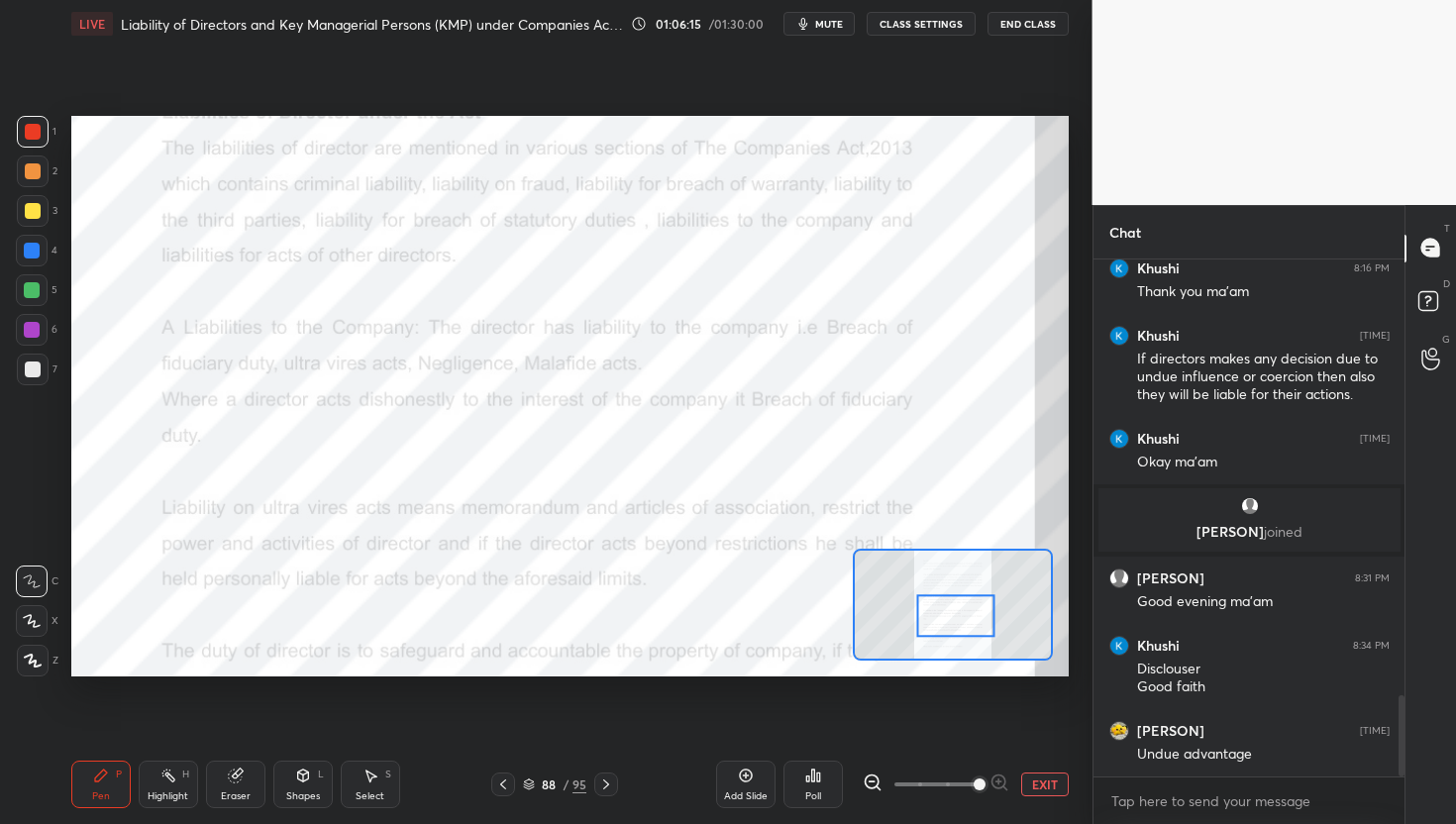 click at bounding box center [955, 616] 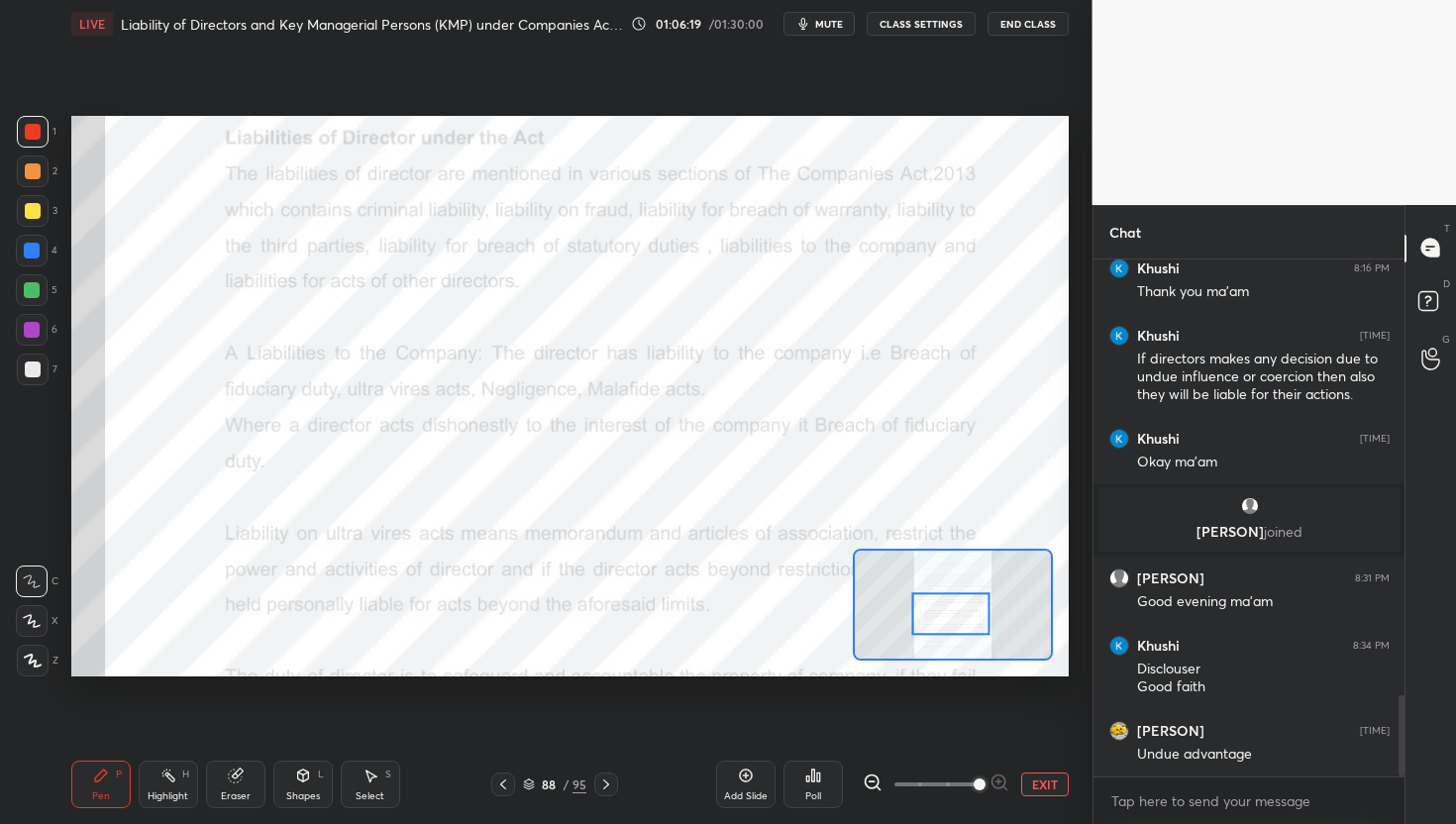 click at bounding box center [950, 614] 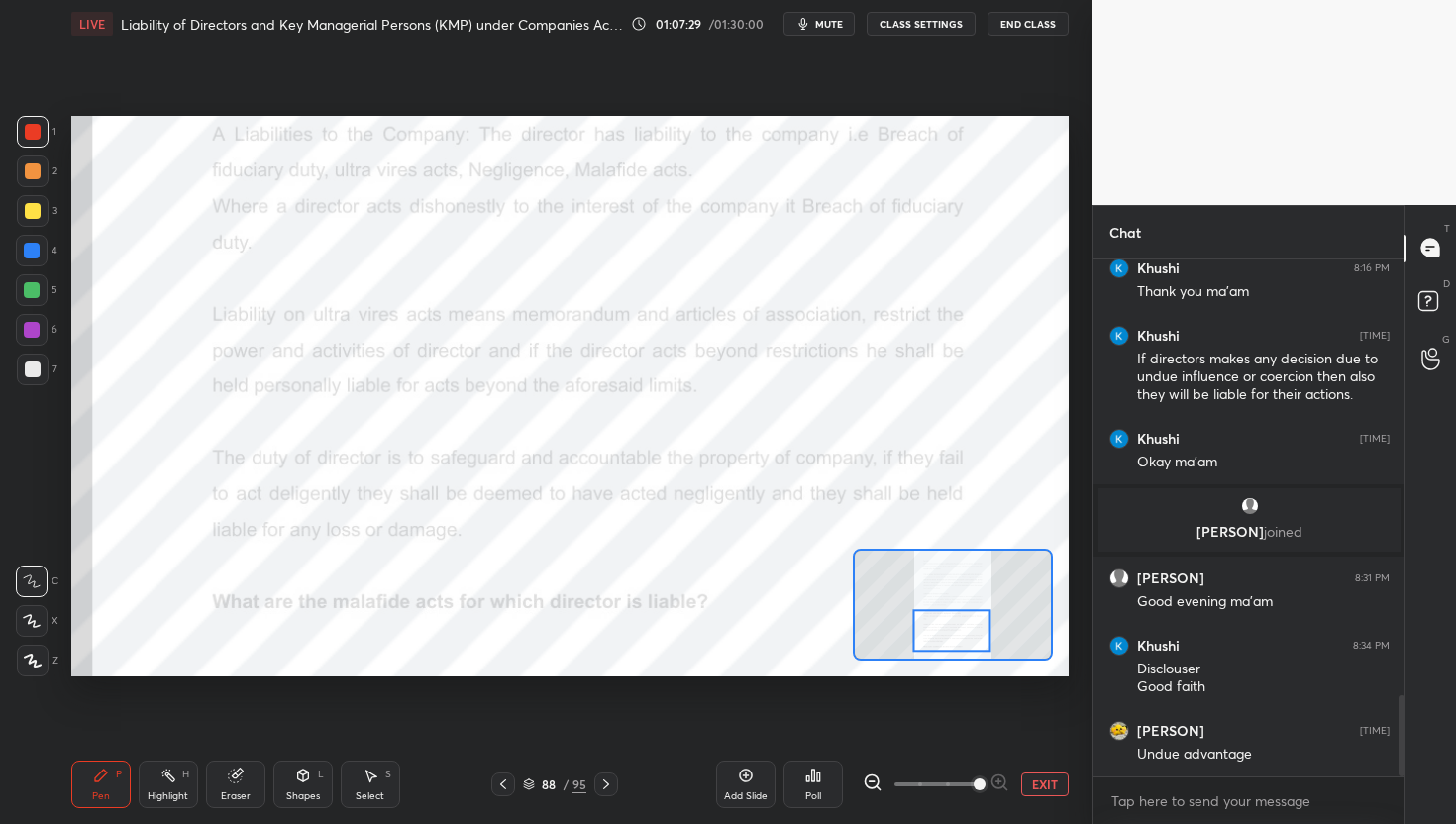 drag, startPoint x: 953, startPoint y: 615, endPoint x: 954, endPoint y: 632, distance: 17.029386 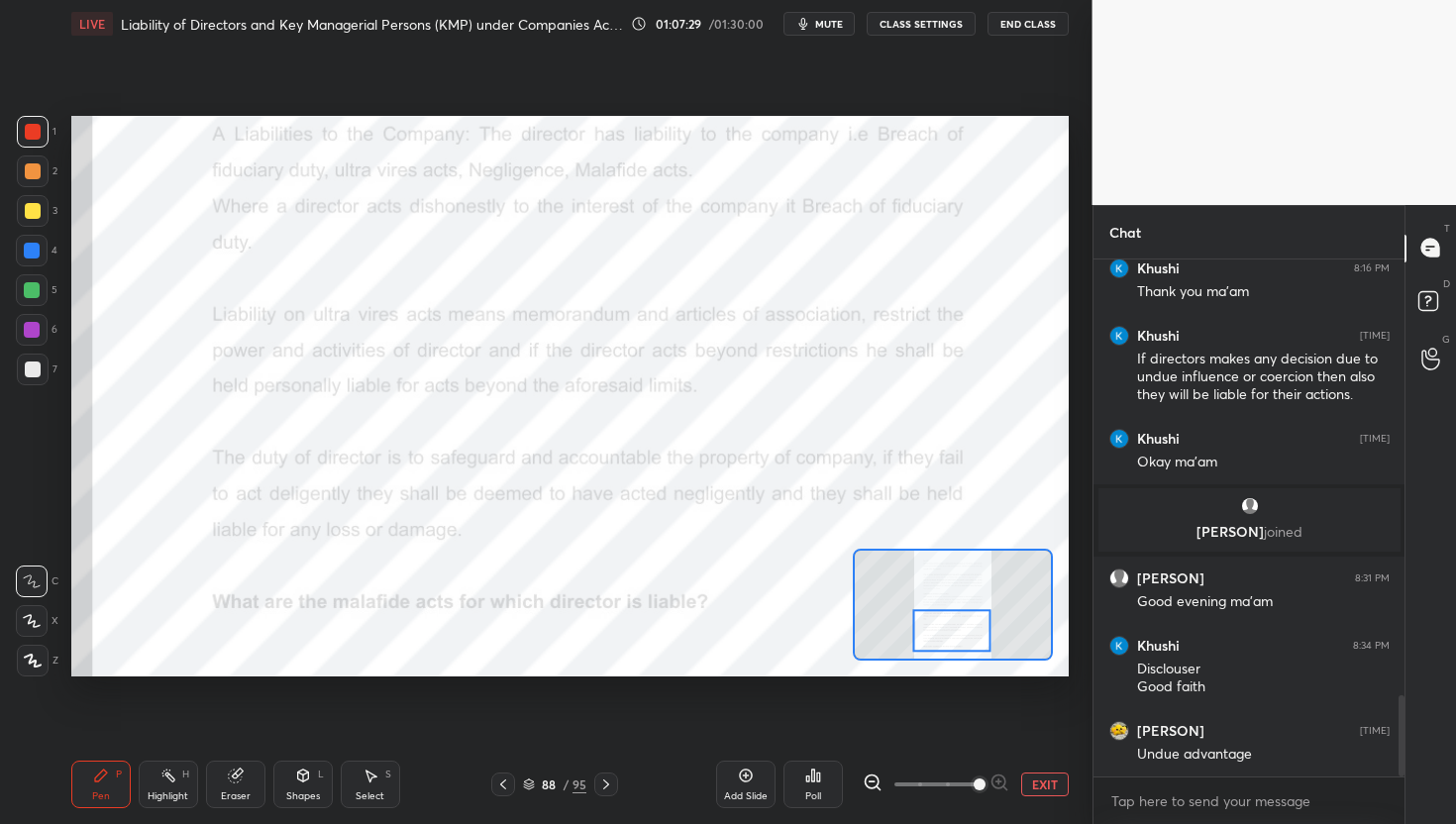 click at bounding box center (951, 631) 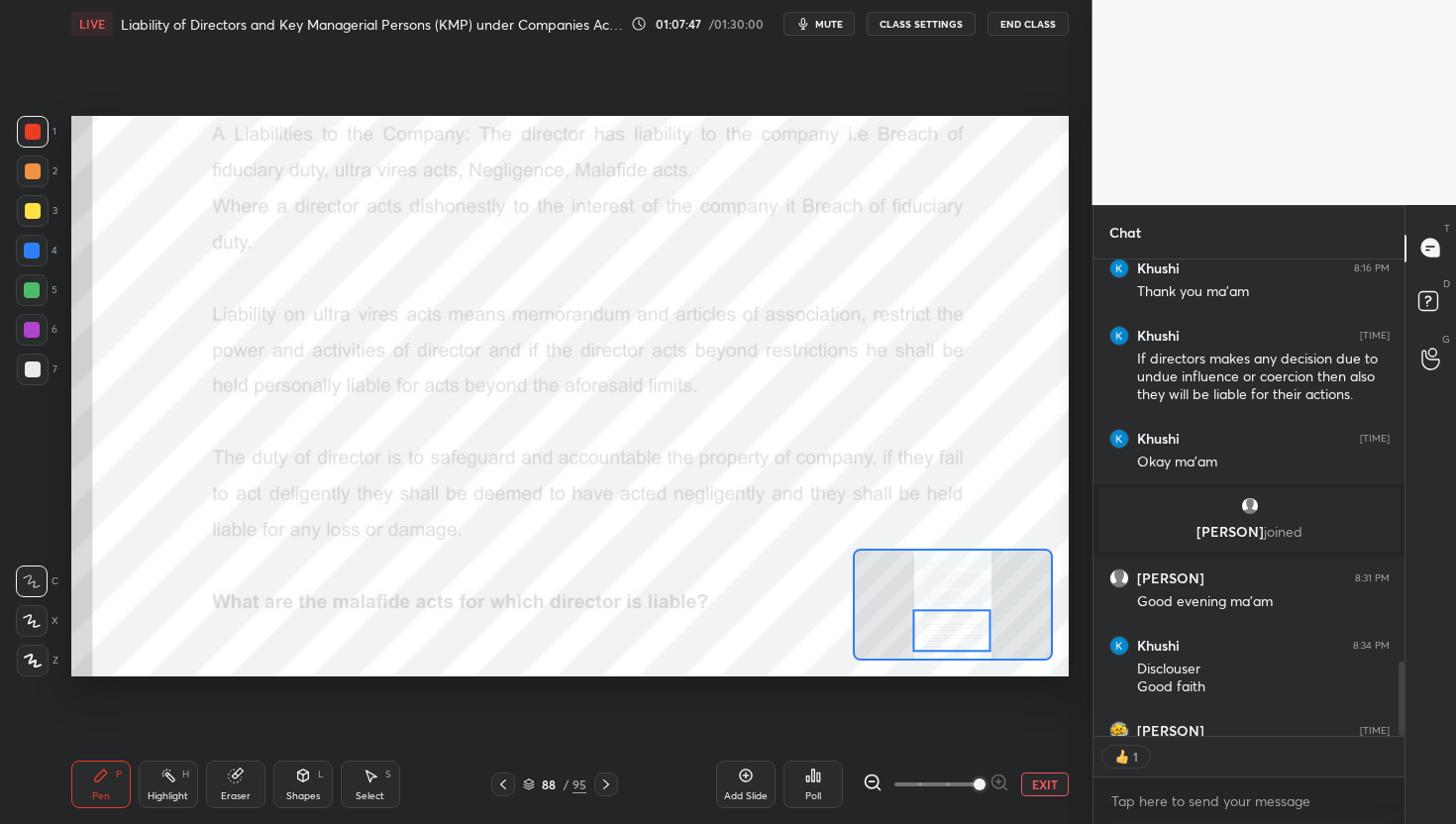 scroll, scrollTop: 470, scrollLeft: 305, axis: both 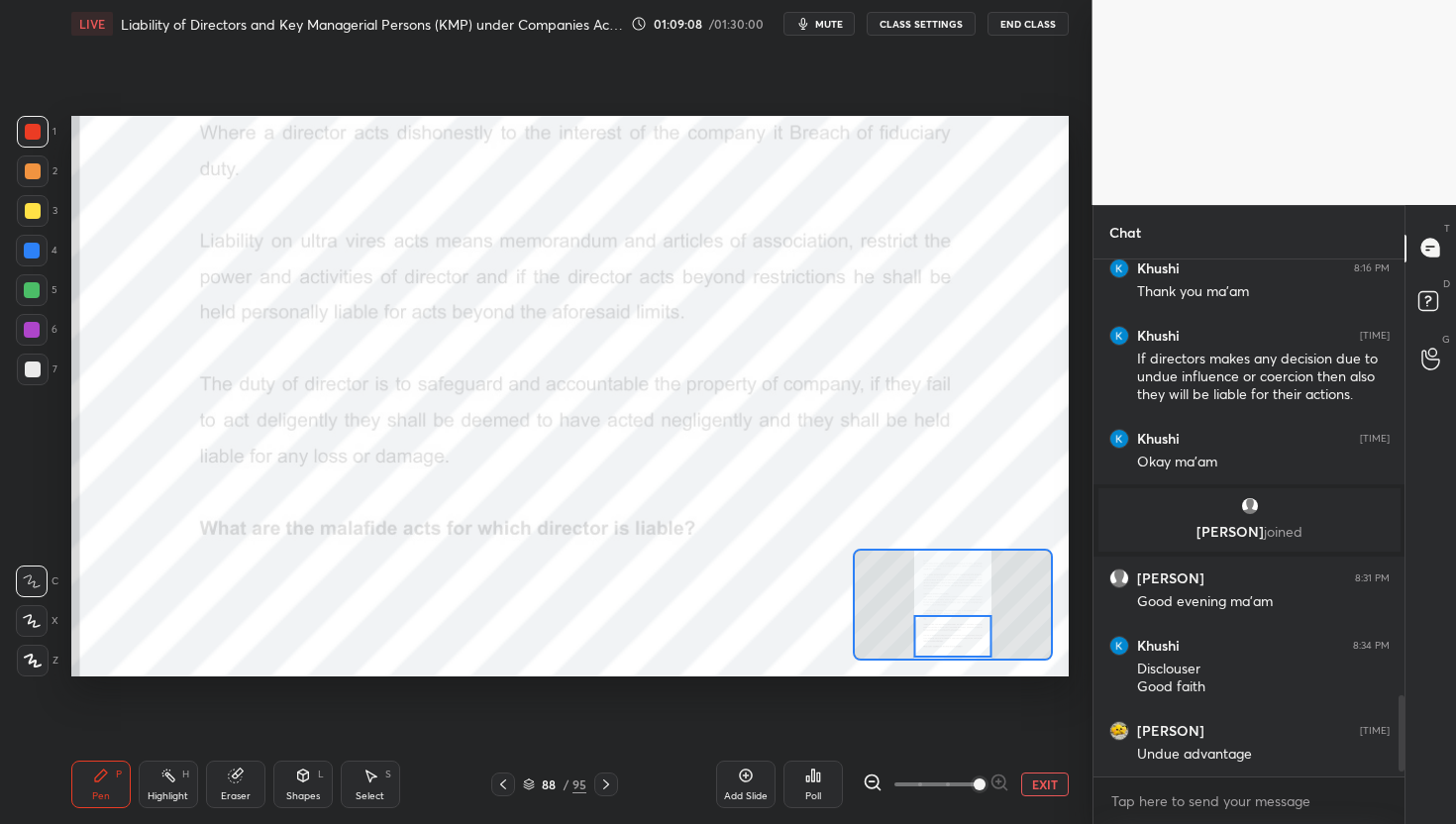 drag, startPoint x: 951, startPoint y: 629, endPoint x: 951, endPoint y: 643, distance: 14 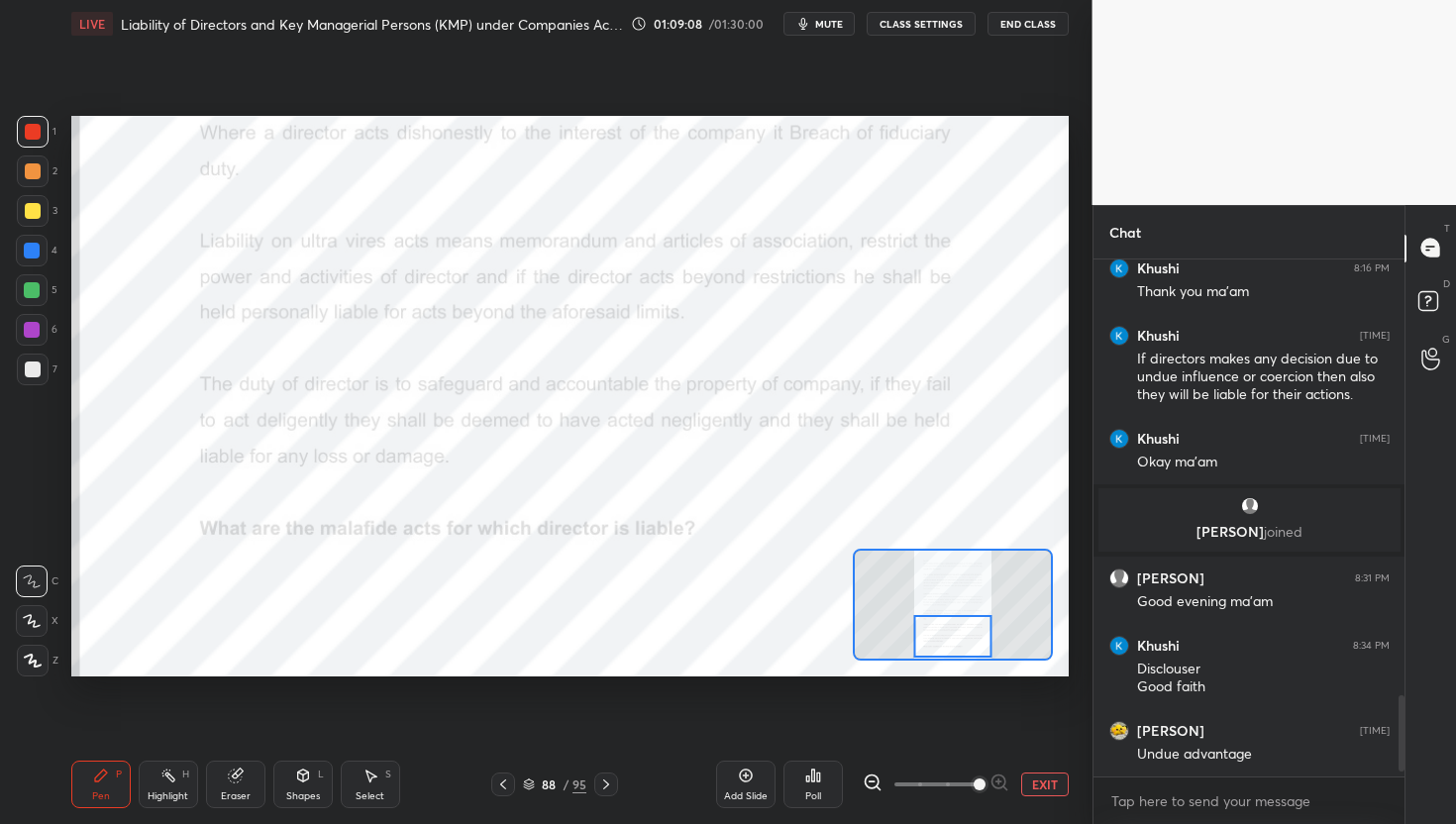 click at bounding box center [952, 637] 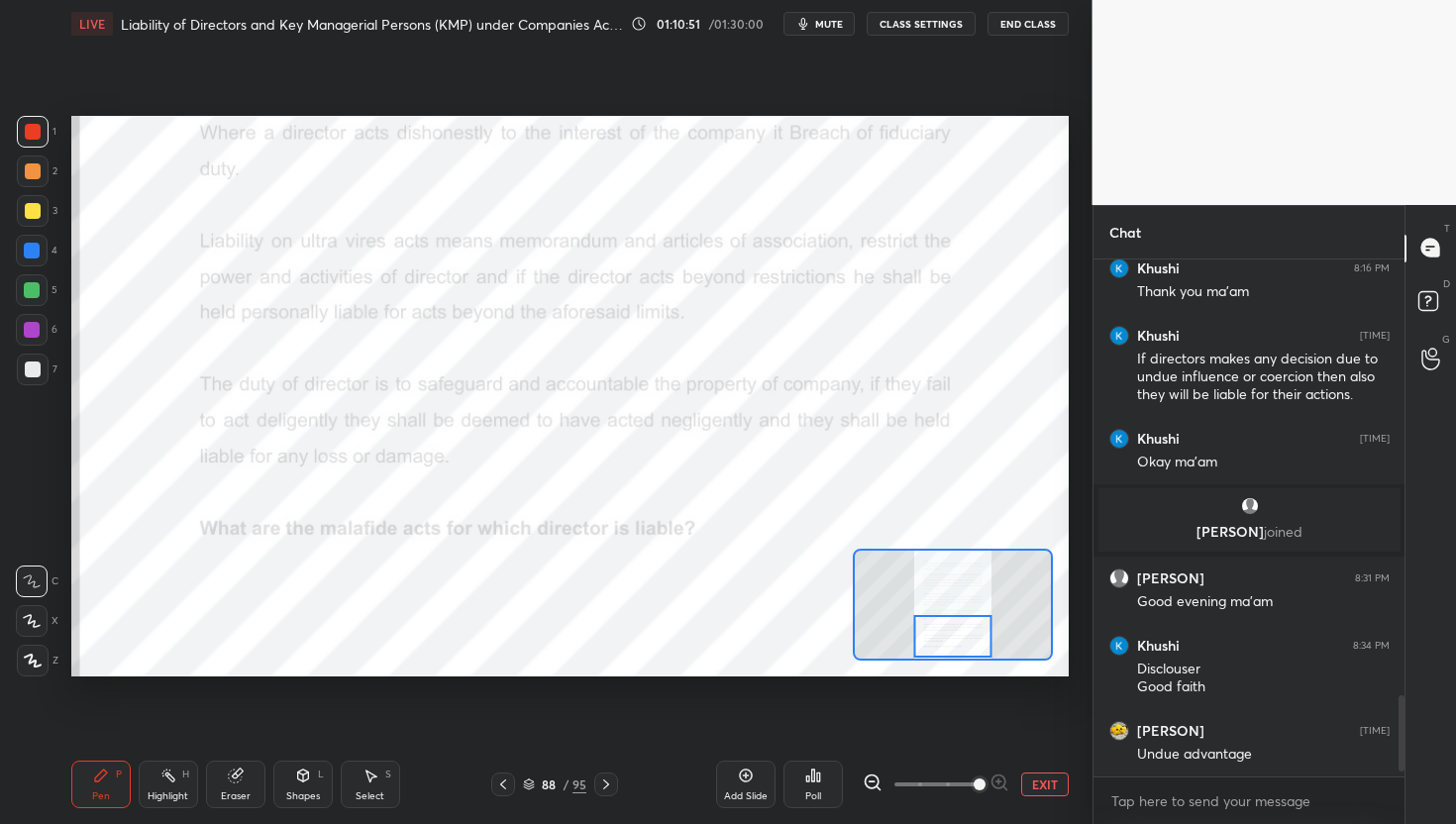 scroll, scrollTop: 470, scrollLeft: 305, axis: both 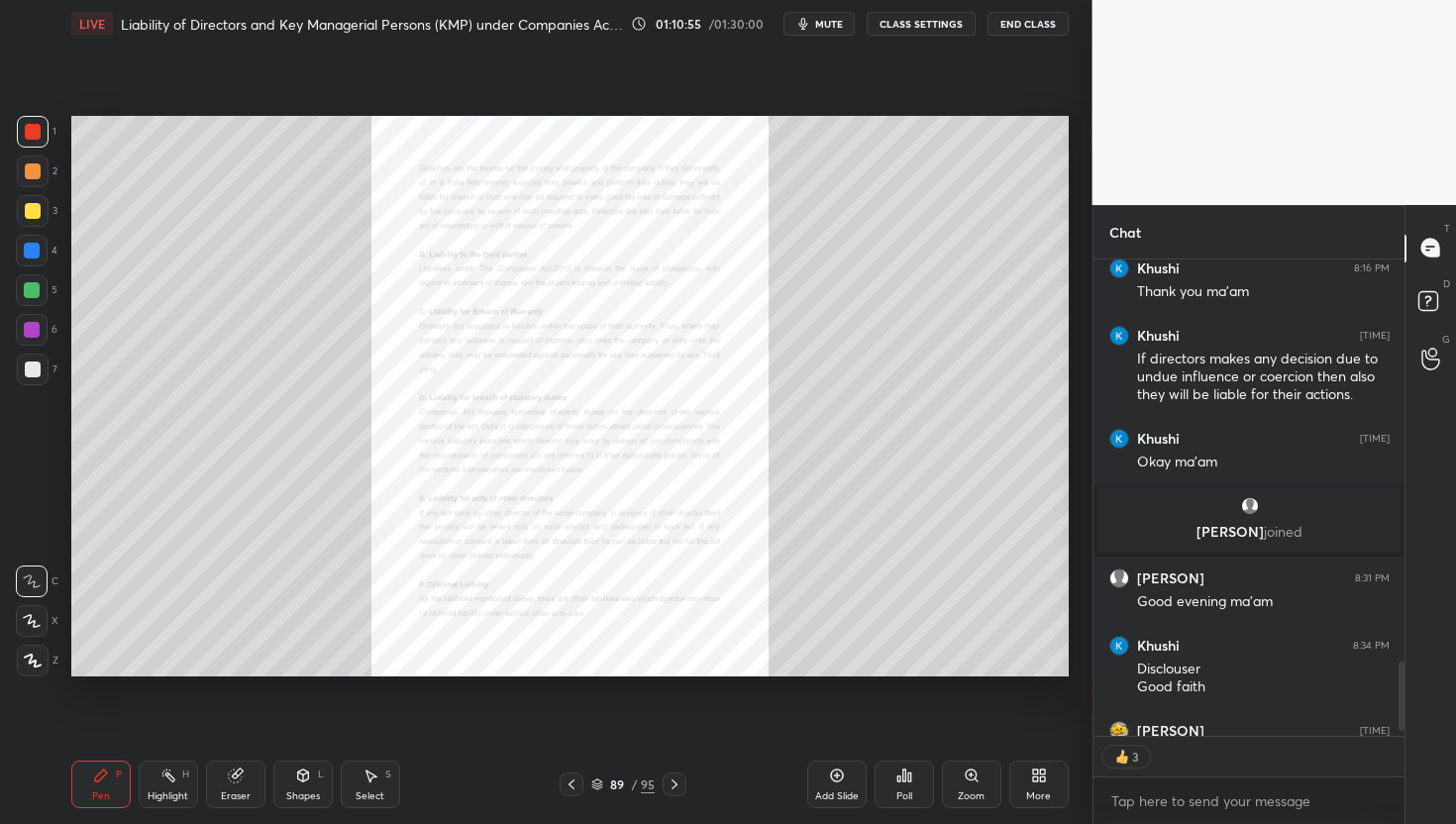 click on "Zoom" at bounding box center (972, 784) 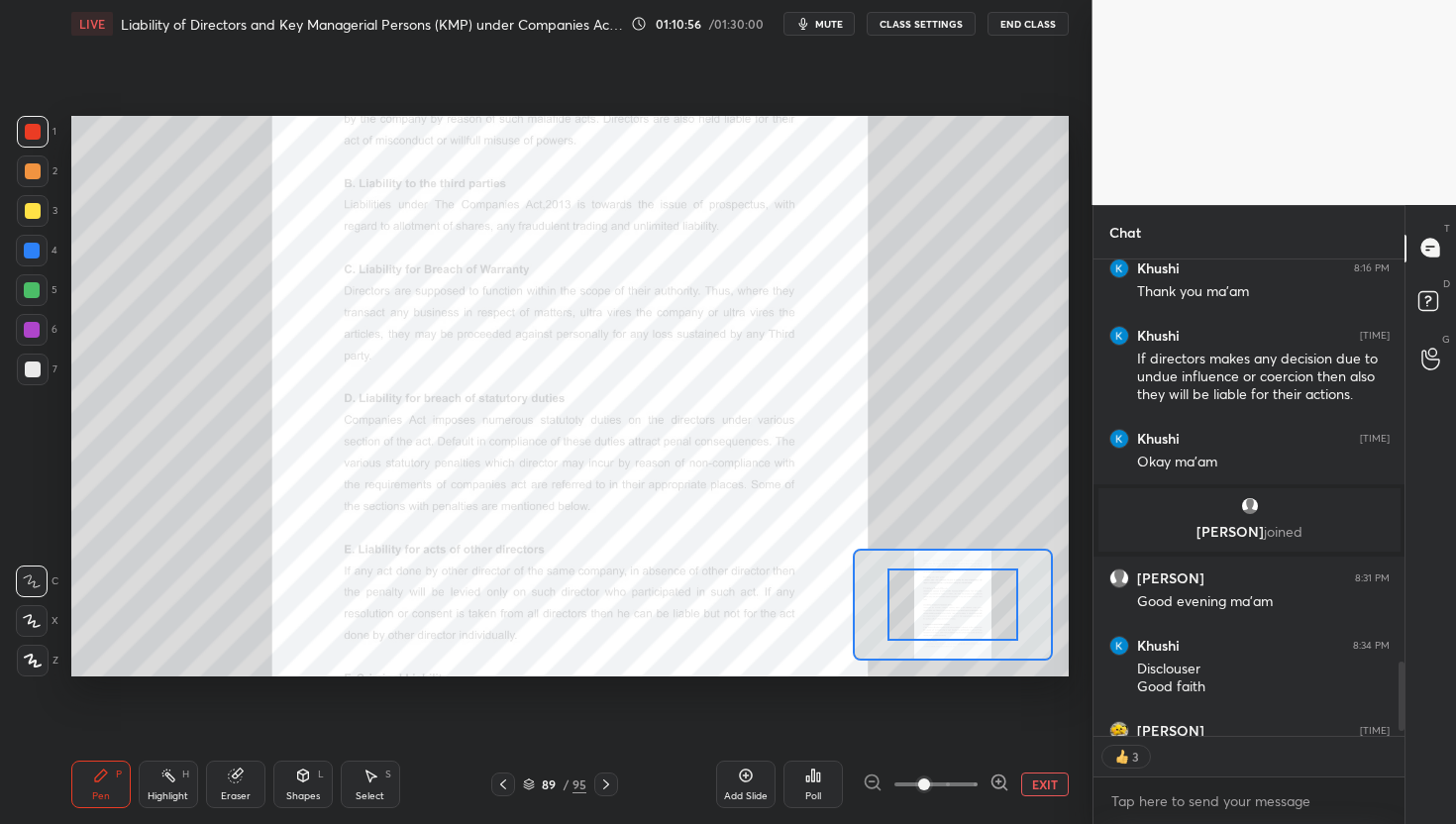 click 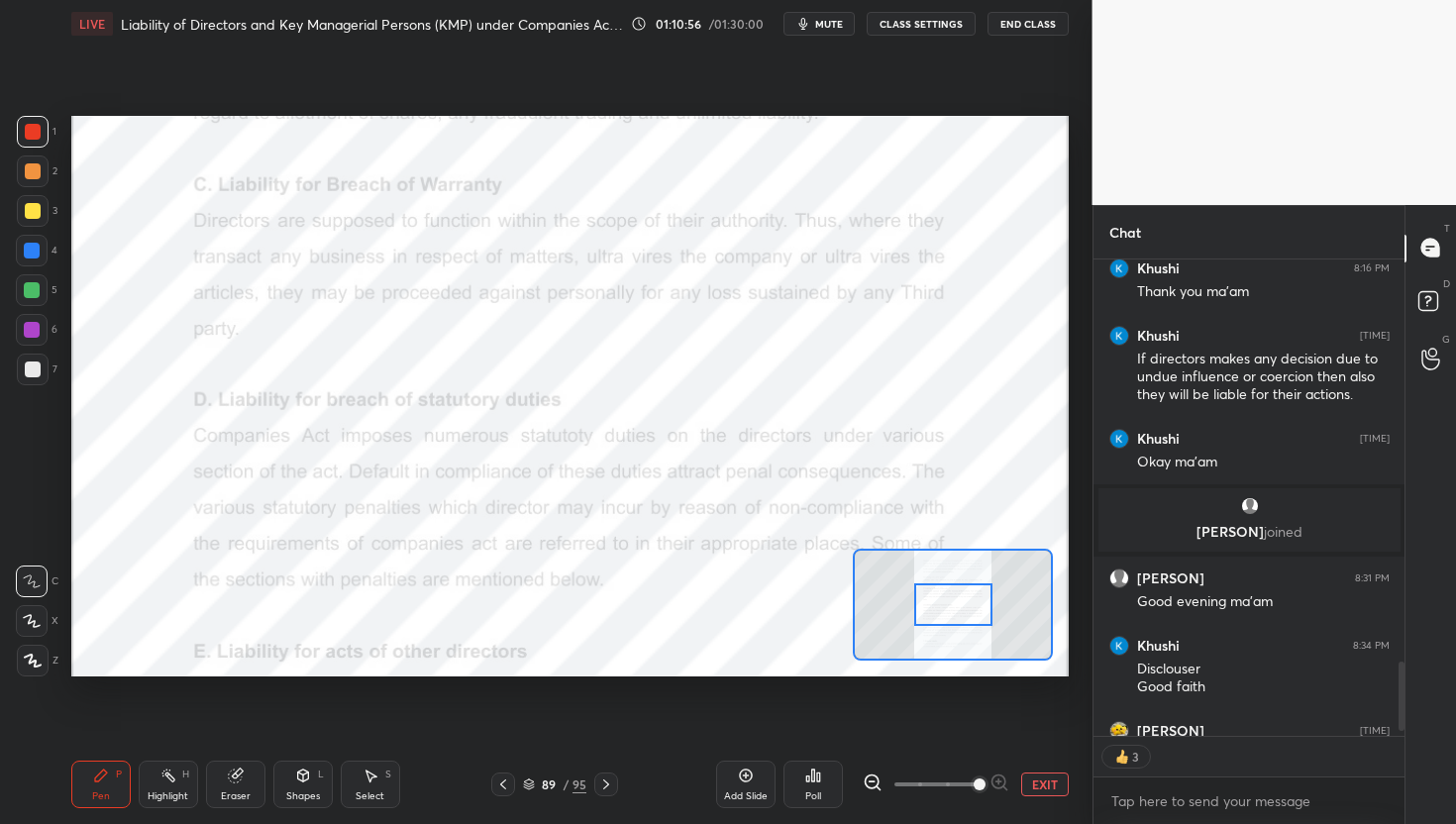 click at bounding box center [936, 784] 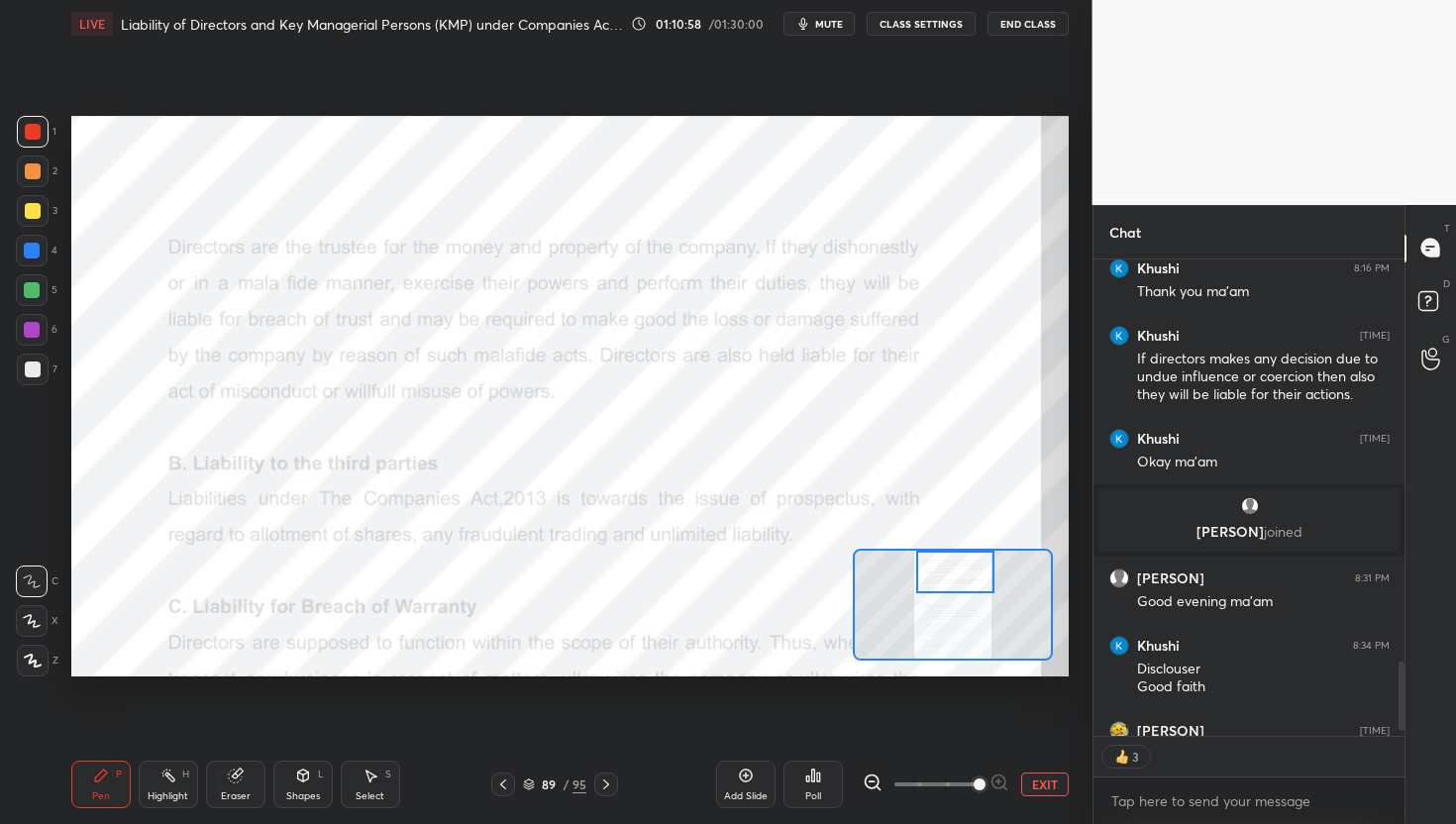 drag, startPoint x: 962, startPoint y: 610, endPoint x: 964, endPoint y: 579, distance: 31.06445 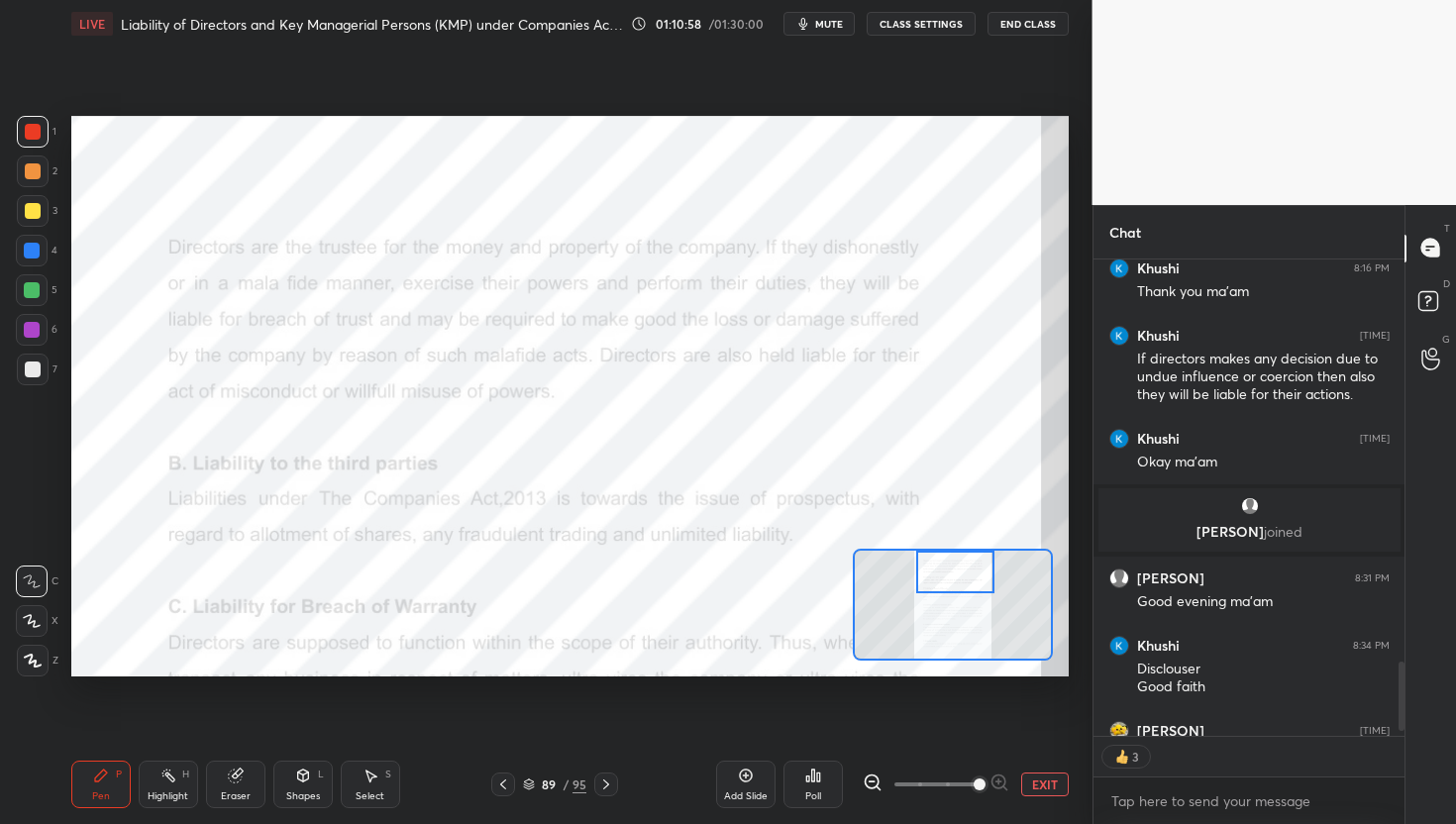 click at bounding box center [955, 572] 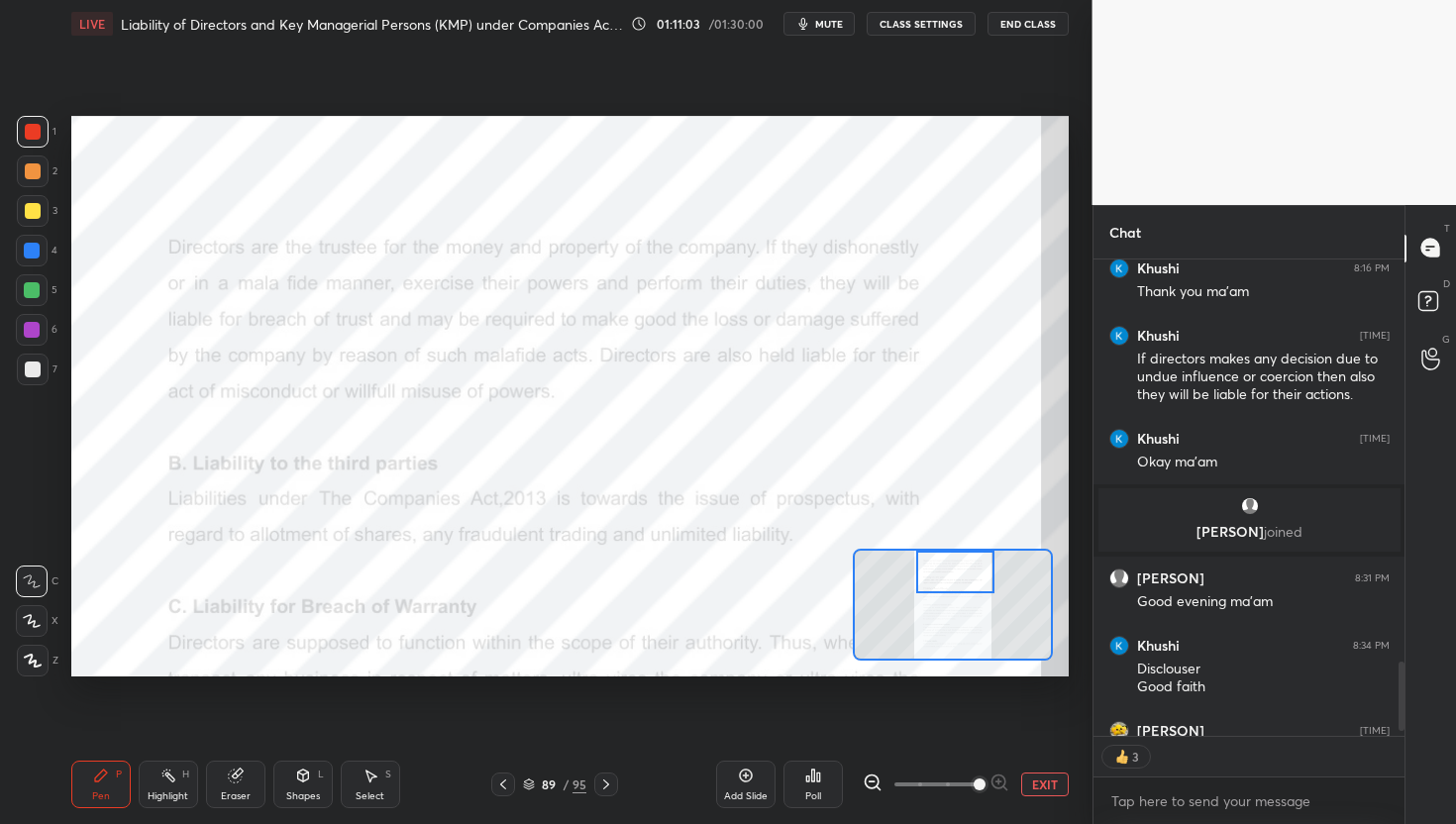 scroll, scrollTop: 6, scrollLeft: 7, axis: both 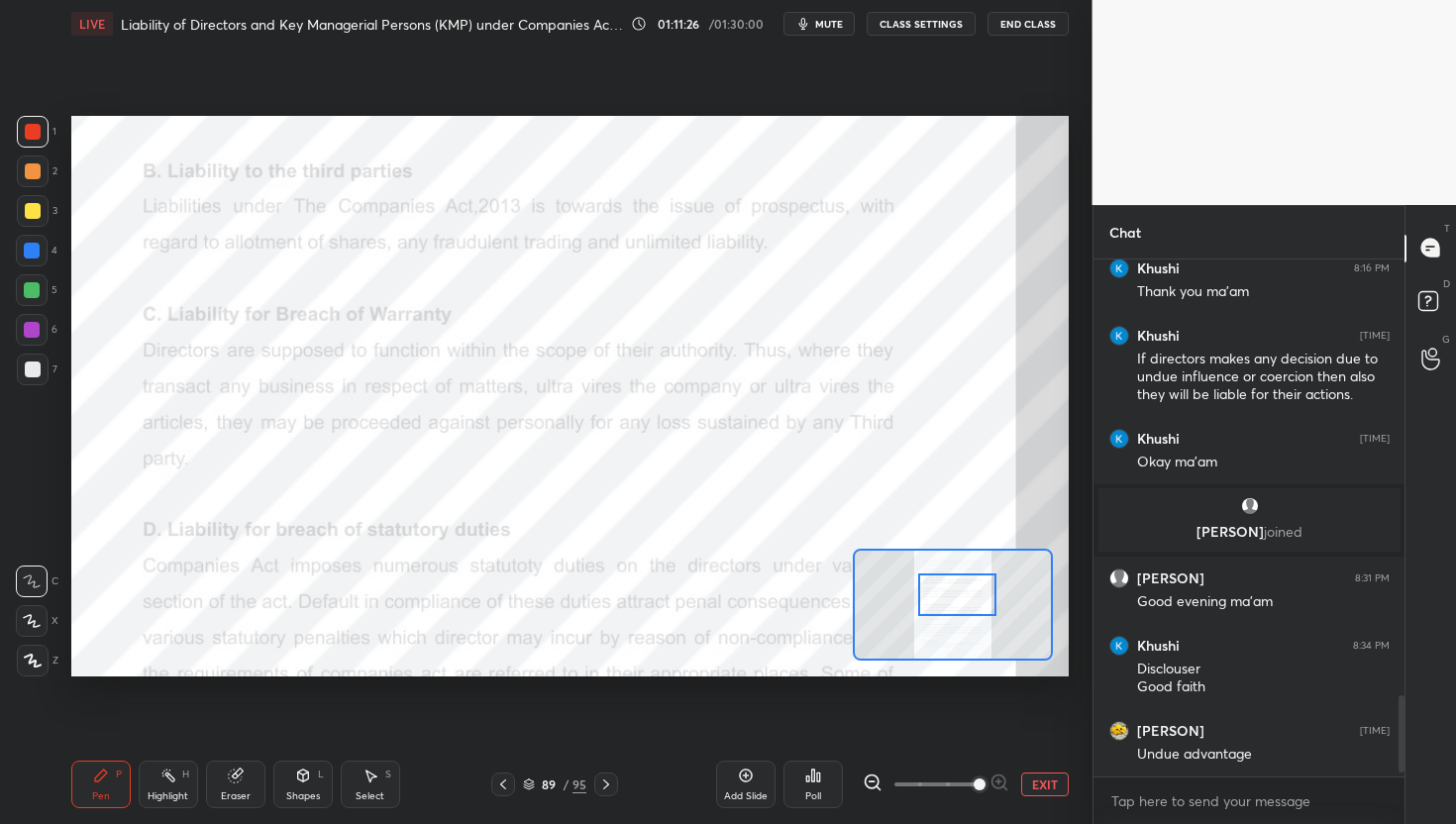 drag, startPoint x: 965, startPoint y: 580, endPoint x: 968, endPoint y: 603, distance: 23.194827 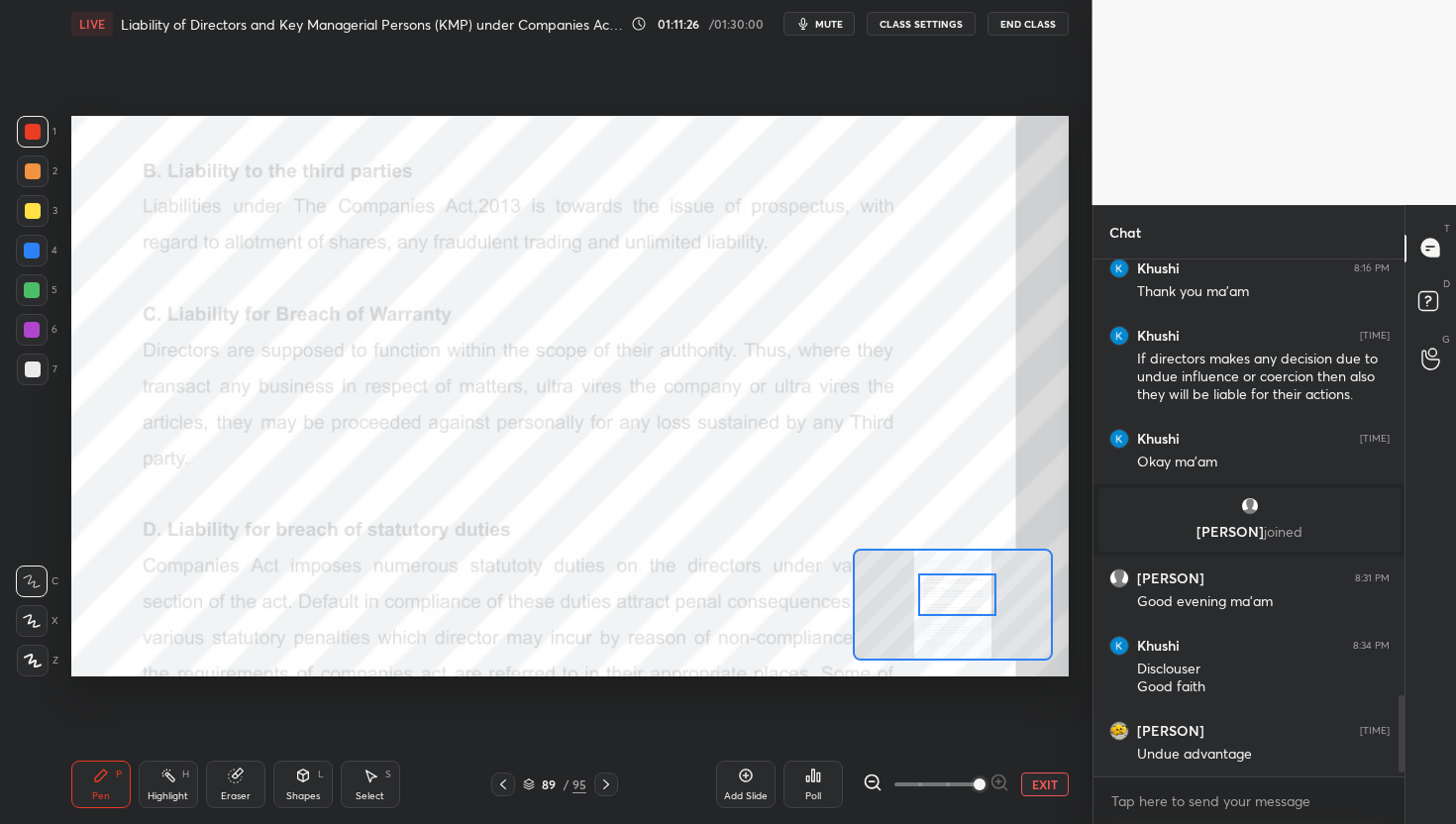 click at bounding box center [957, 595] 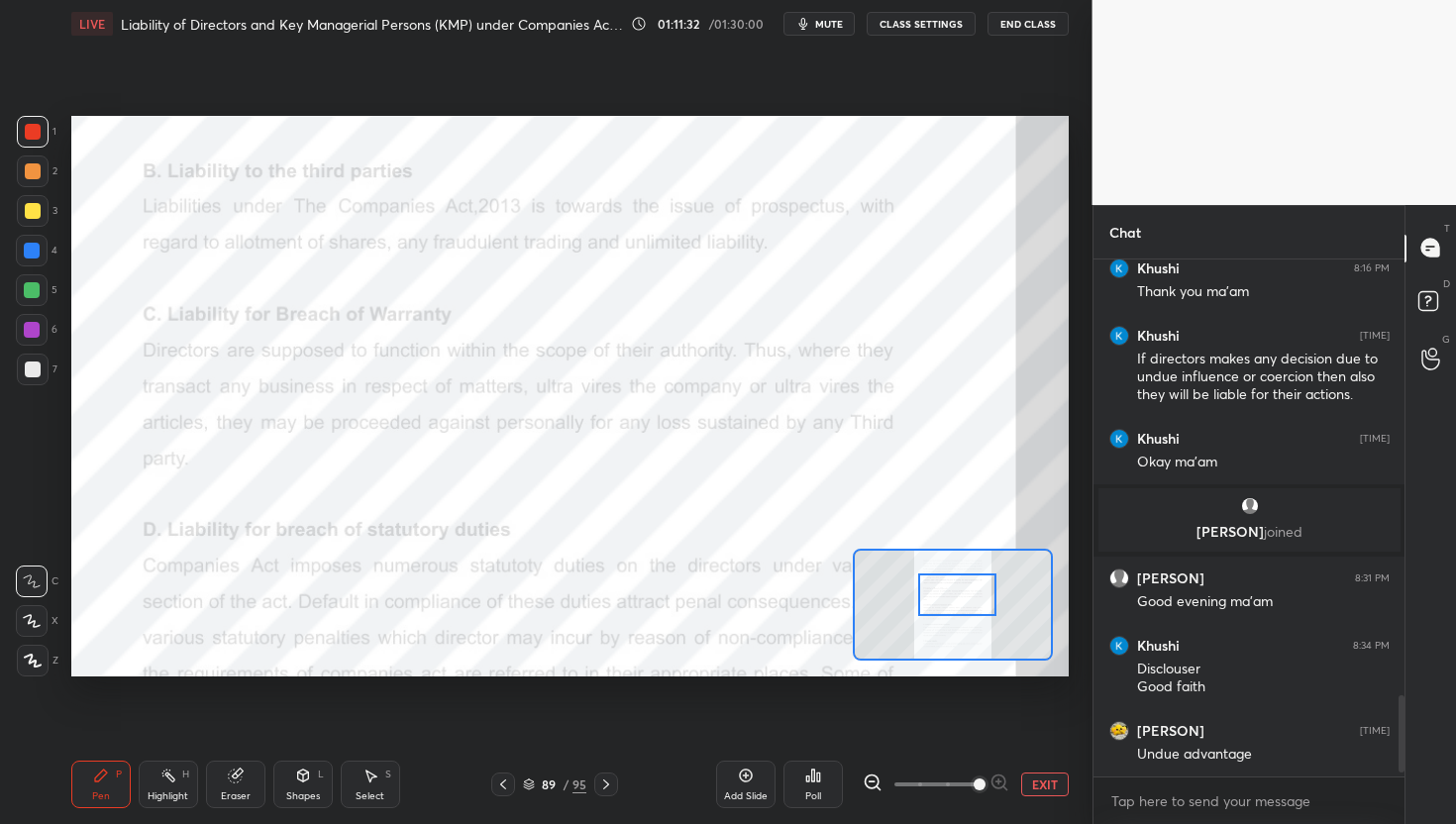 click at bounding box center [957, 595] 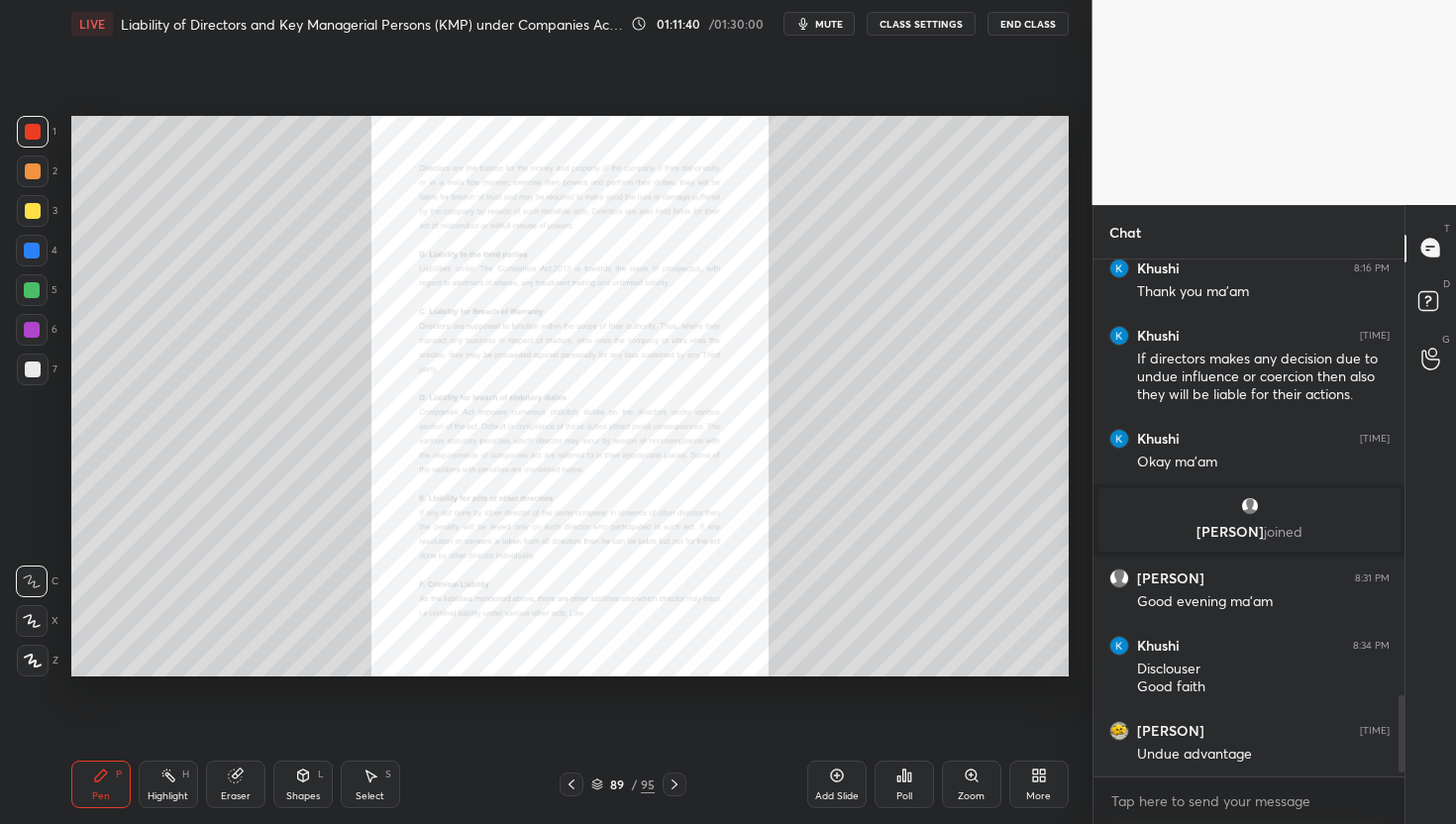 click on "Poll" at bounding box center [904, 784] 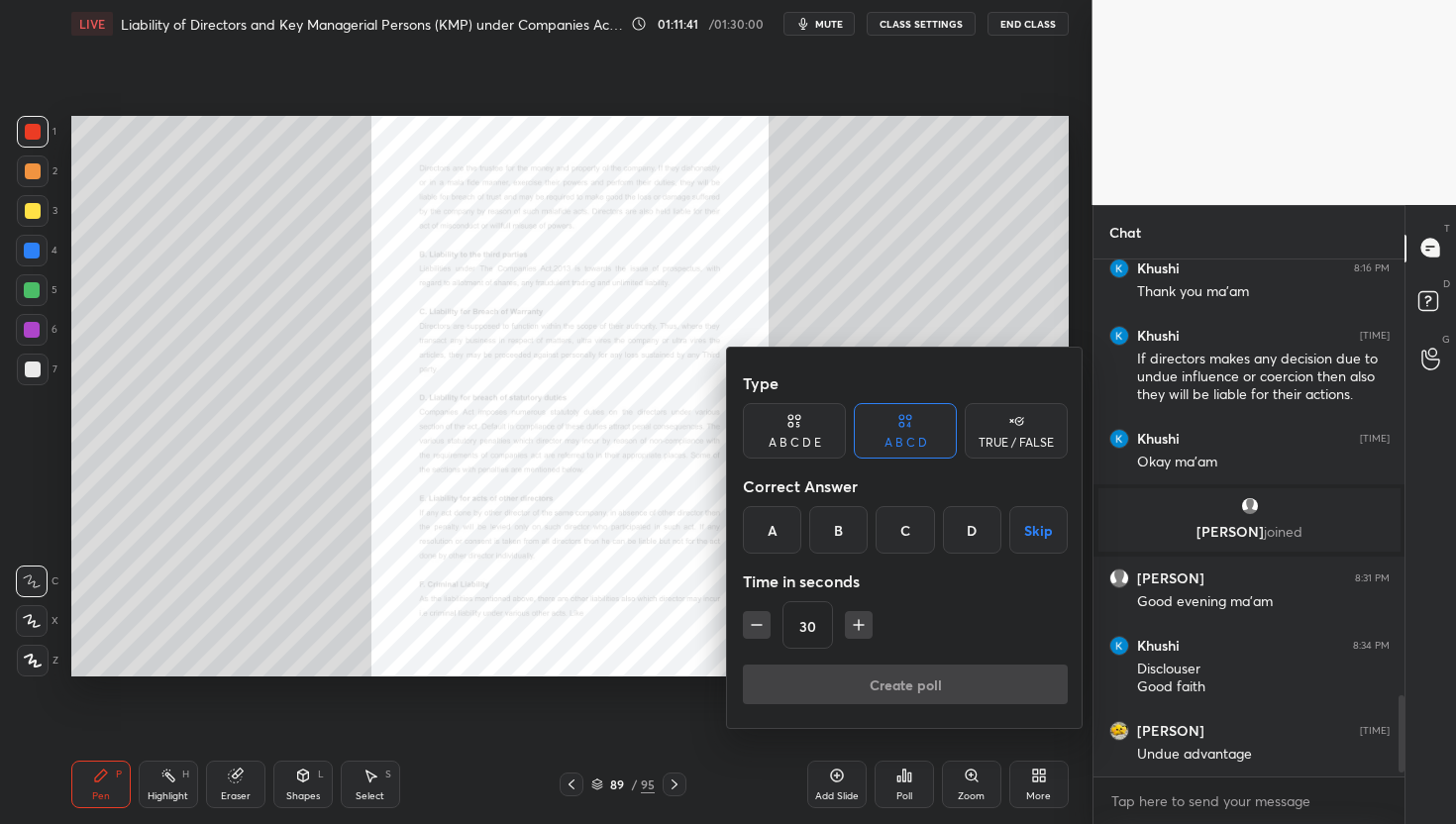 click at bounding box center (728, 412) 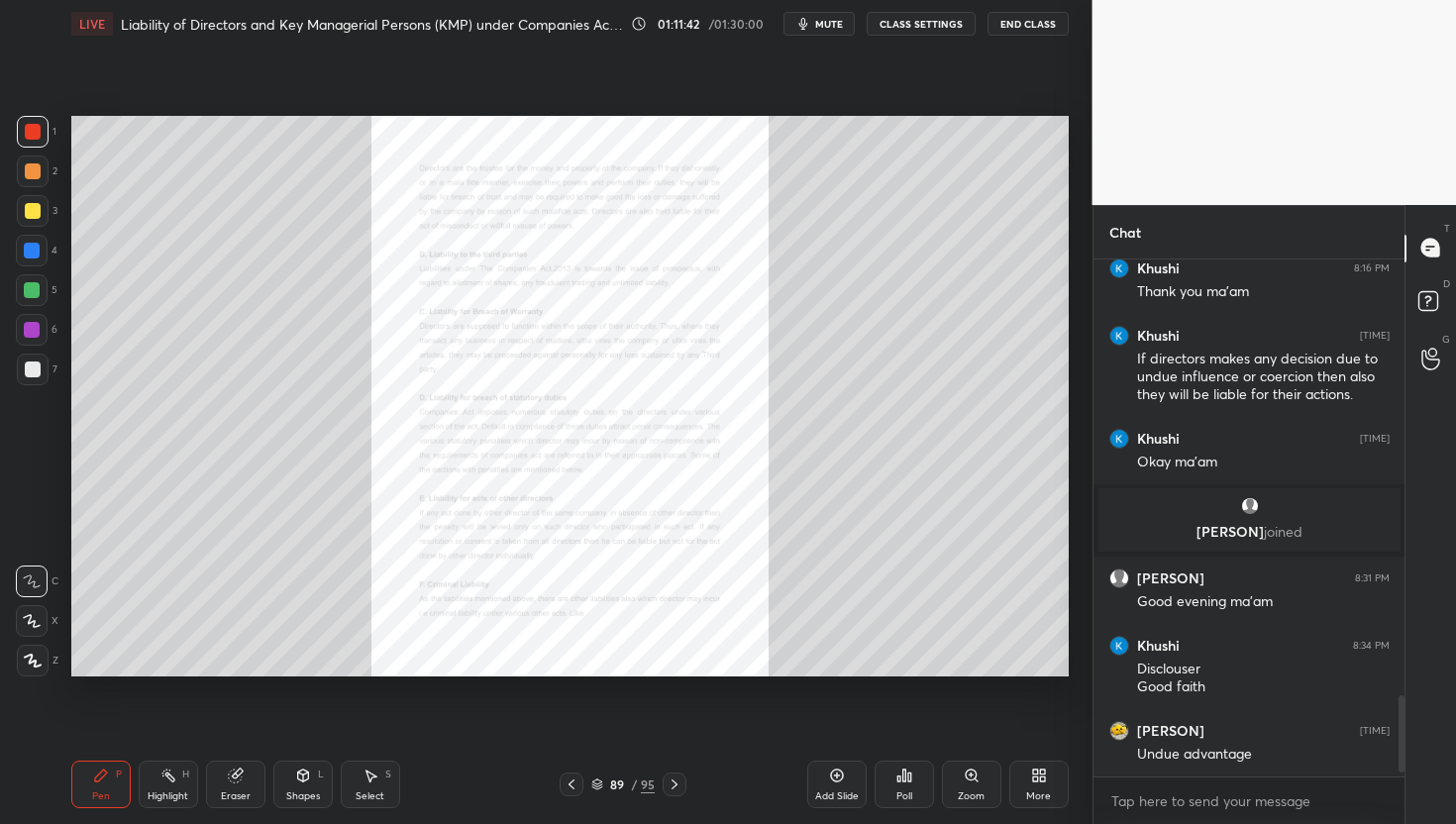 click on "Zoom" at bounding box center [972, 784] 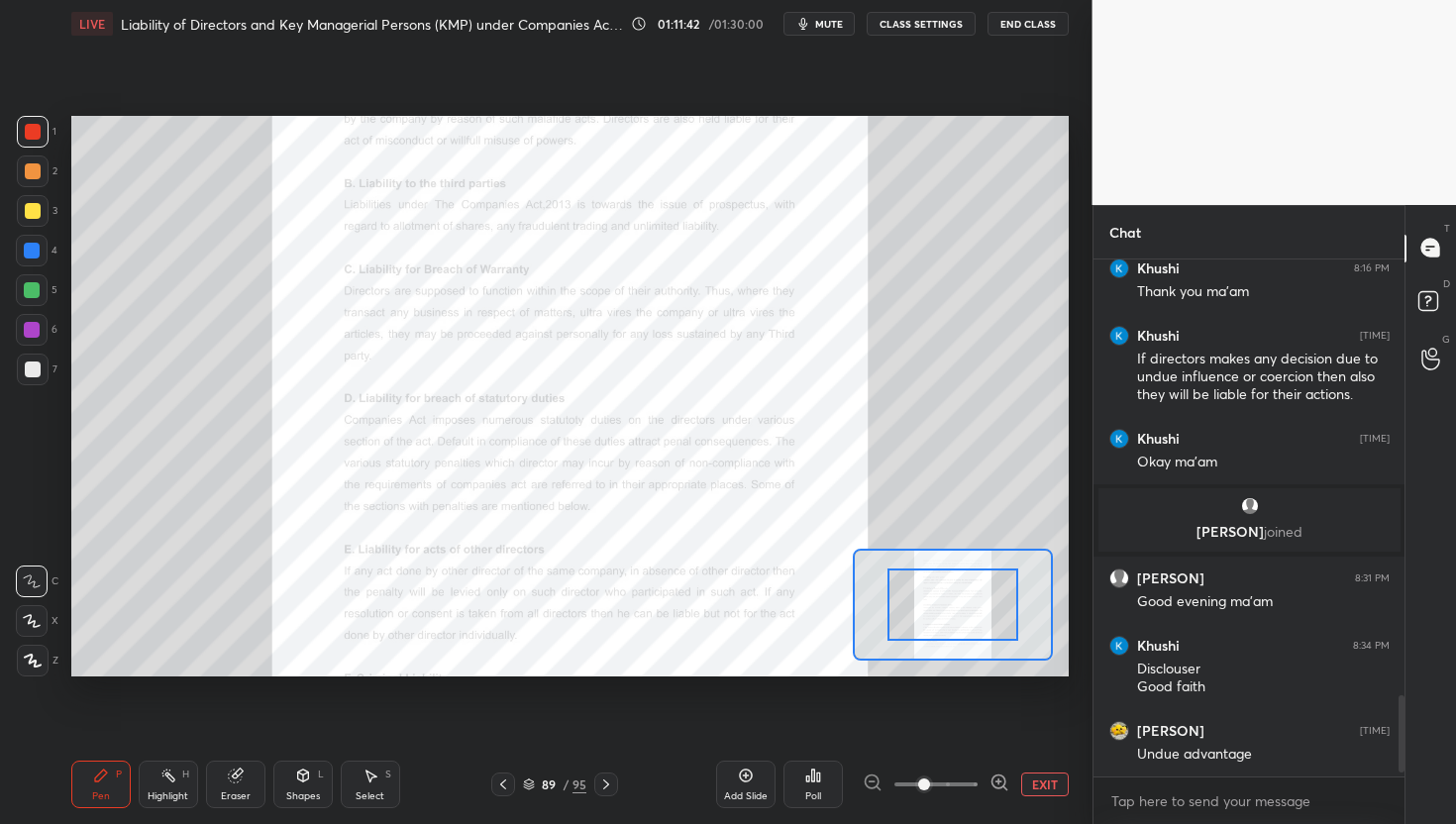 click 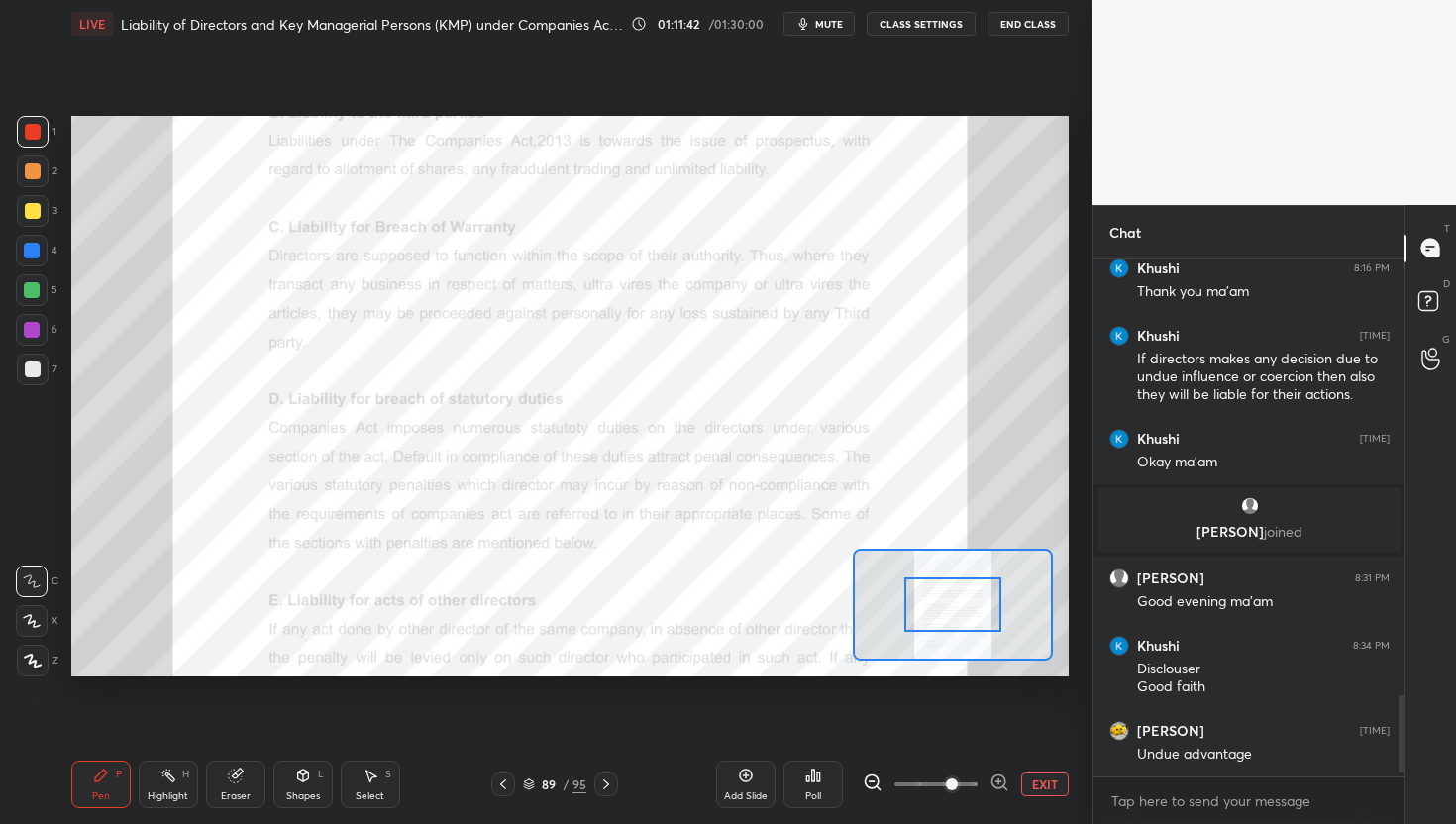 click 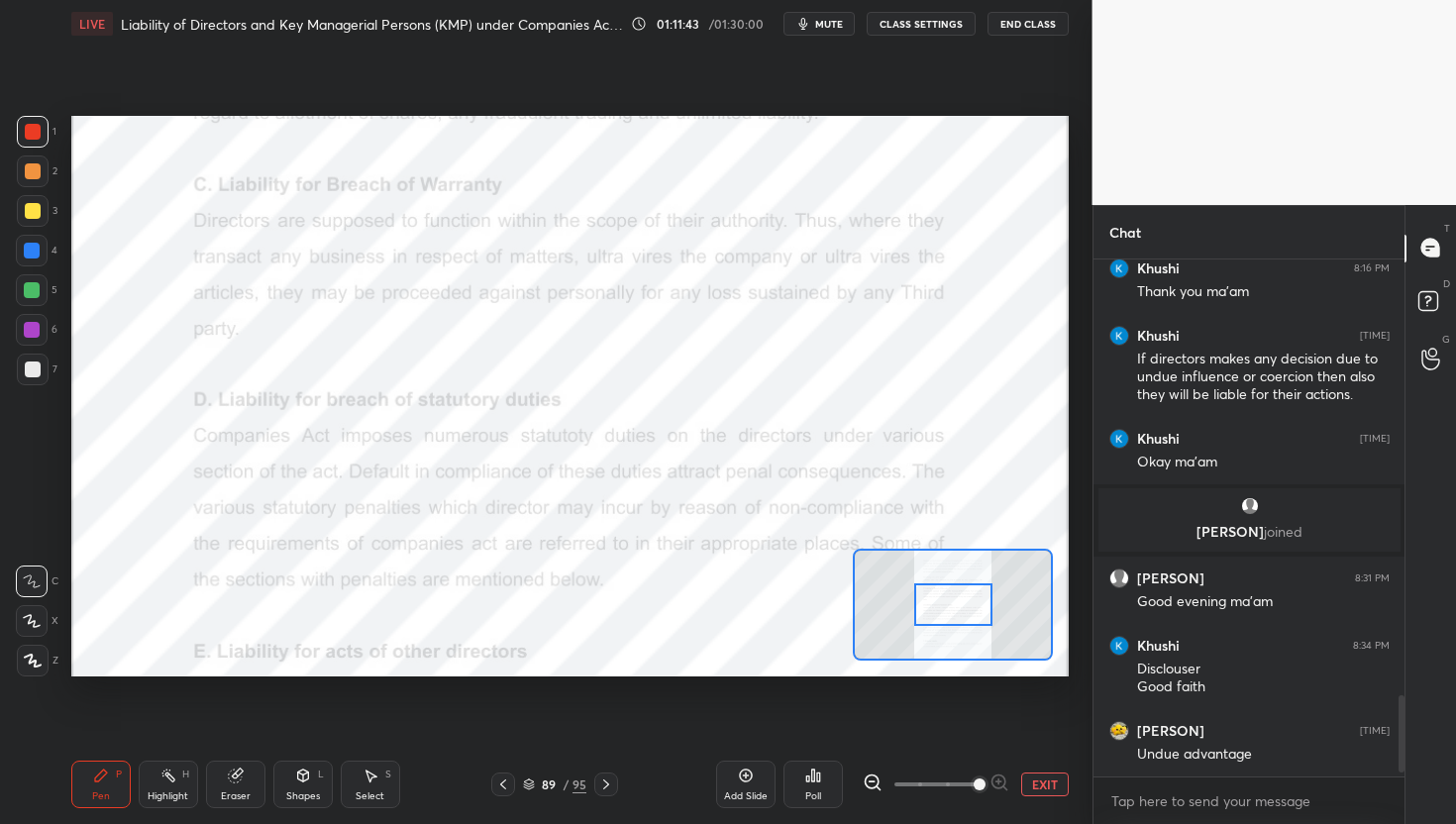 click at bounding box center (936, 784) 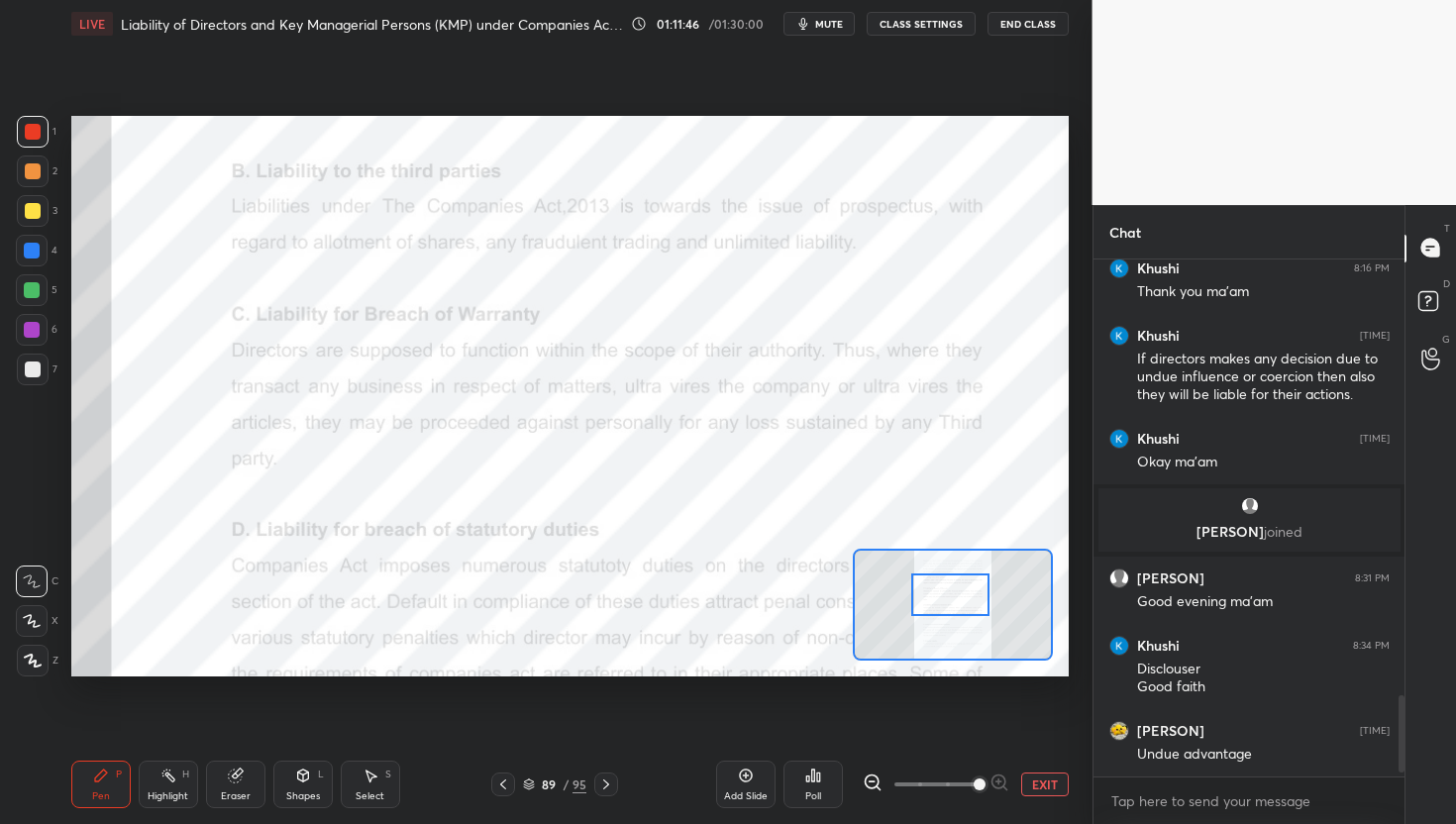 click at bounding box center (950, 595) 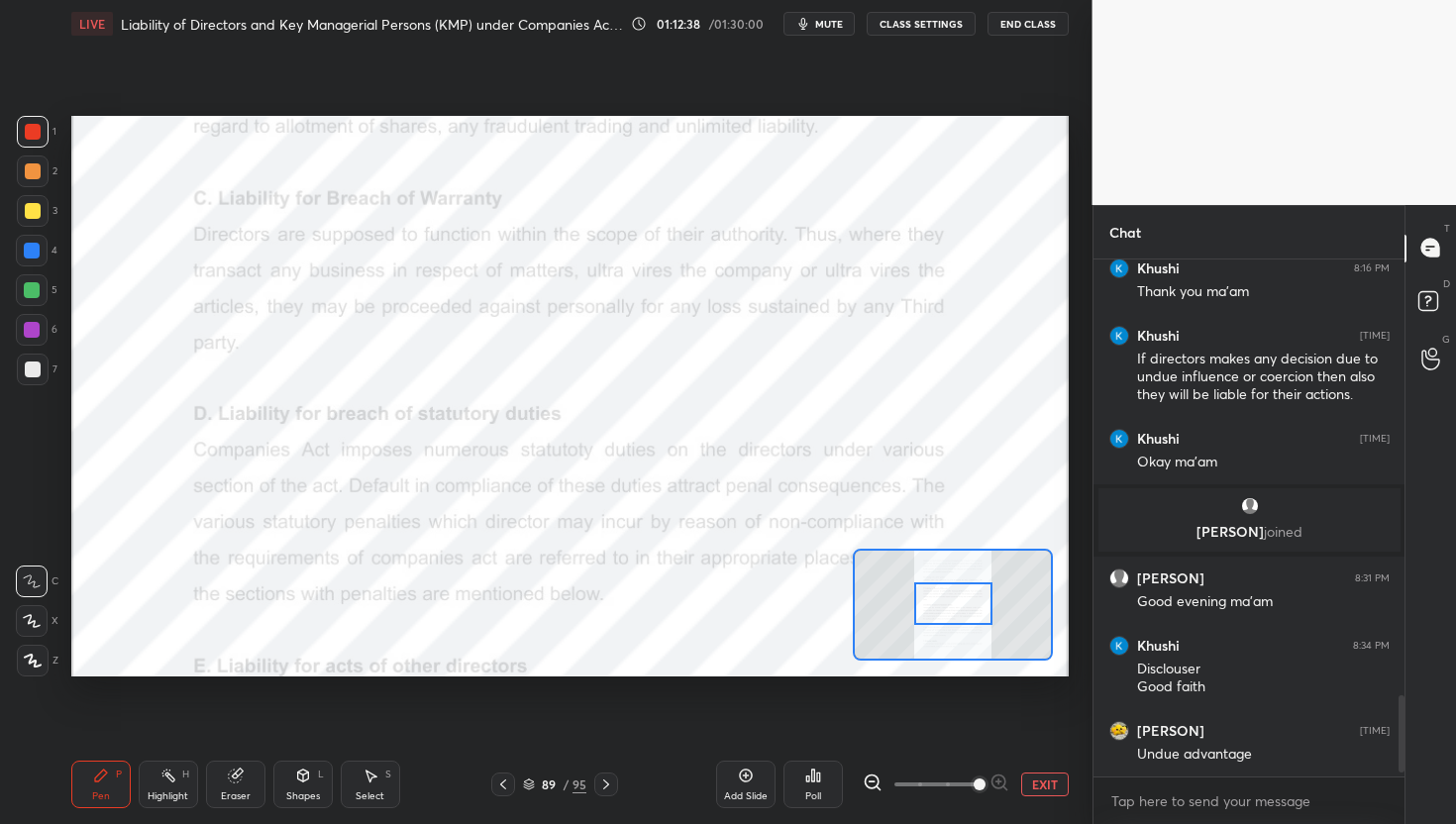 drag, startPoint x: 949, startPoint y: 603, endPoint x: 952, endPoint y: 613, distance: 10.440307 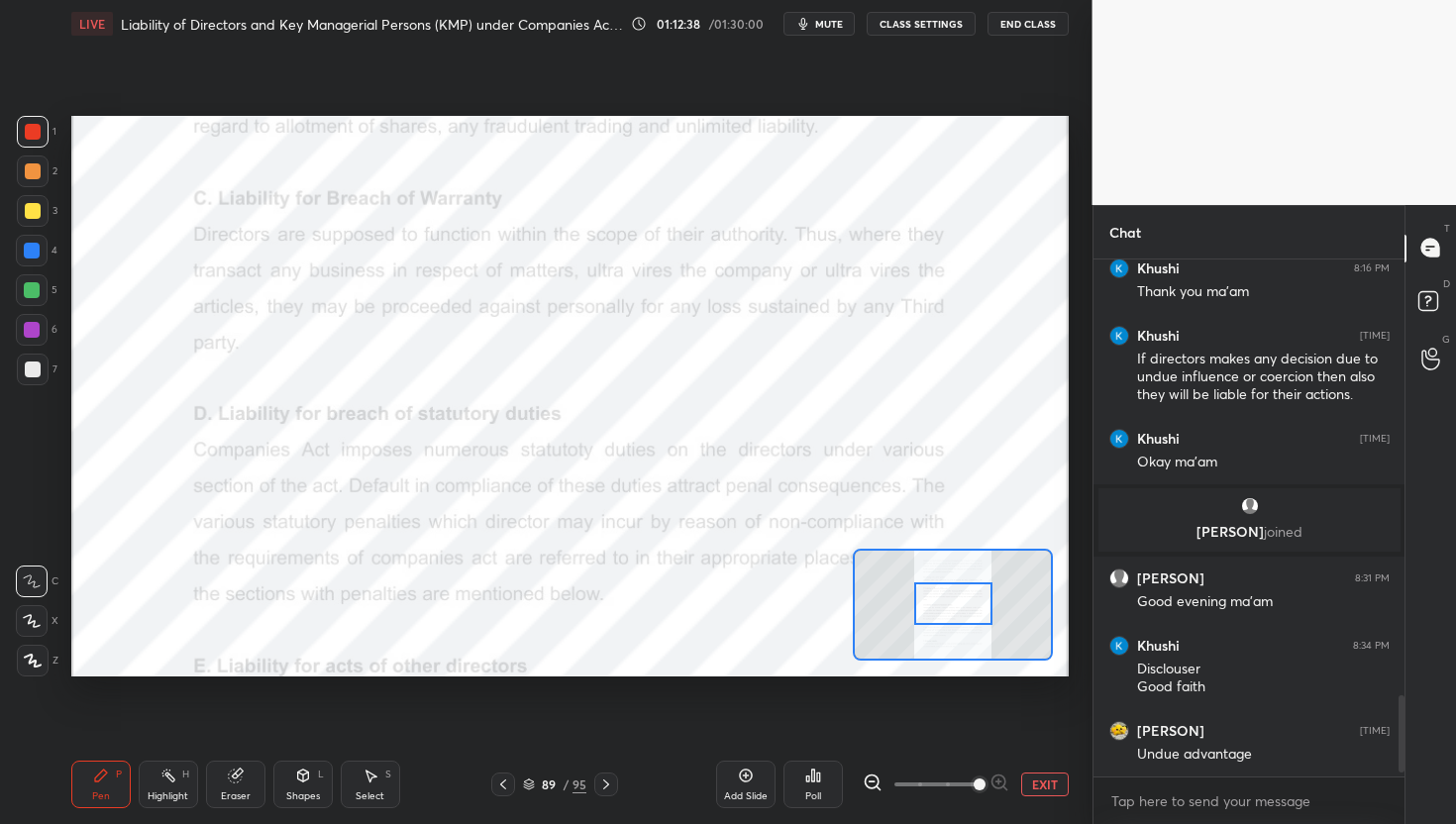 click at bounding box center (953, 604) 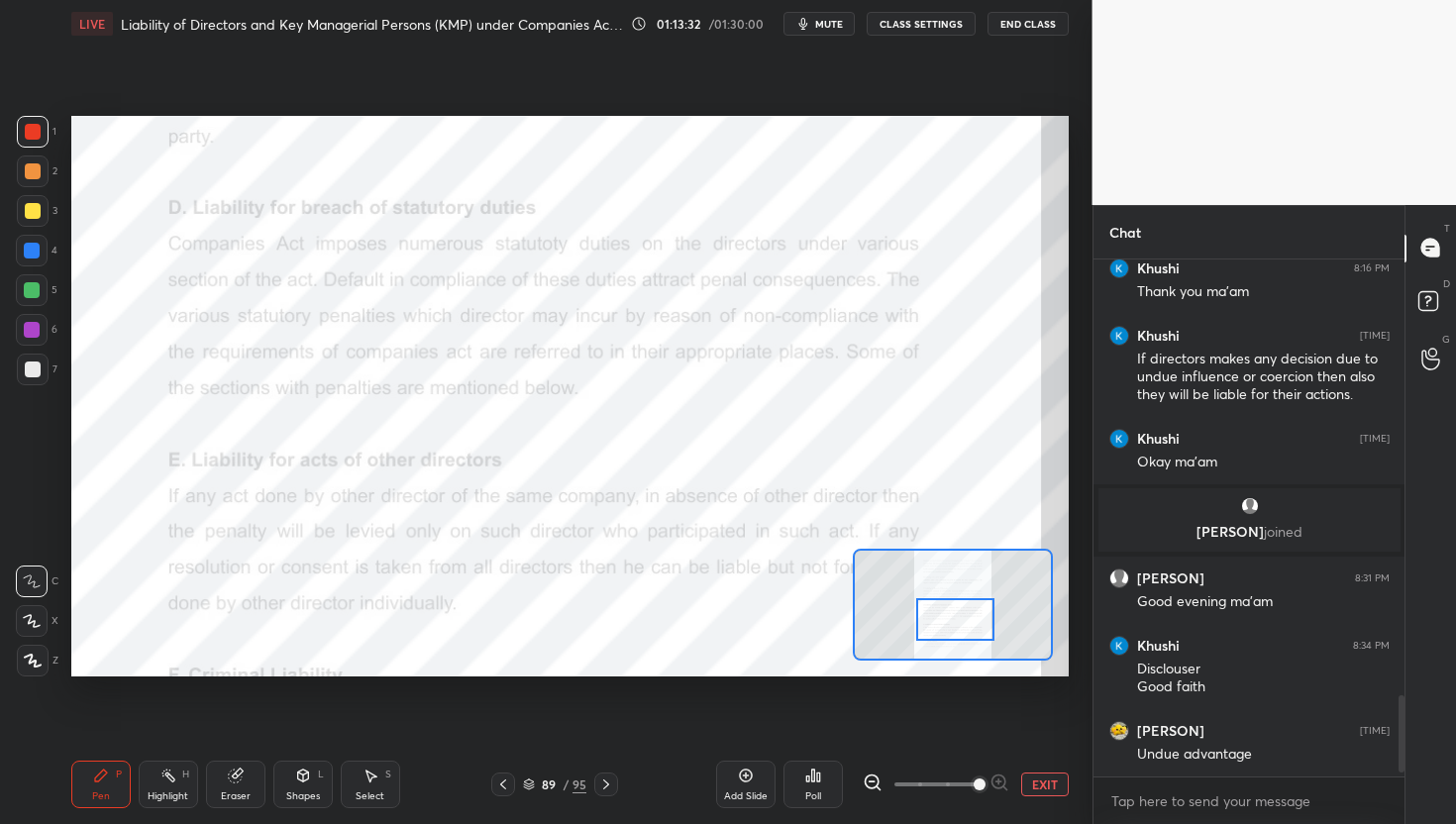 drag, startPoint x: 968, startPoint y: 606, endPoint x: 967, endPoint y: 619, distance: 13.038405 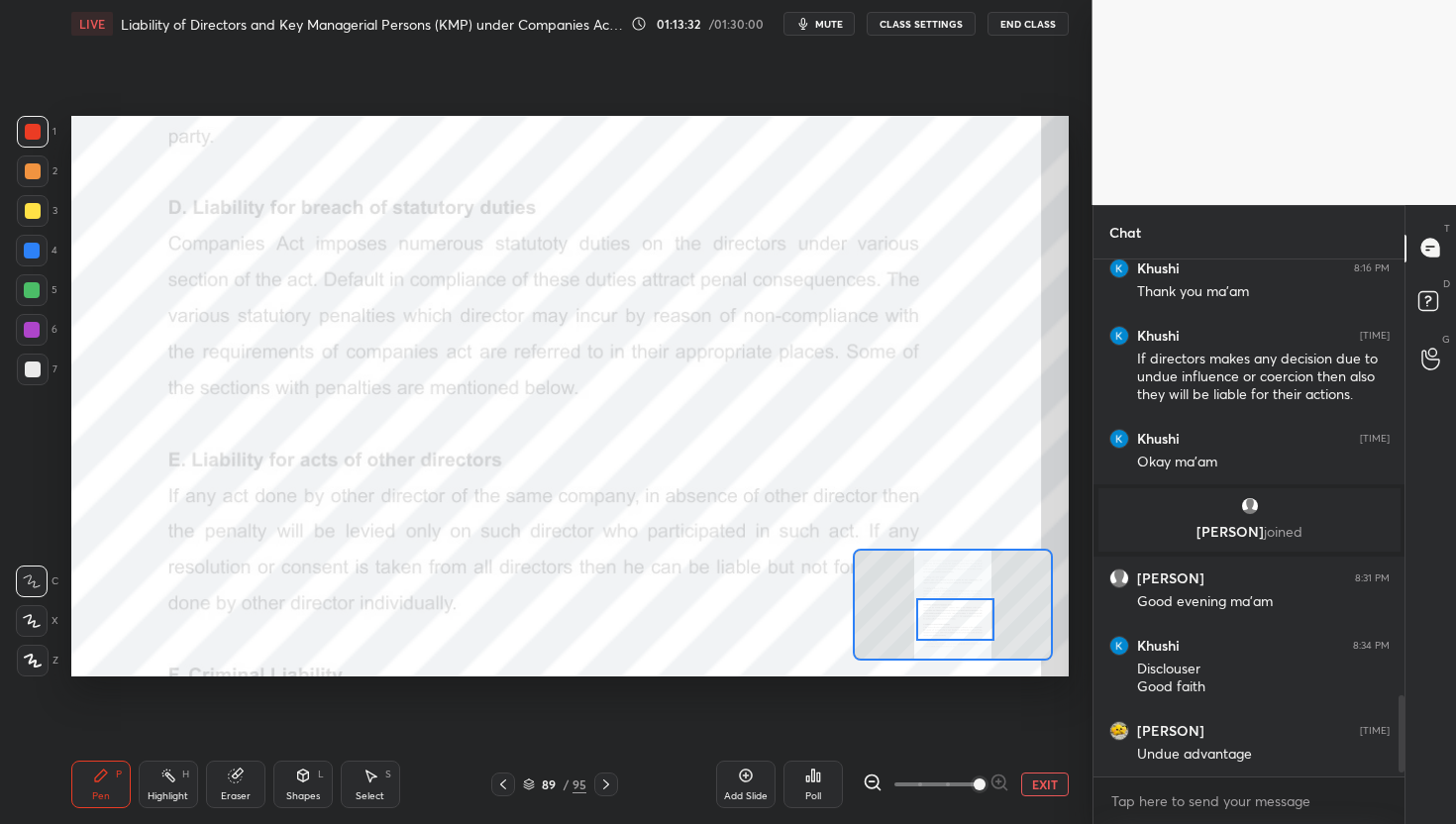 click at bounding box center [955, 620] 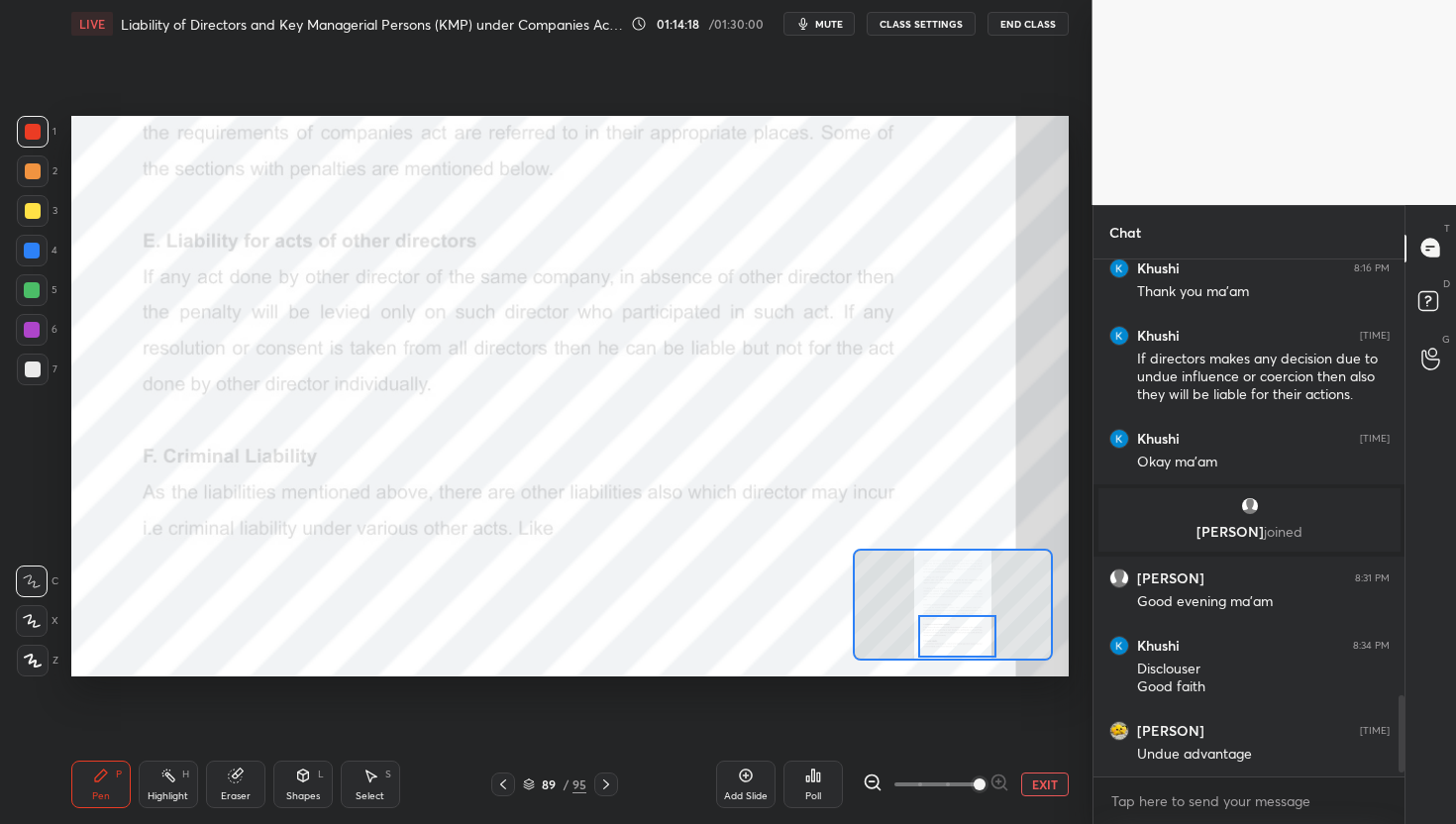 drag, startPoint x: 968, startPoint y: 623, endPoint x: 970, endPoint y: 641, distance: 18.11077 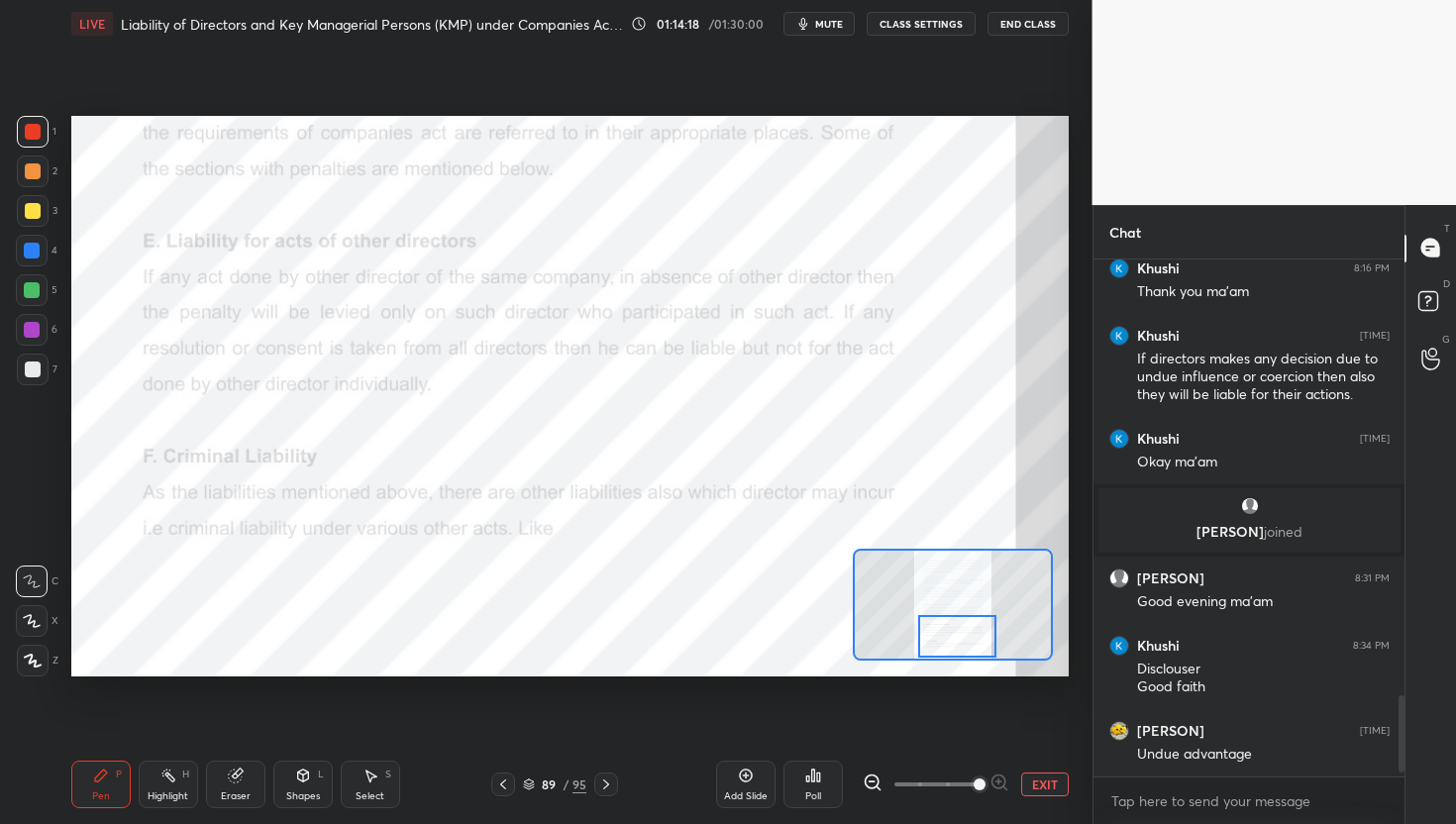 click at bounding box center [957, 637] 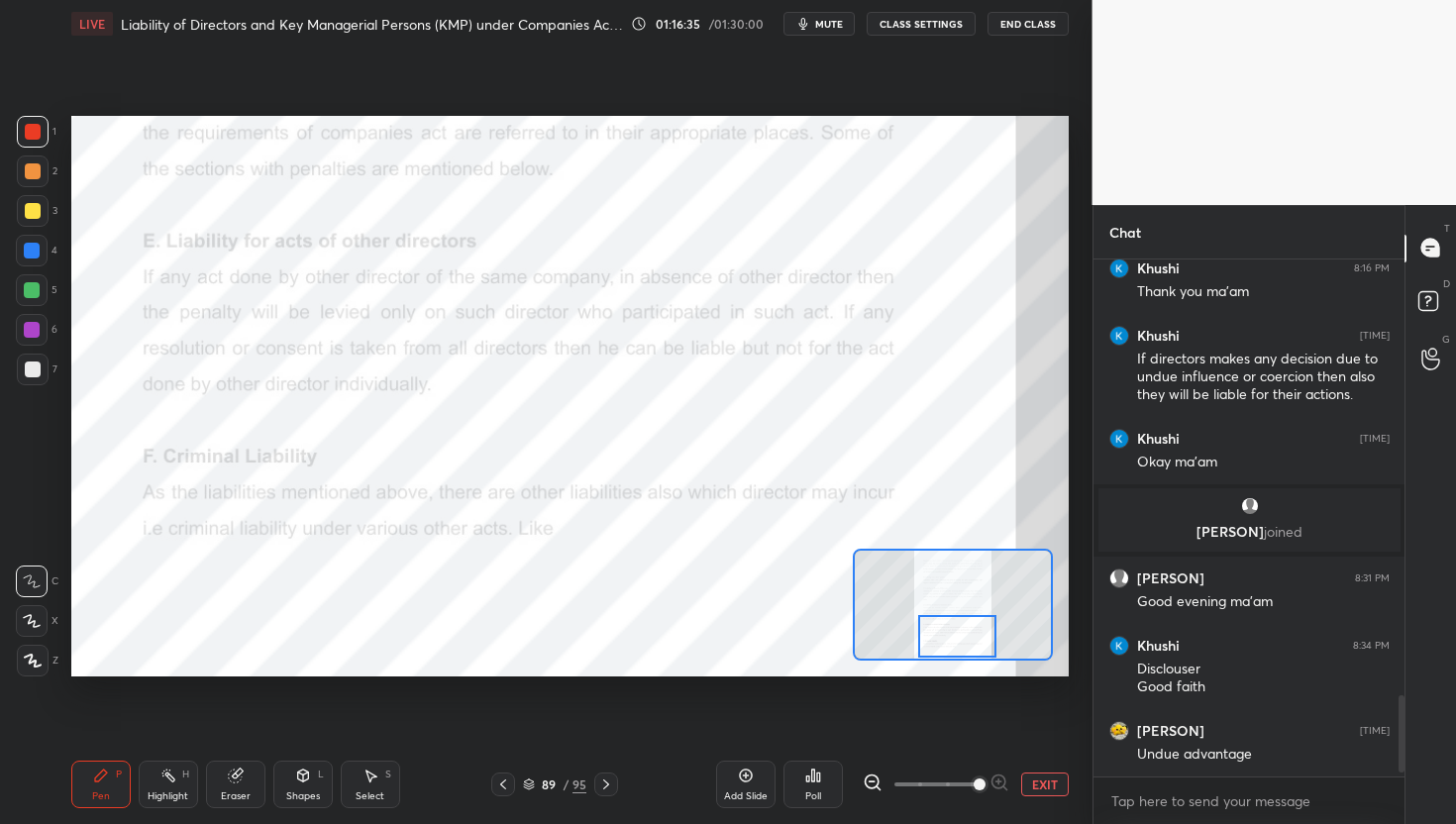 scroll, scrollTop: 470, scrollLeft: 305, axis: both 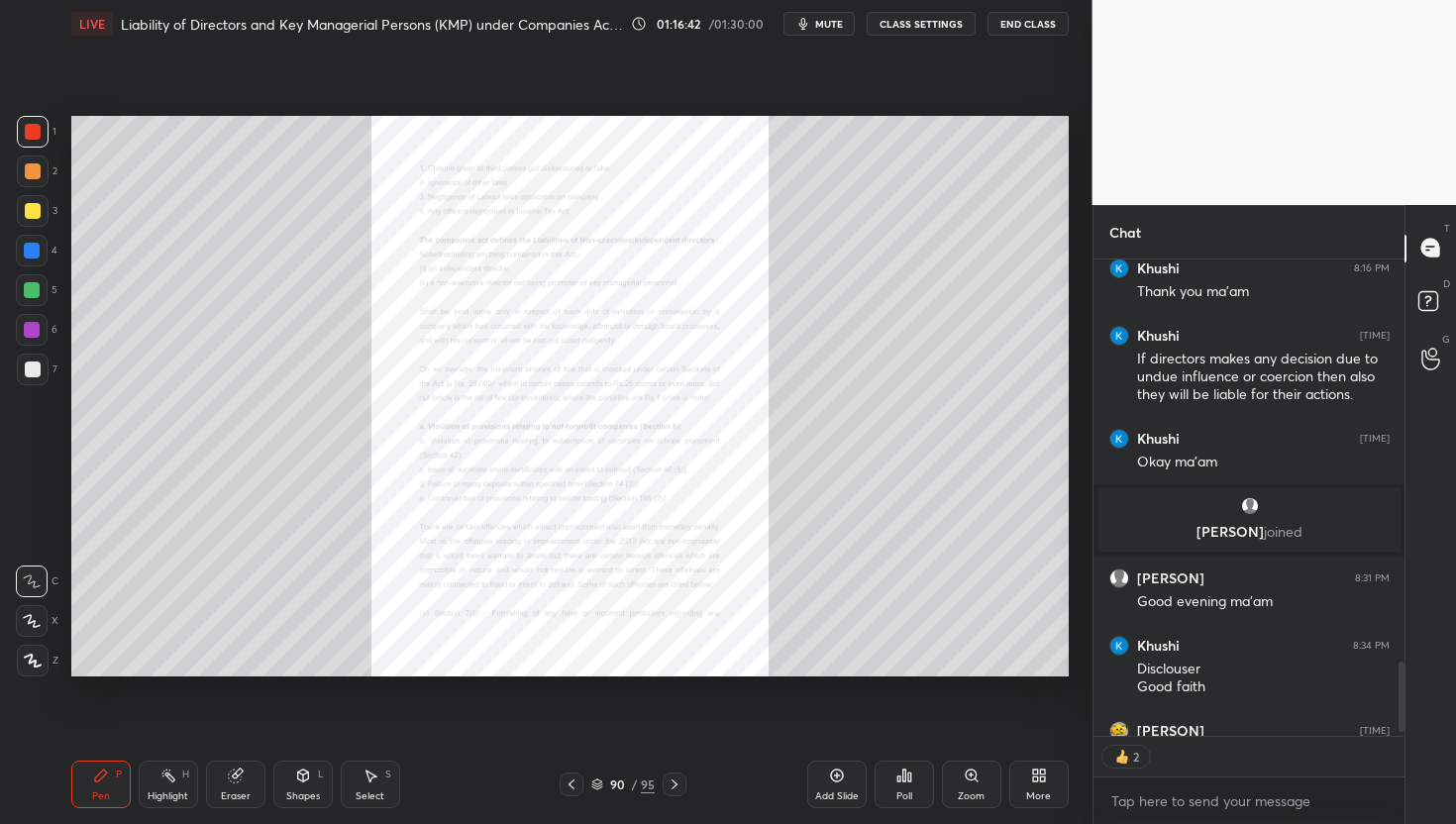 click 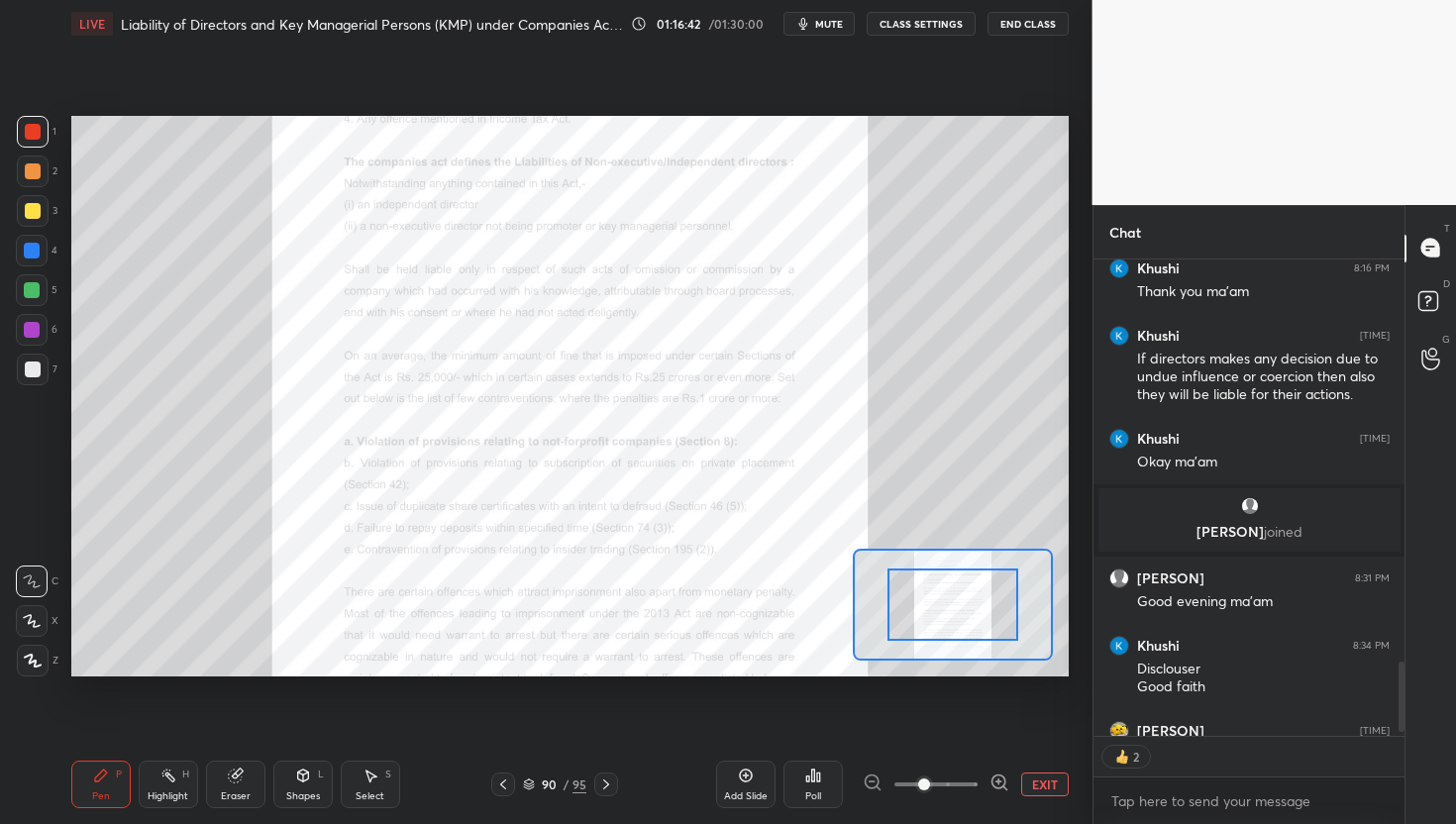 click 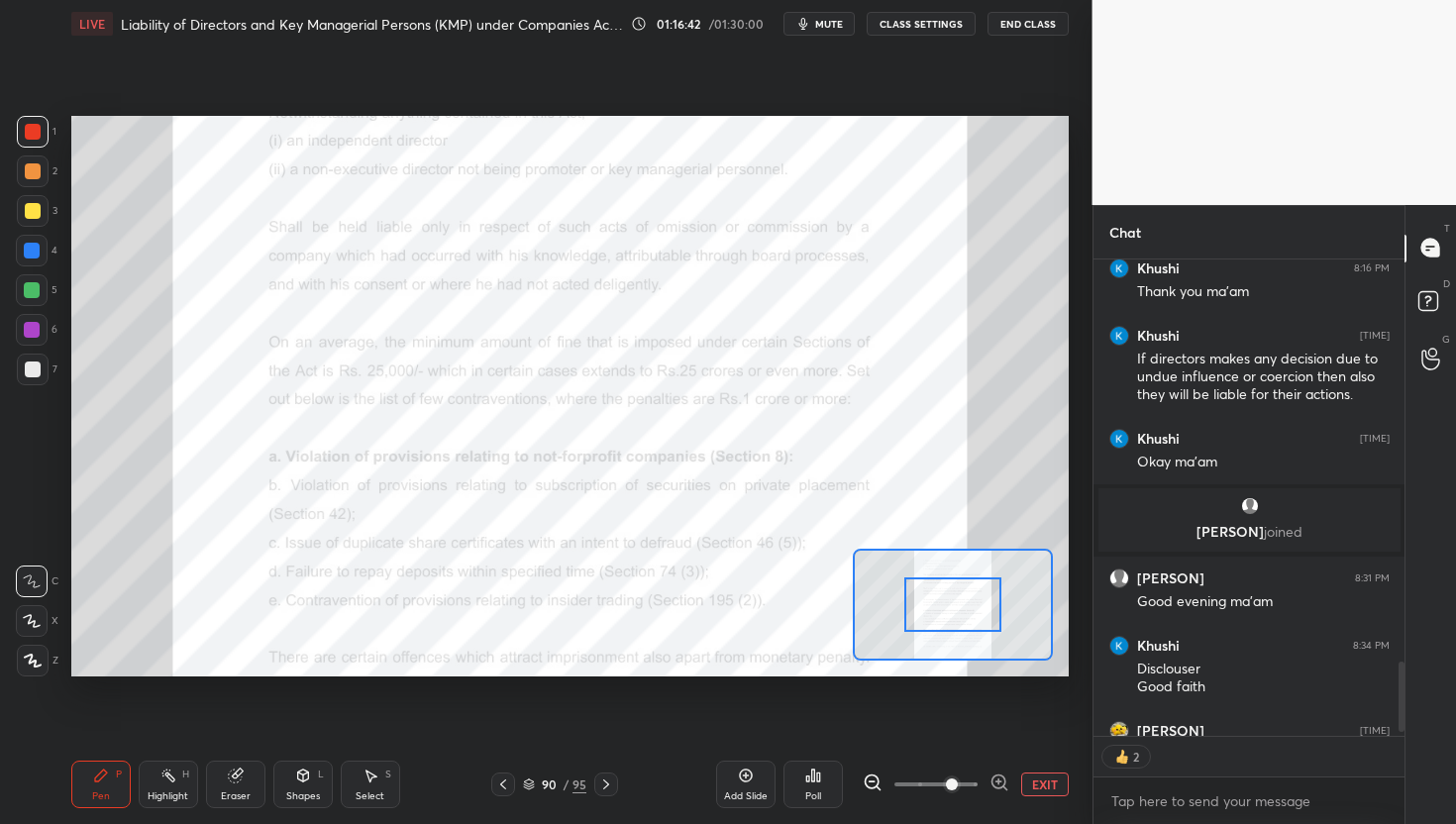 click 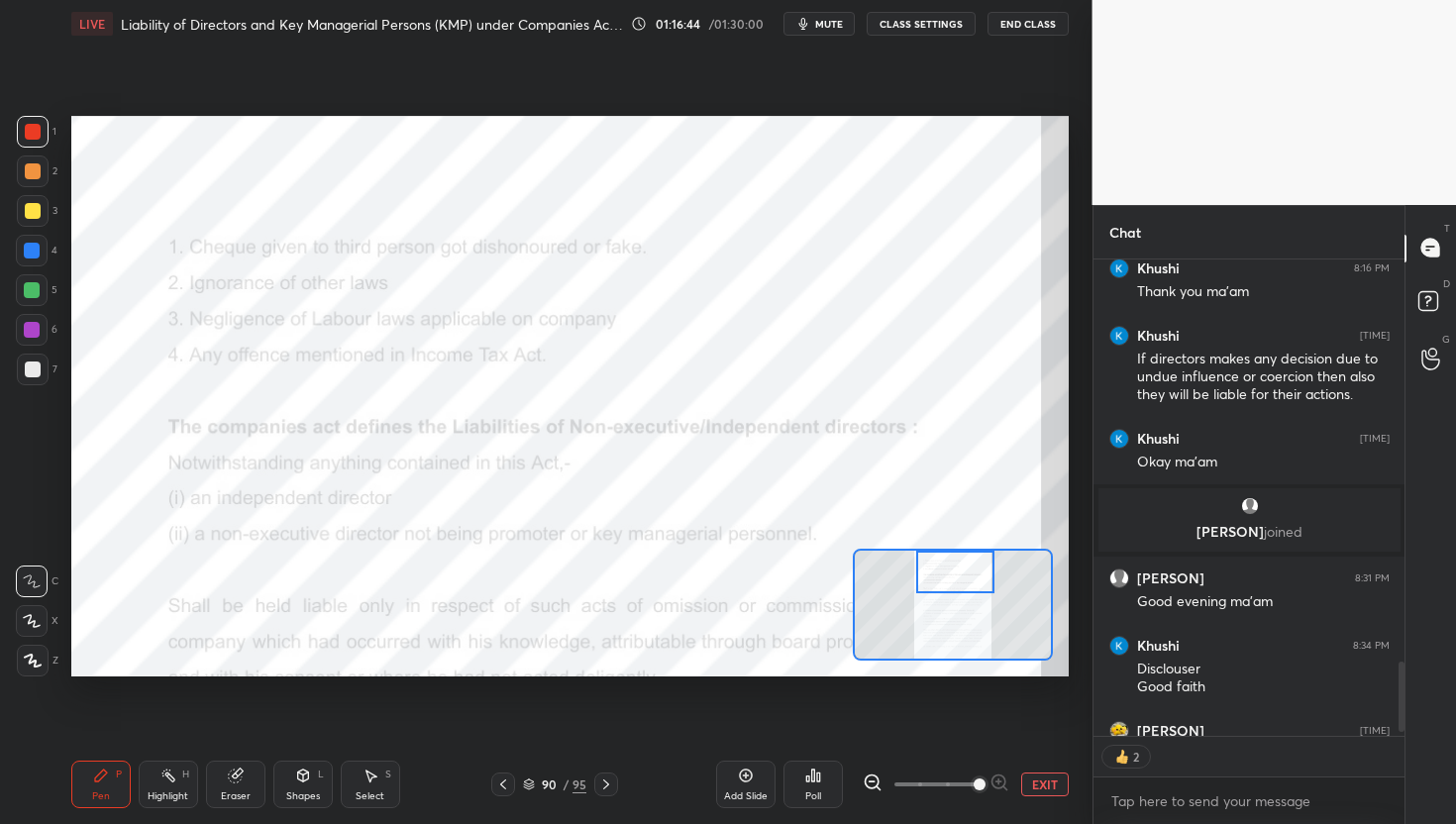 drag, startPoint x: 953, startPoint y: 600, endPoint x: 955, endPoint y: 557, distance: 43.04649 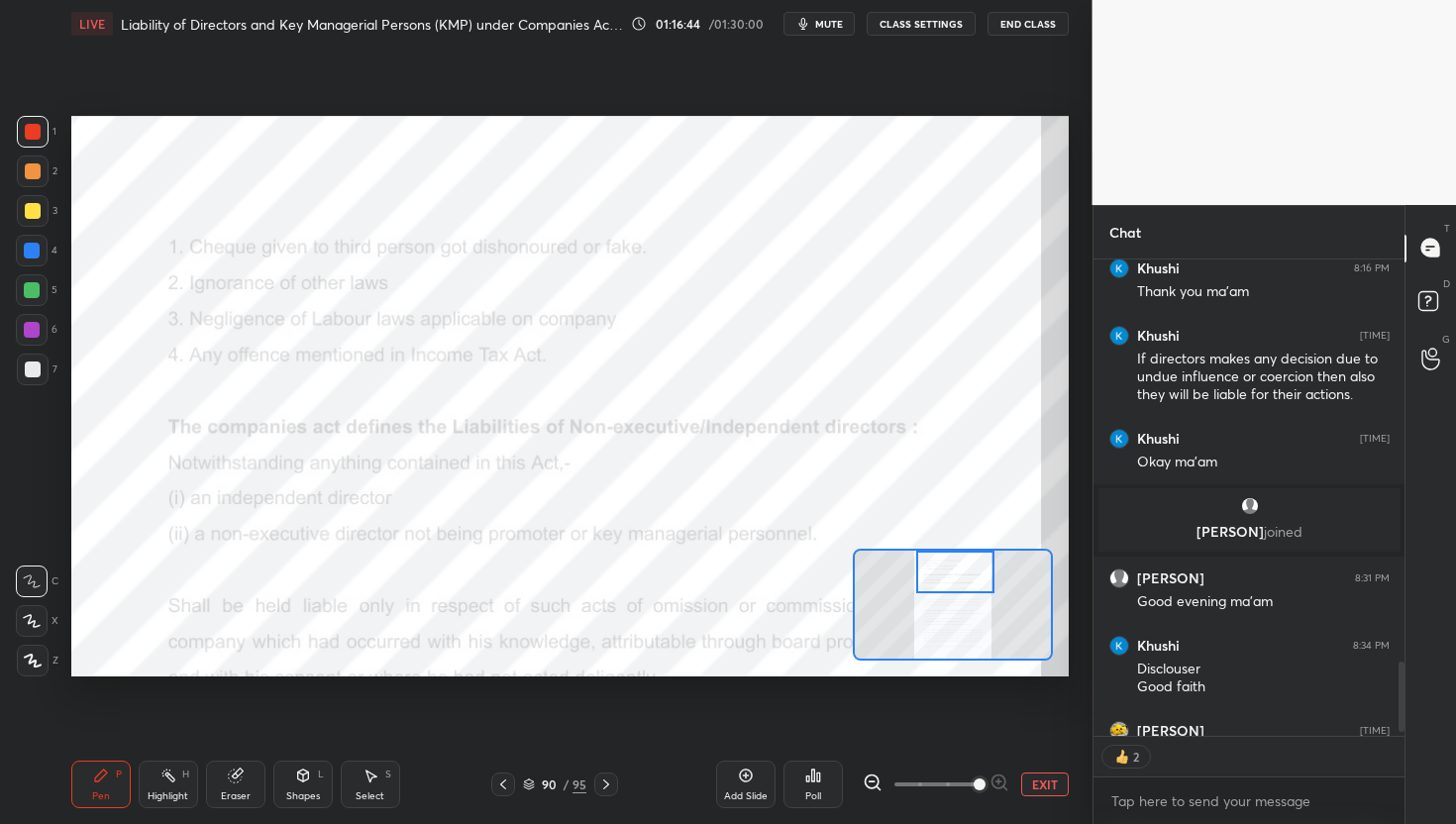click at bounding box center [955, 572] 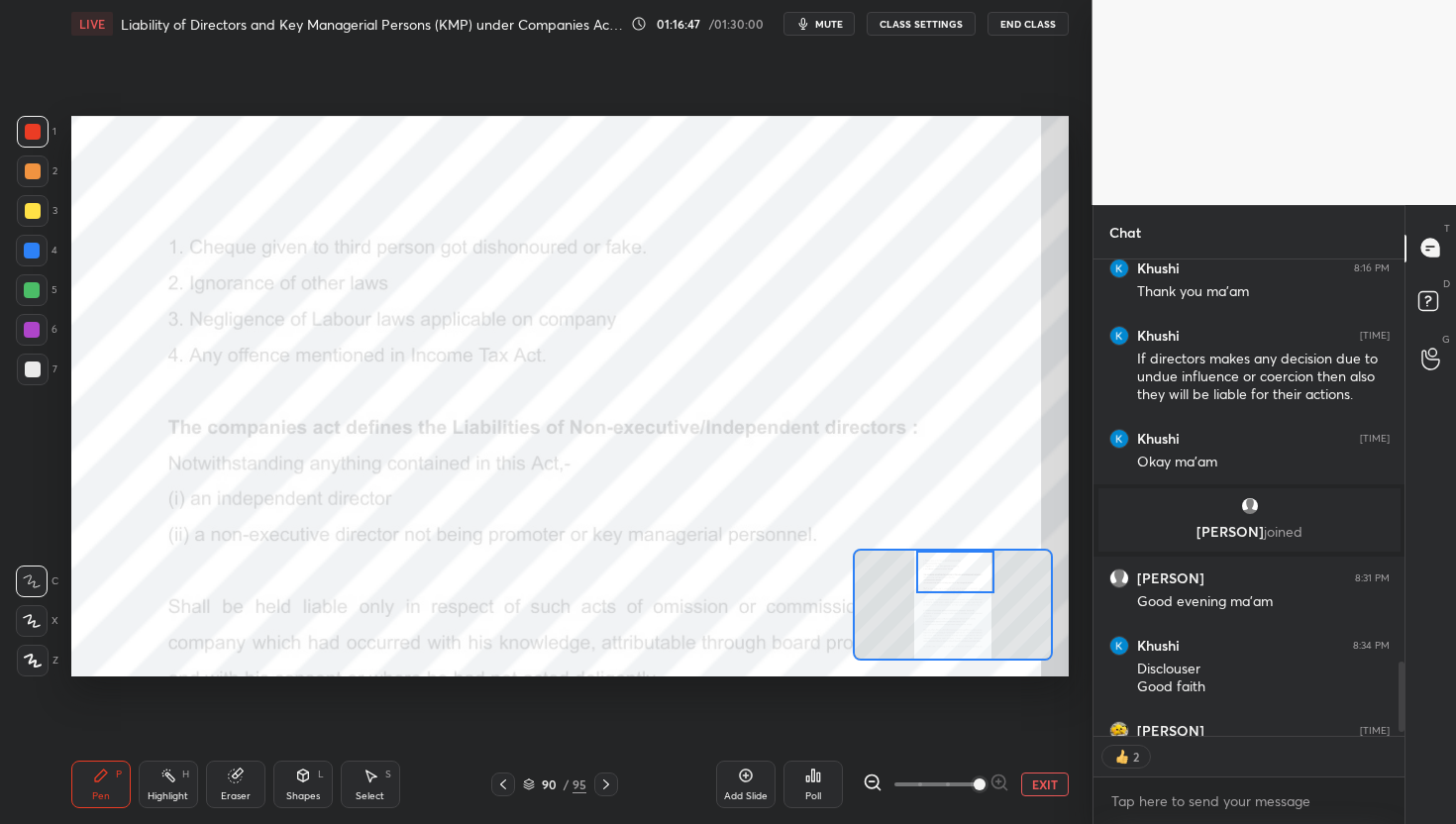 scroll, scrollTop: 6, scrollLeft: 7, axis: both 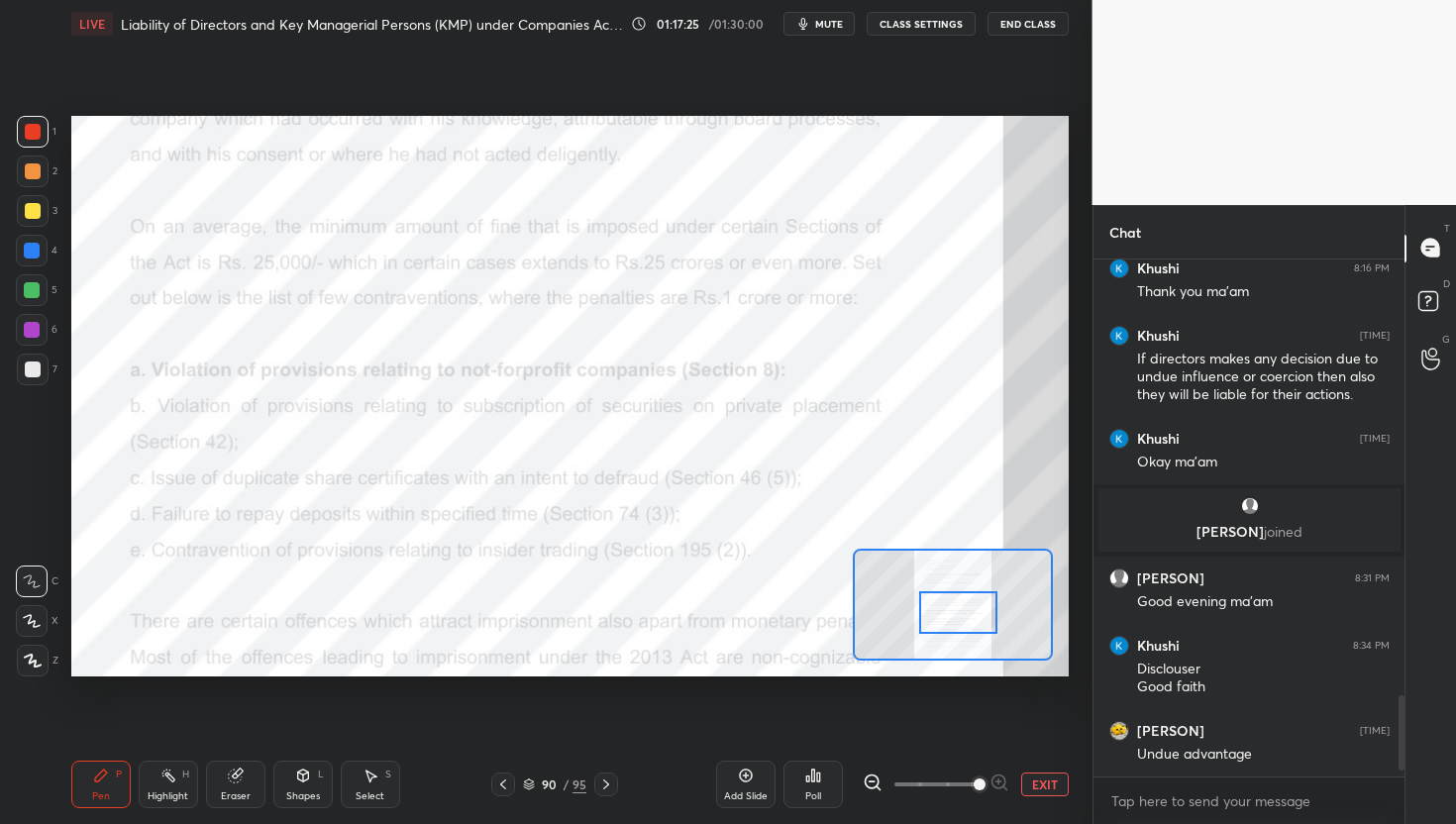 drag, startPoint x: 957, startPoint y: 588, endPoint x: 960, endPoint y: 628, distance: 40.112342 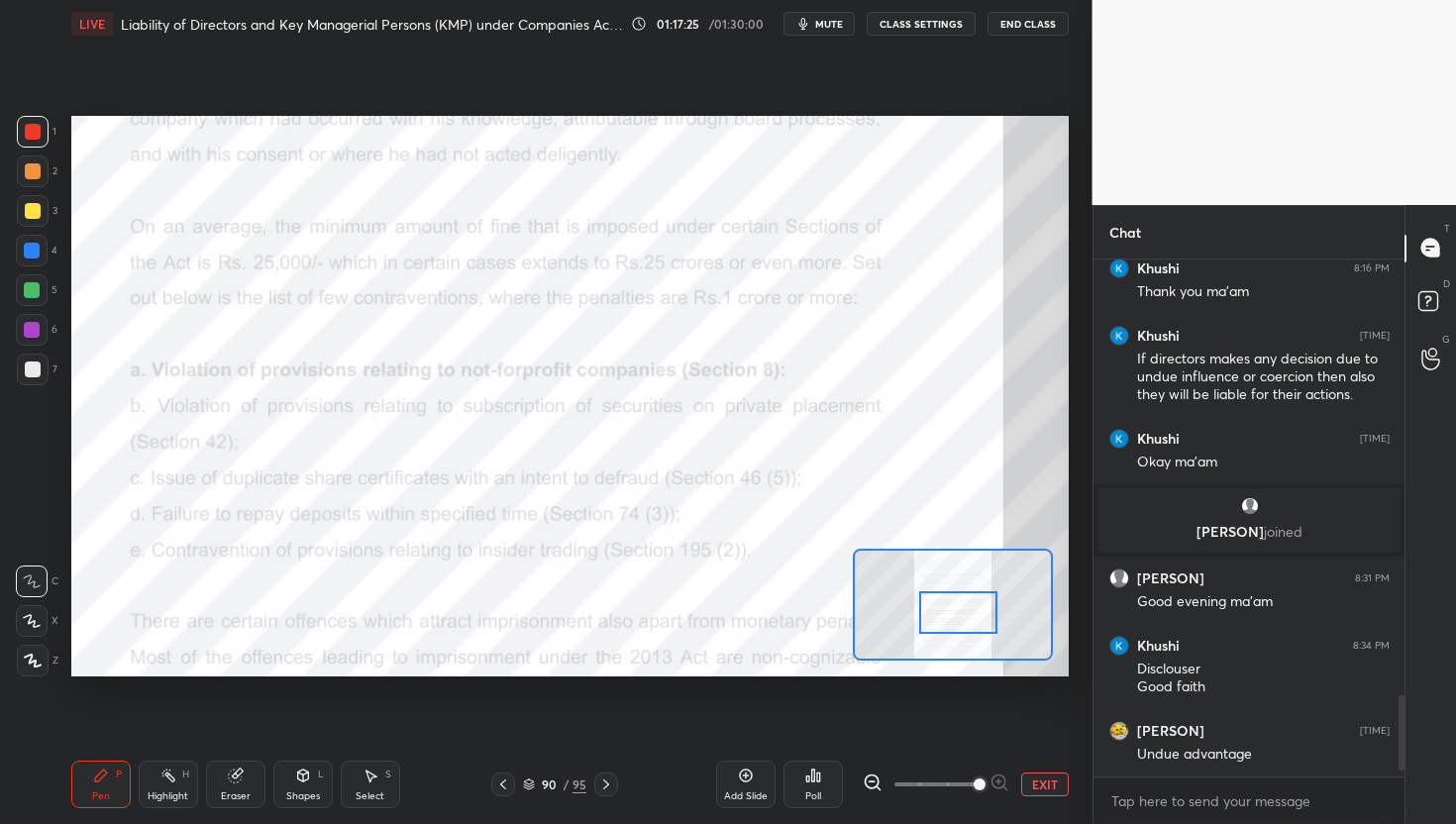 click at bounding box center [958, 613] 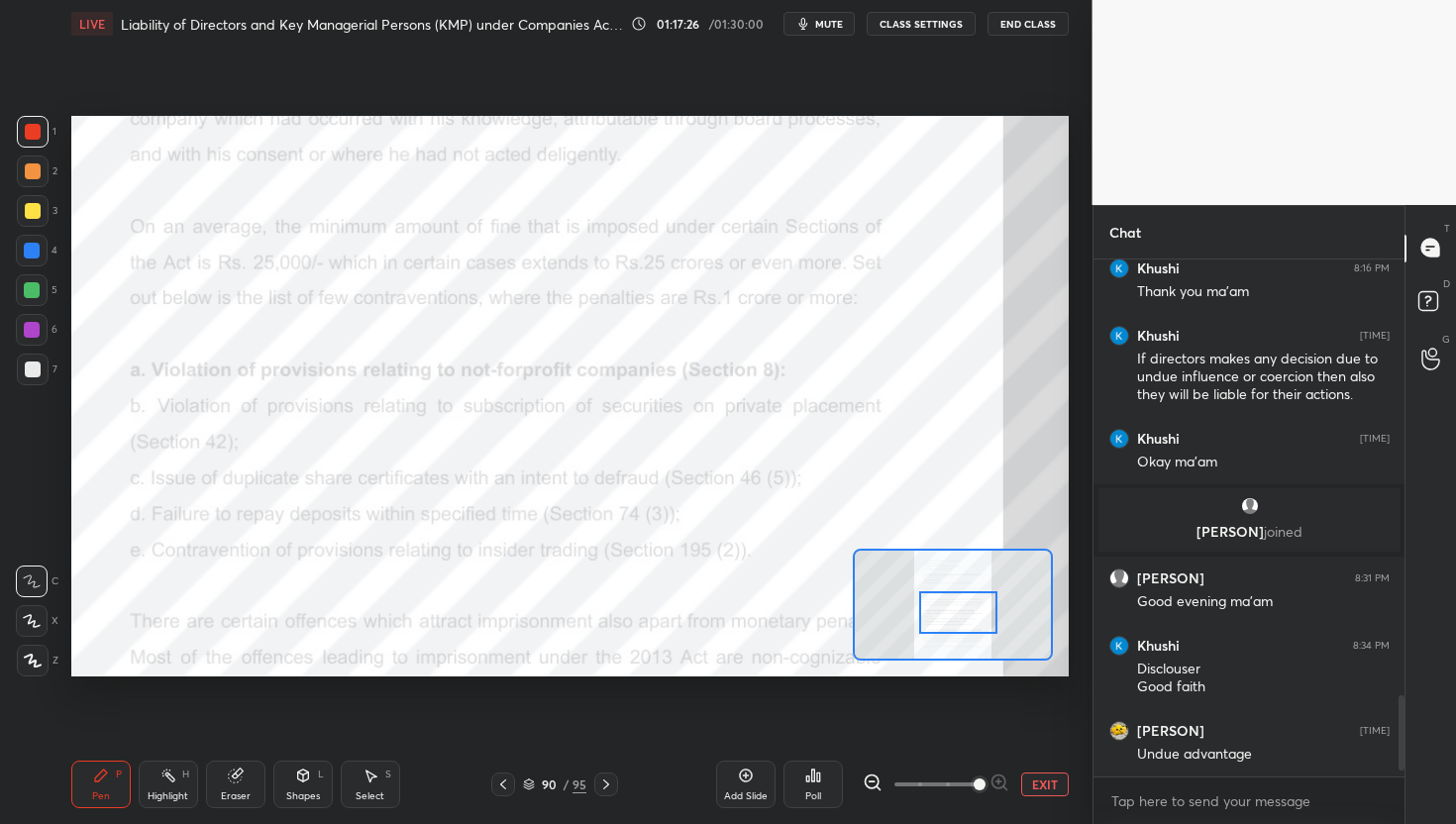 scroll, scrollTop: 470, scrollLeft: 305, axis: both 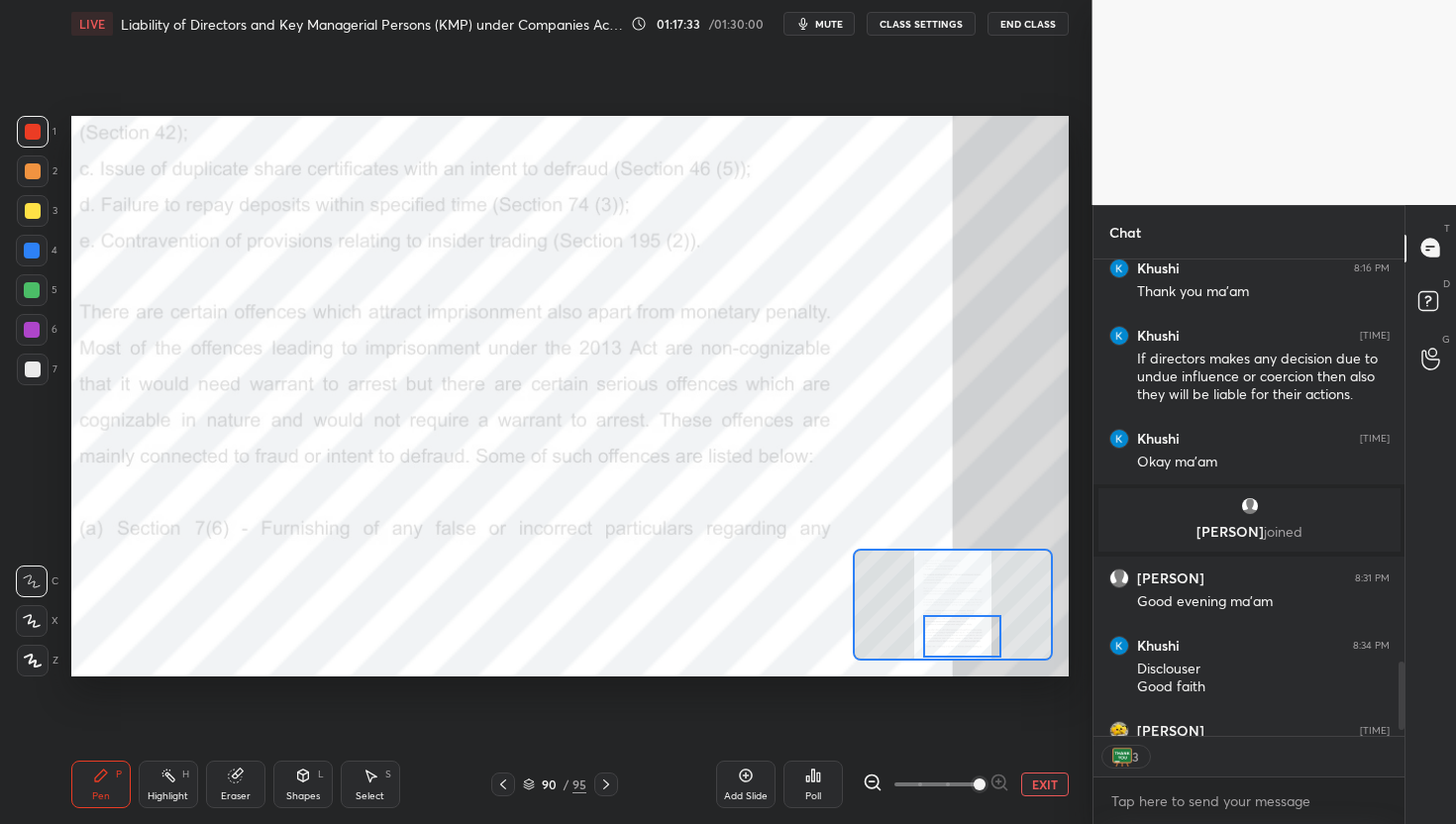 drag, startPoint x: 982, startPoint y: 628, endPoint x: 988, endPoint y: 702, distance: 74.24284 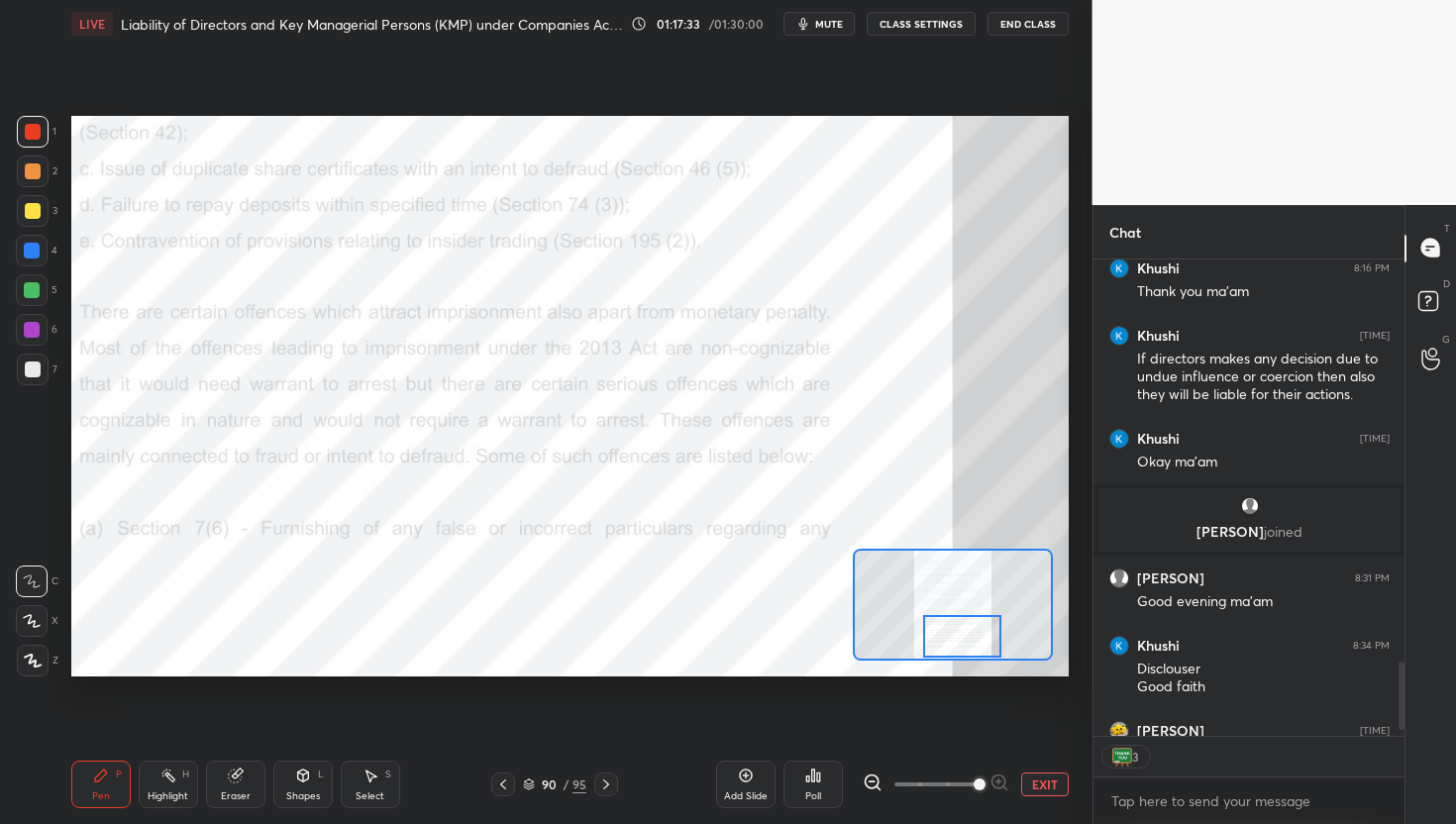 click on "Setting up your live class Poll for   secs No correct answer Start poll" at bounding box center [570, 396] 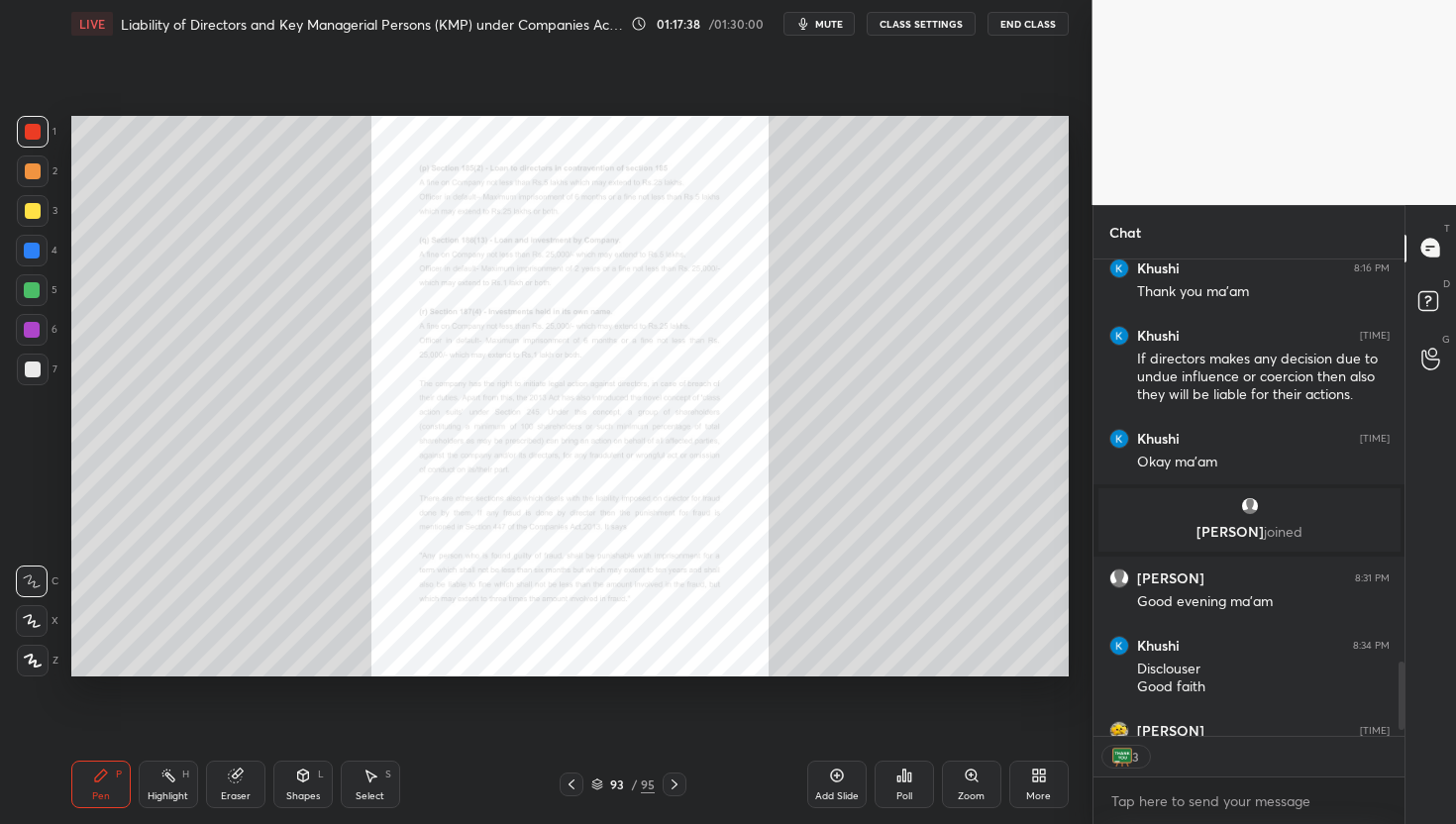type on "x" 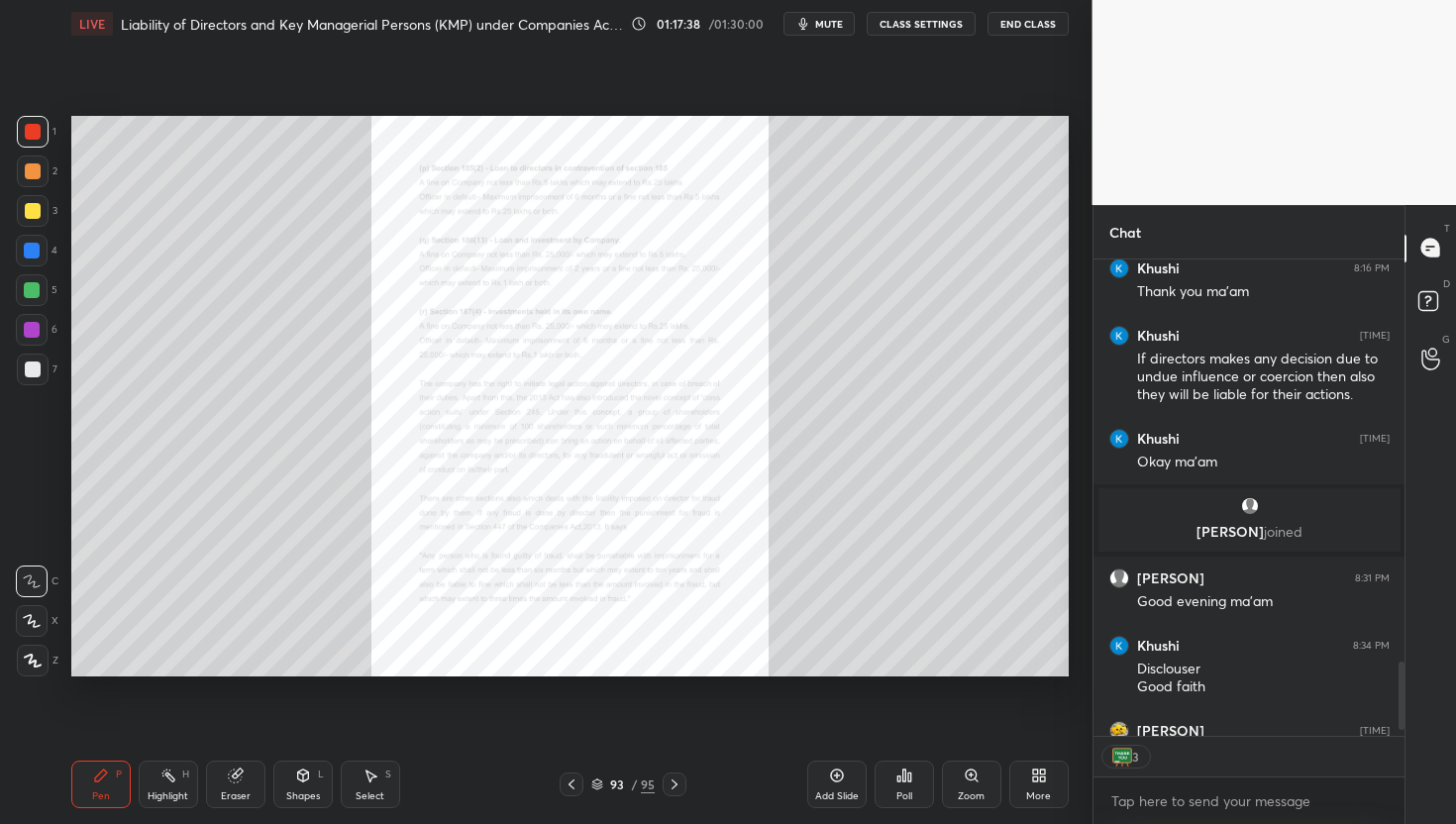 scroll, scrollTop: 7, scrollLeft: 7, axis: both 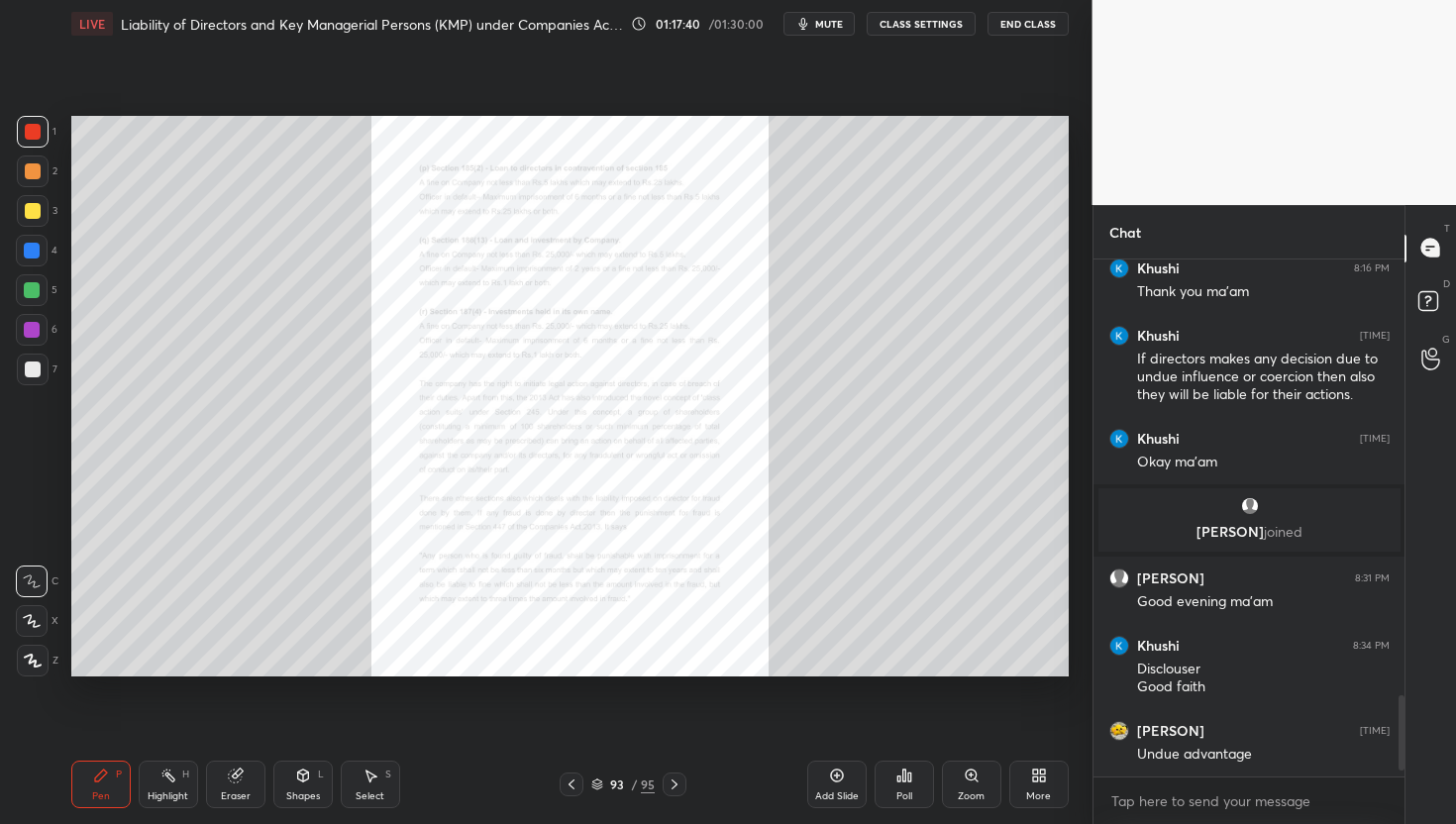 click on "mute" at bounding box center [829, 24] 